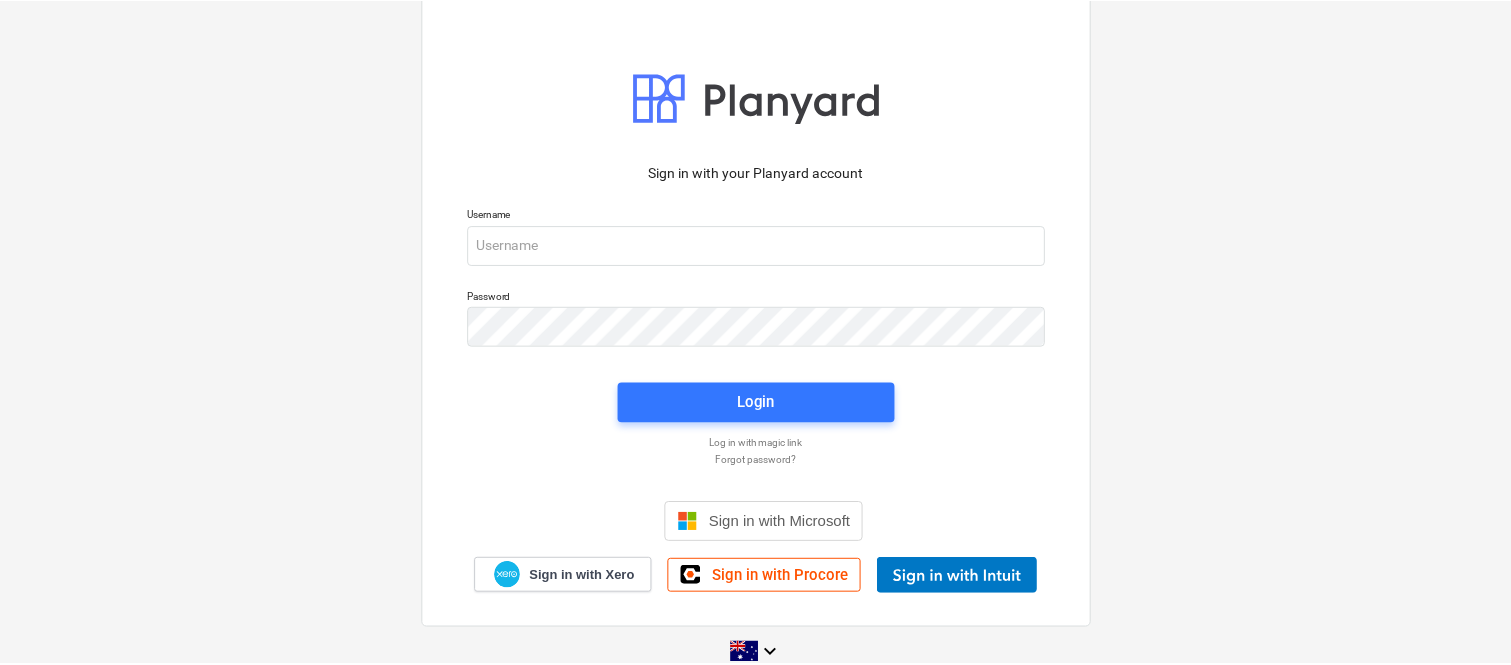 scroll, scrollTop: 0, scrollLeft: 0, axis: both 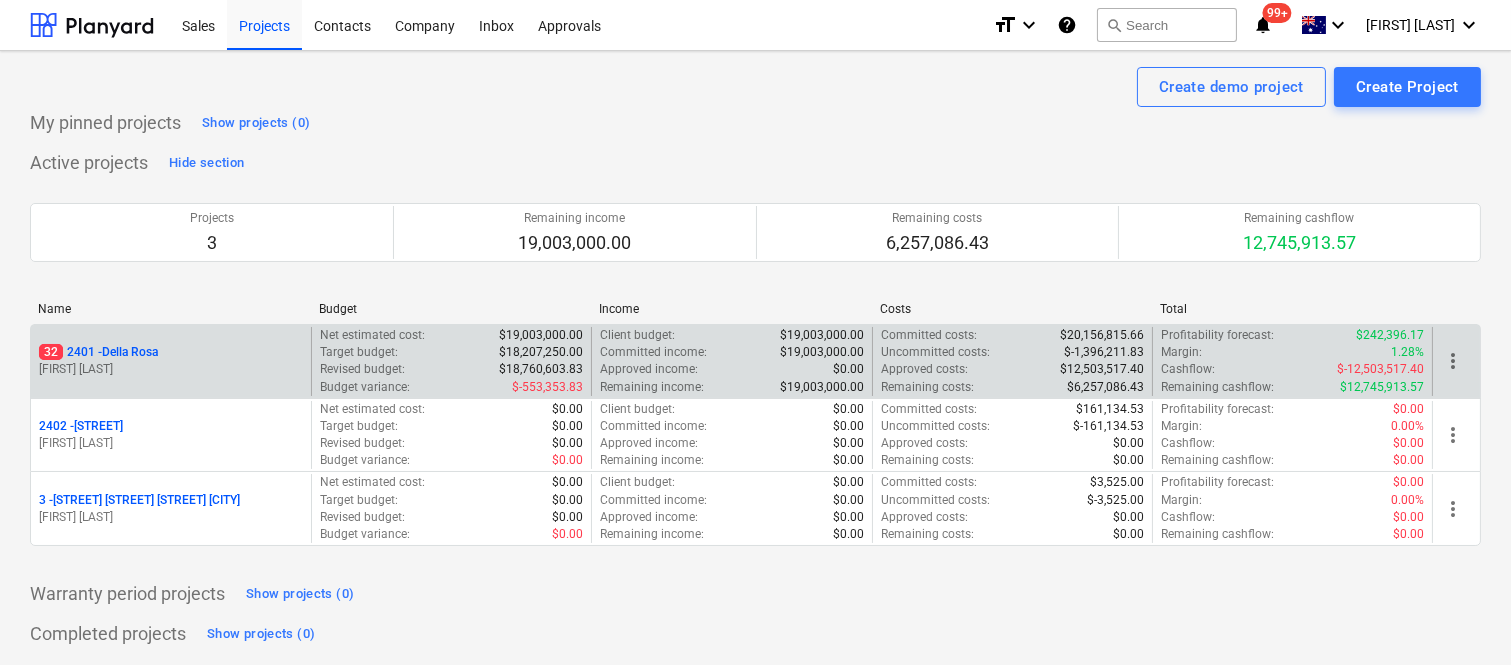 click on "32  2401 -  Della Rosa" at bounding box center (171, 352) 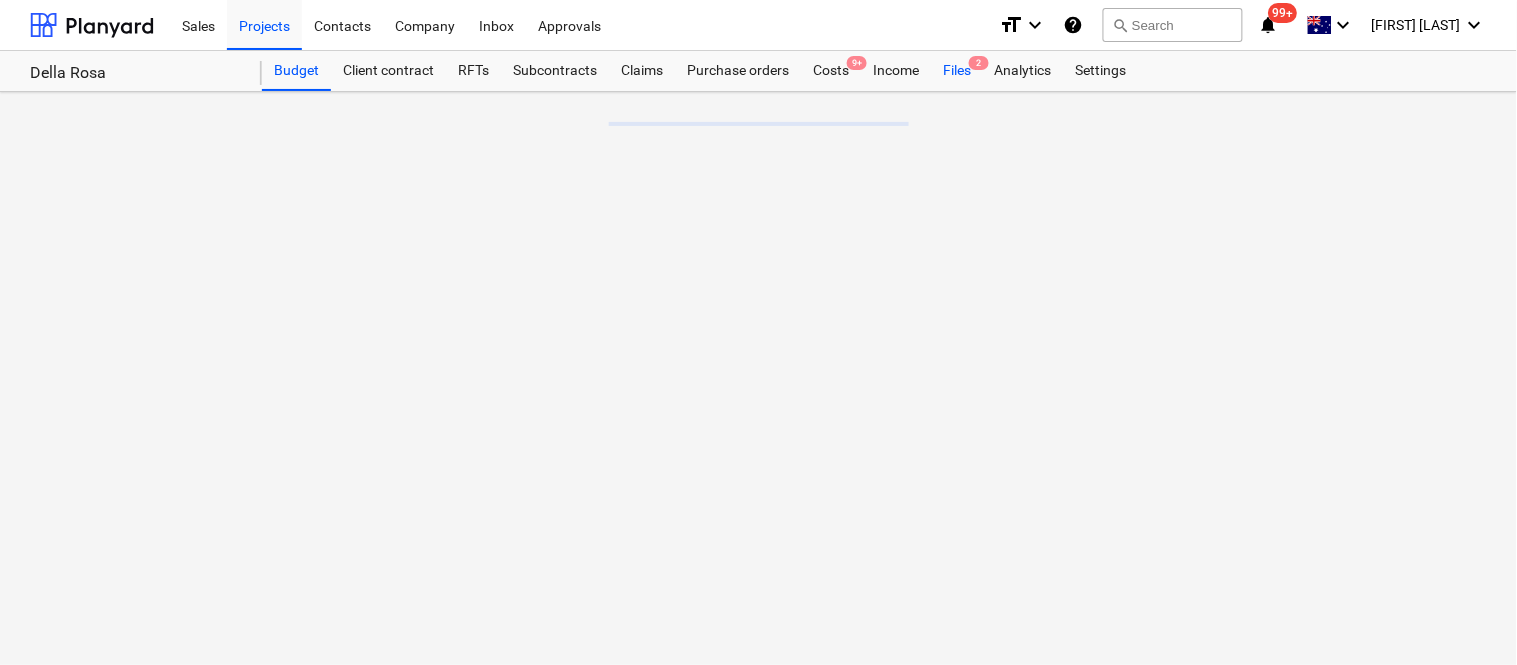 click on "Files 2" at bounding box center (957, 71) 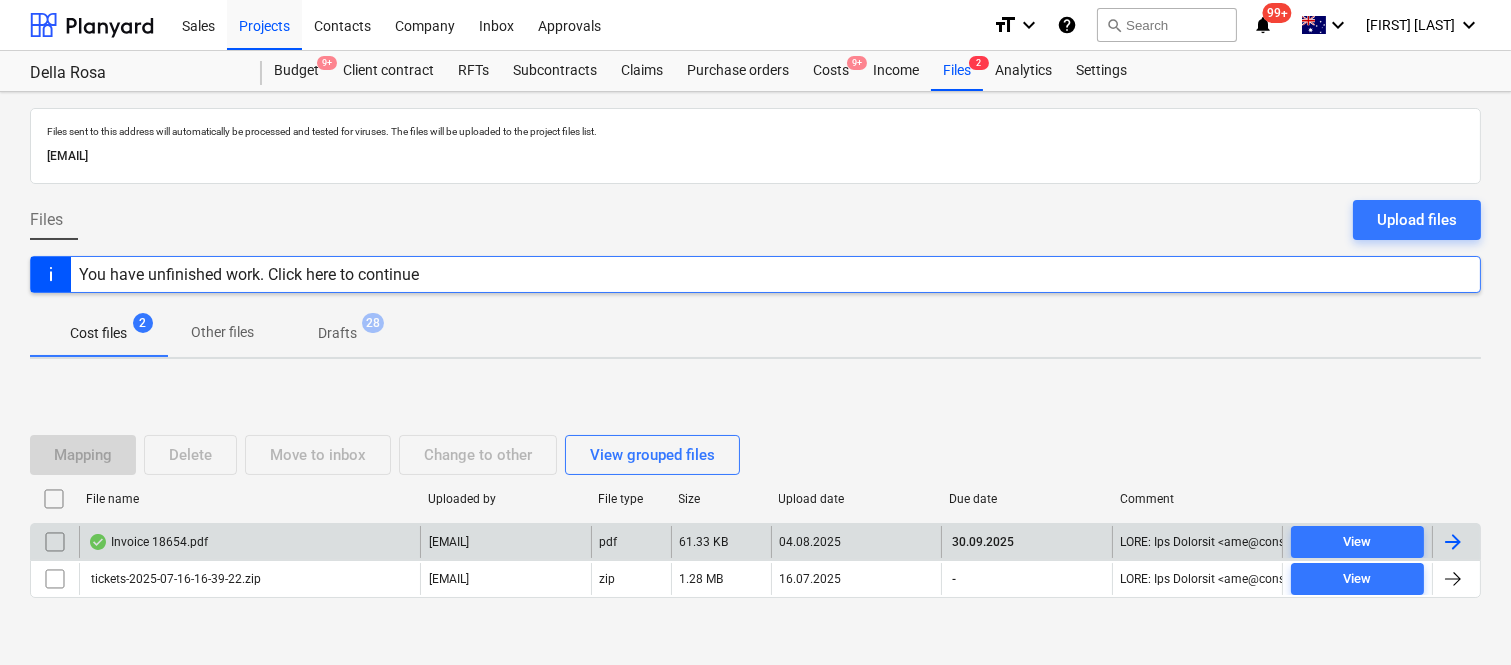 click on "Invoice 18654.pdf" at bounding box center (249, 542) 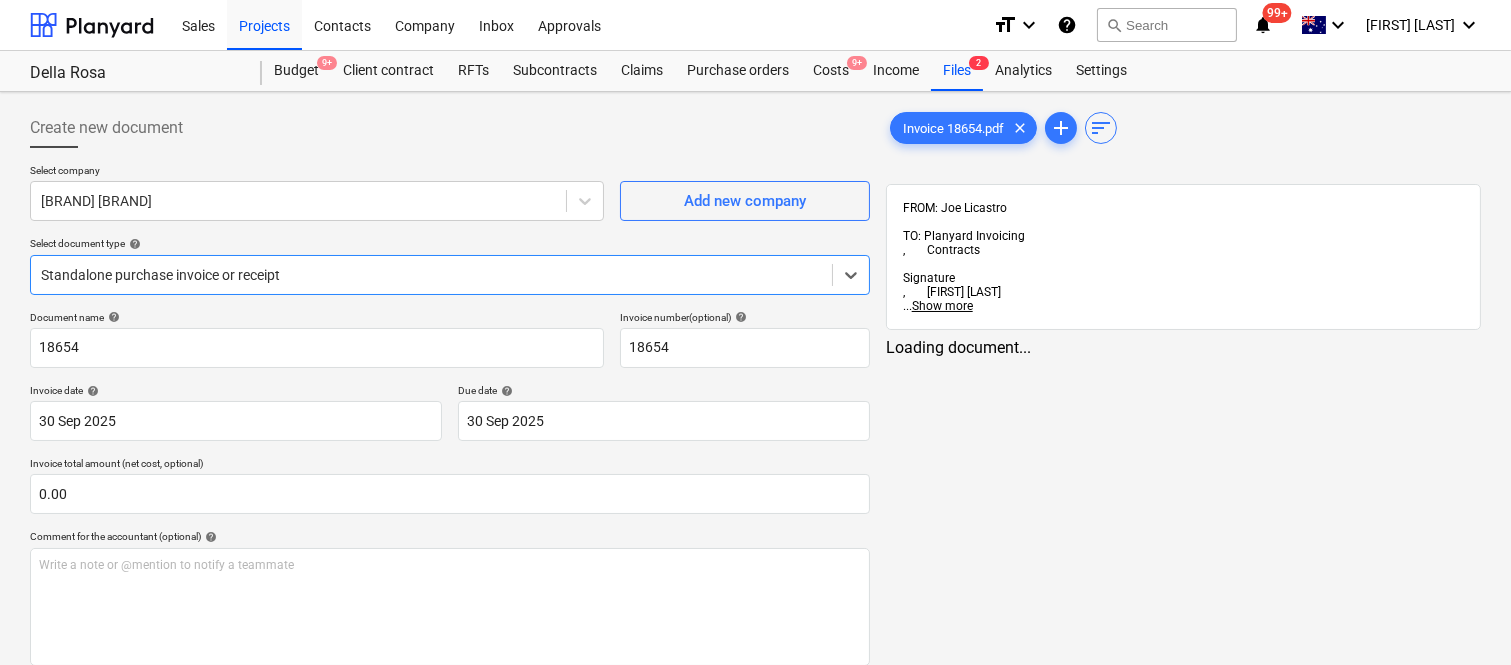 type on "18654" 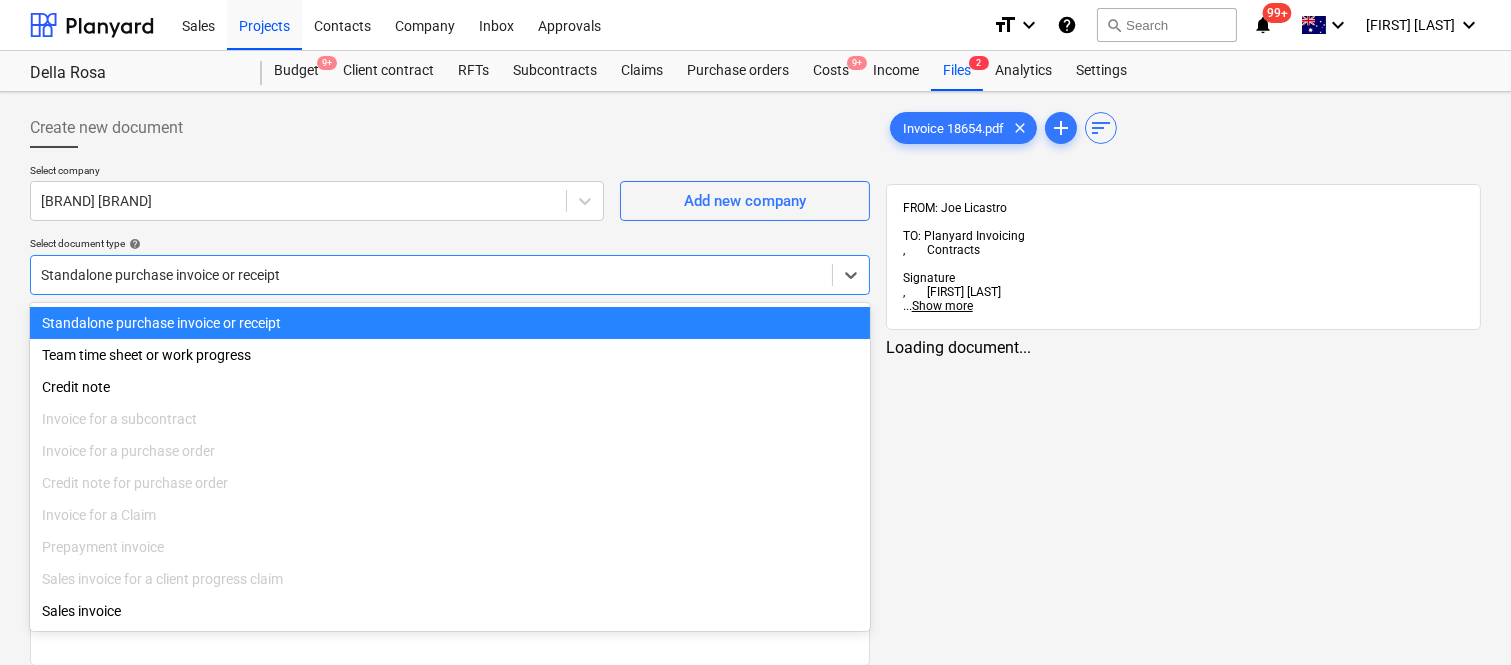 click on "Standalone purchase invoice or receipt" at bounding box center (450, 323) 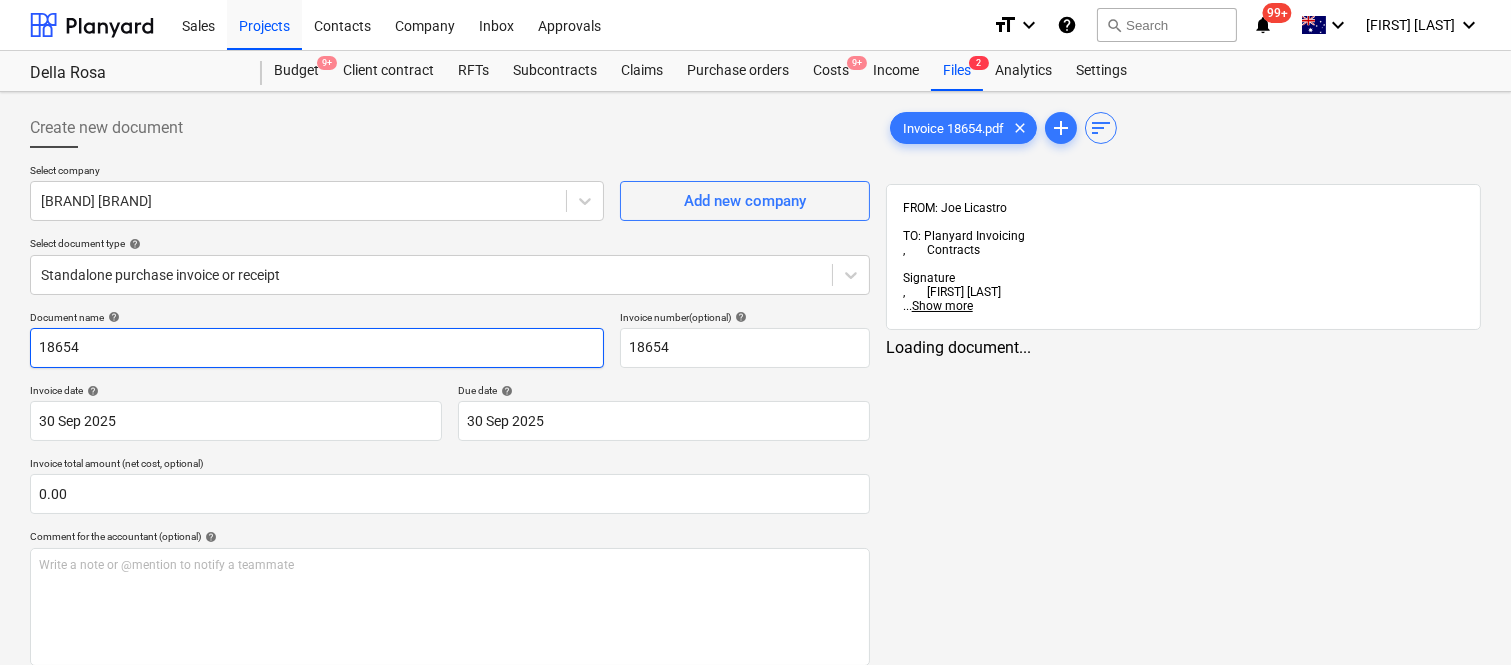 click on "18654" at bounding box center [317, 348] 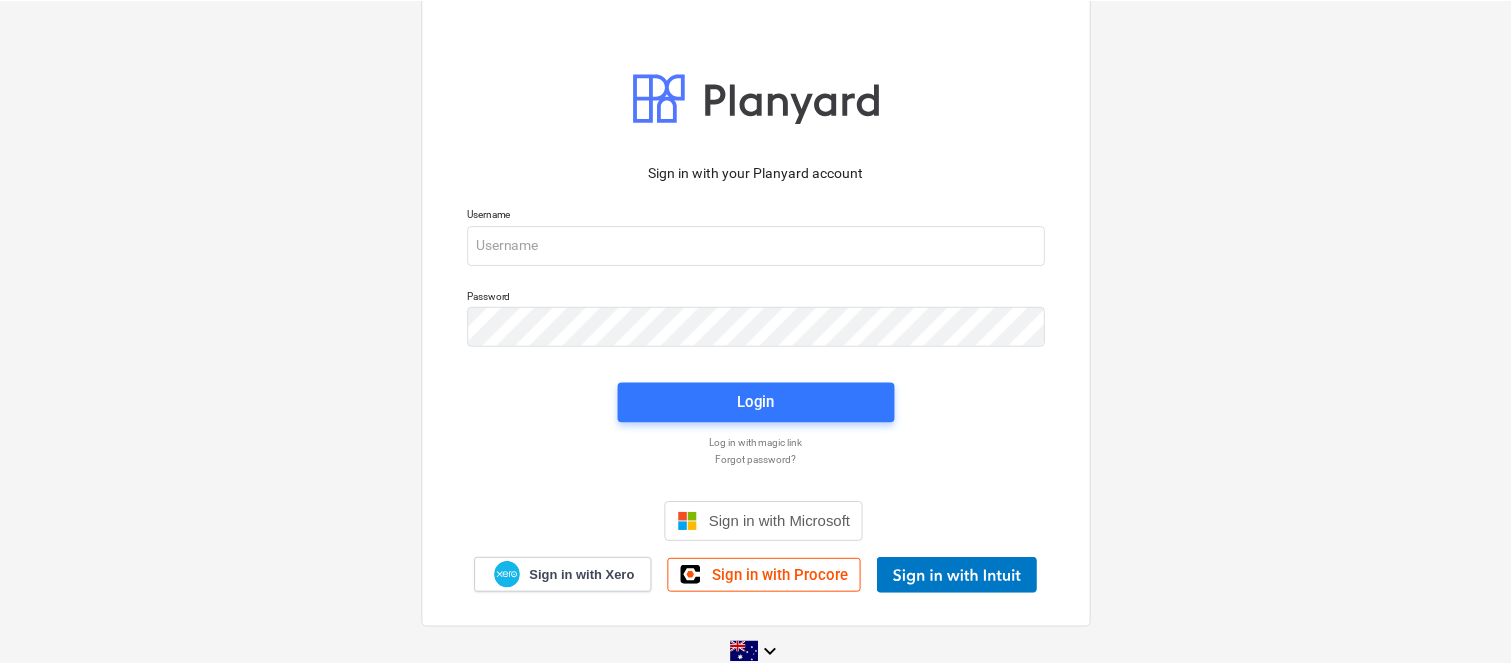 scroll, scrollTop: 0, scrollLeft: 0, axis: both 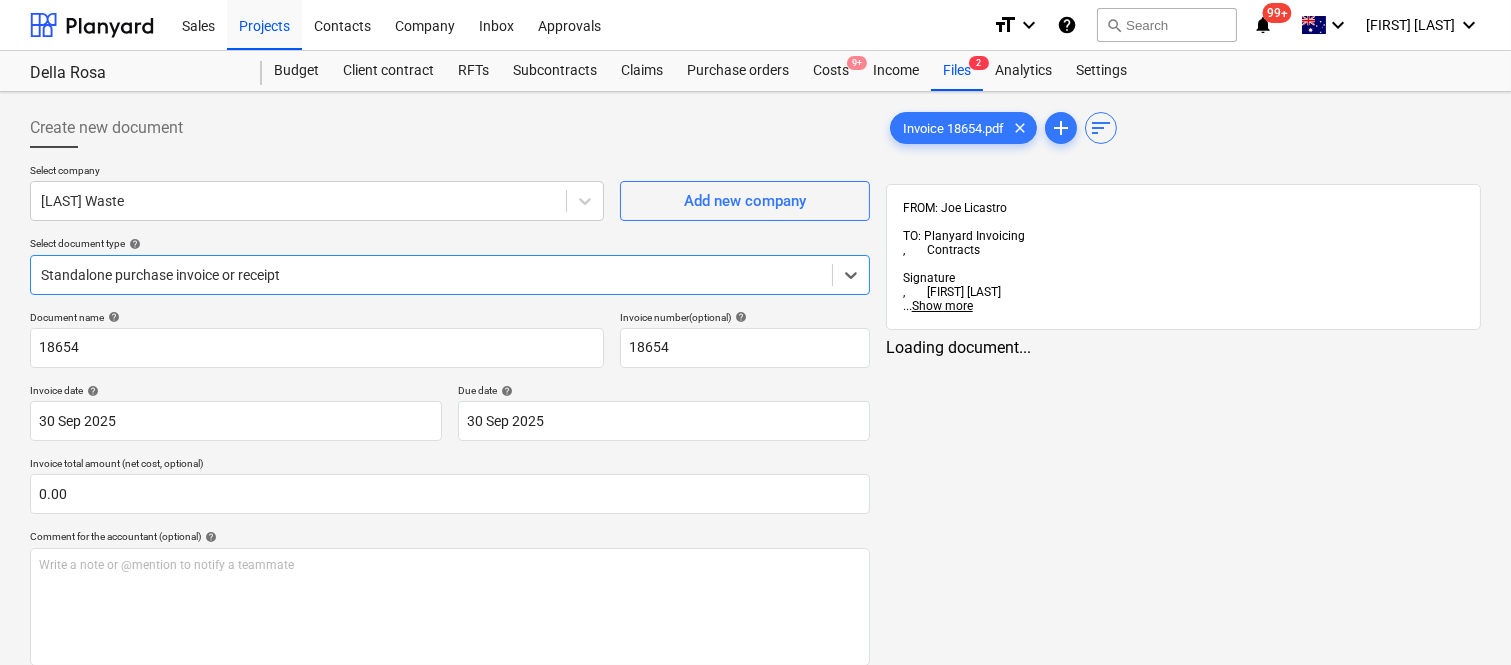 type on "18654" 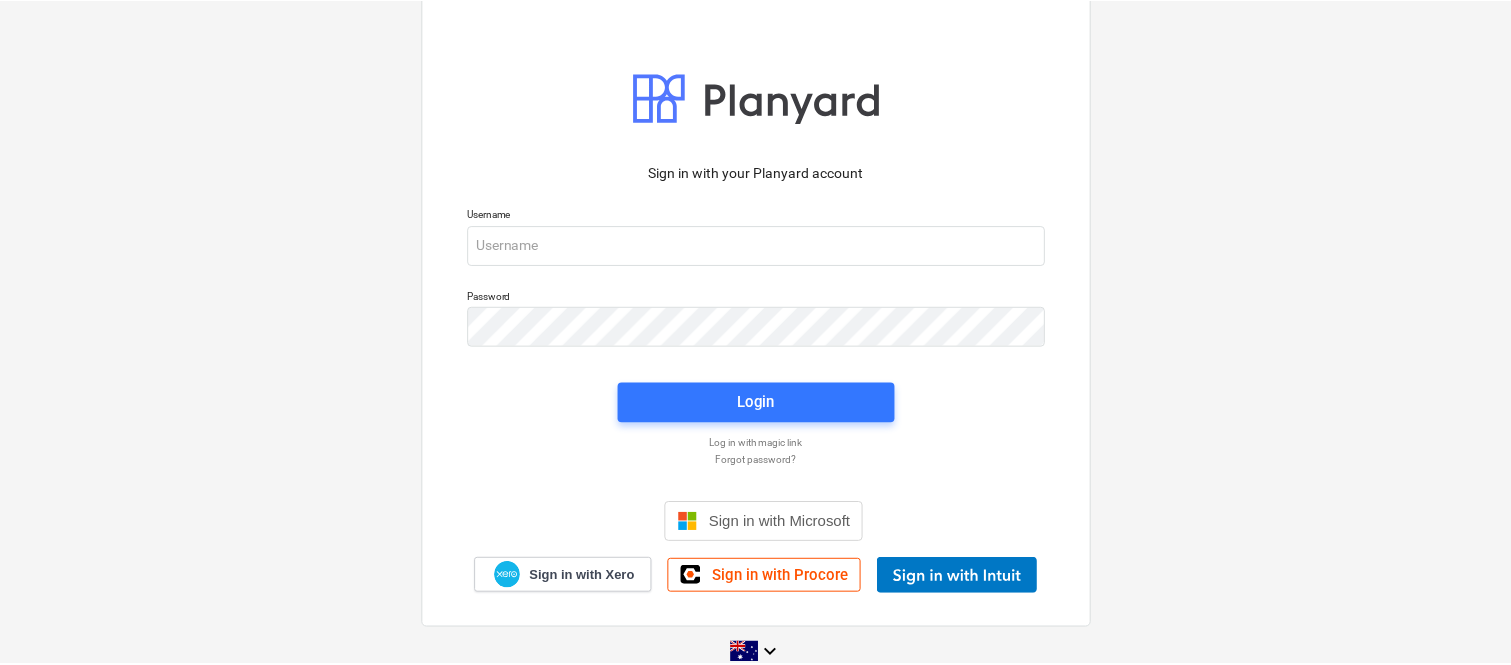 scroll, scrollTop: 0, scrollLeft: 0, axis: both 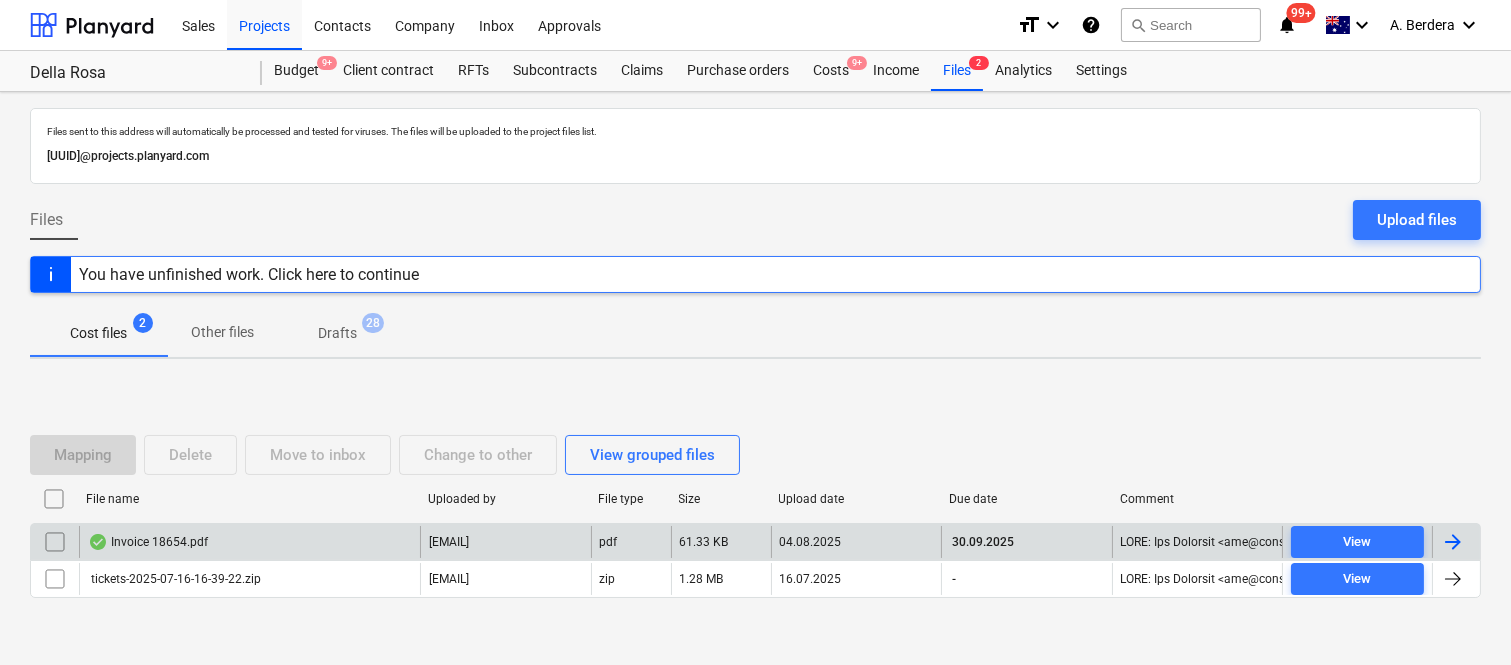 click on "Invoice 18654.pdf" at bounding box center (249, 542) 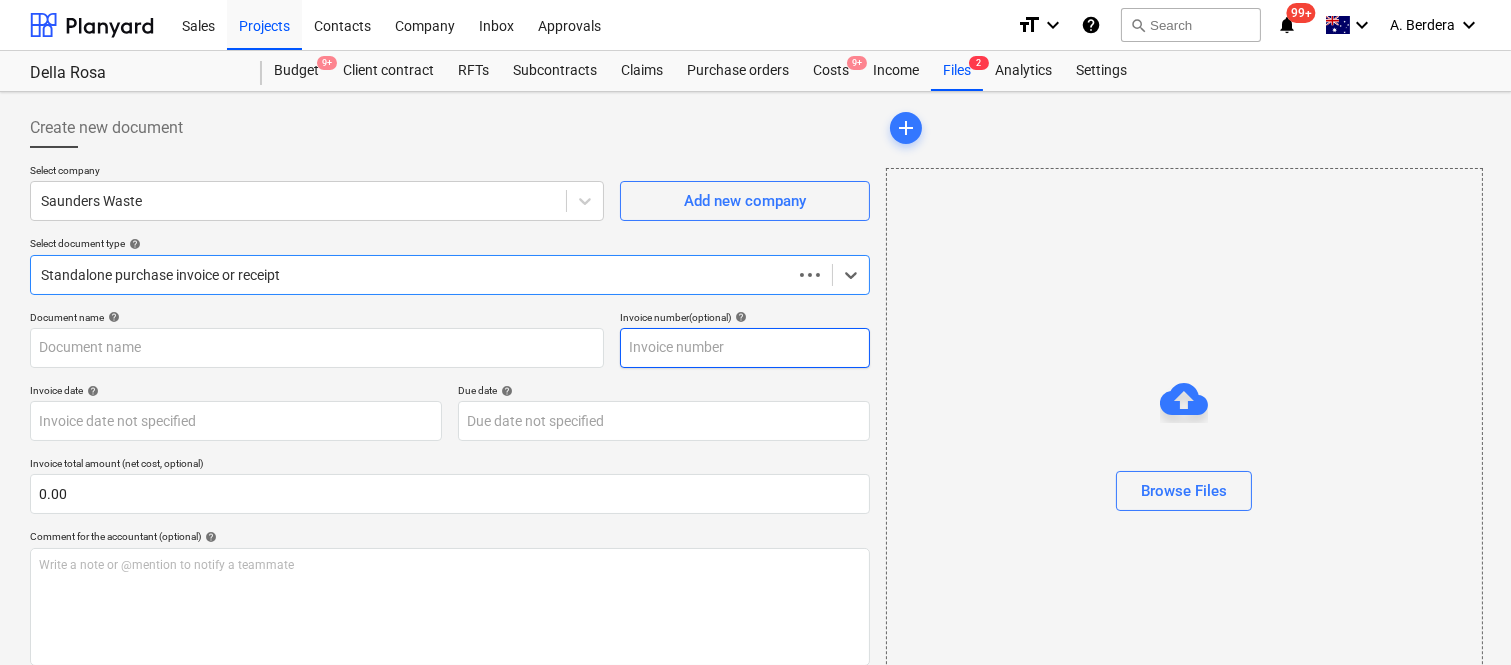 type on "18654" 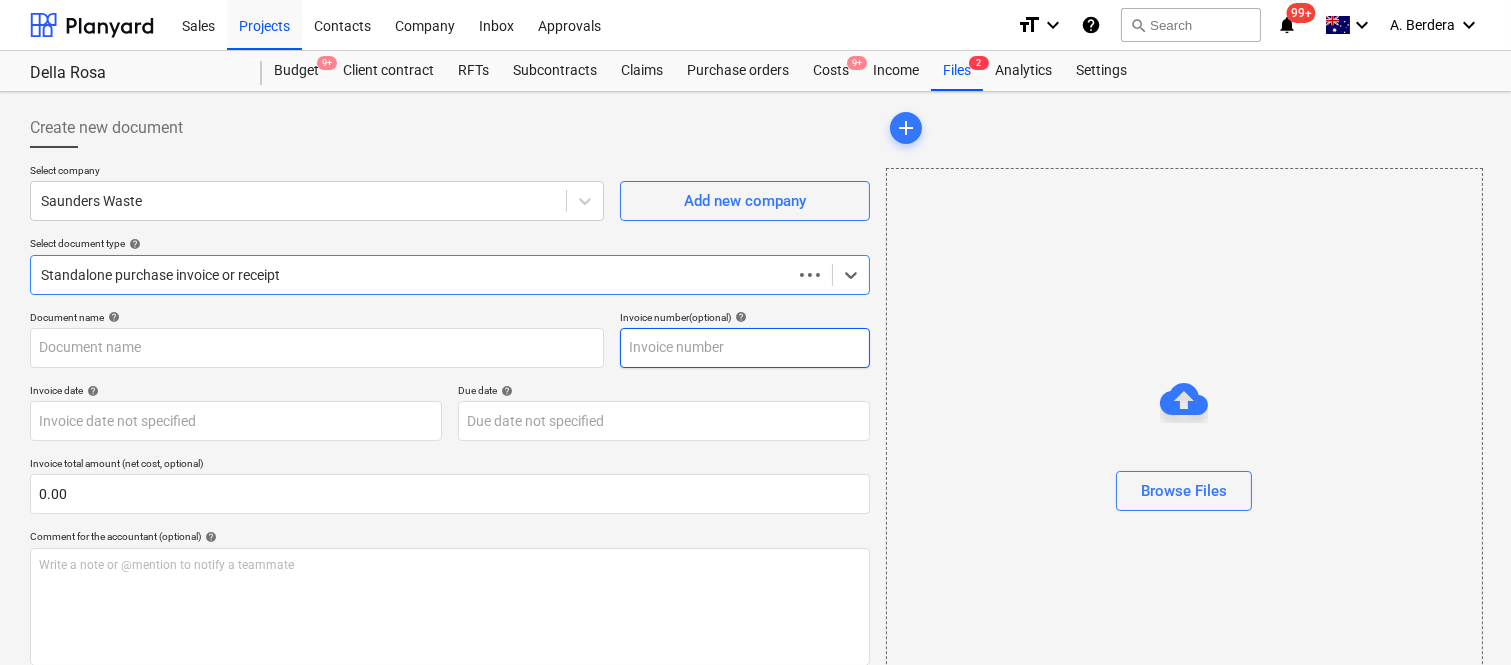 type on "18654" 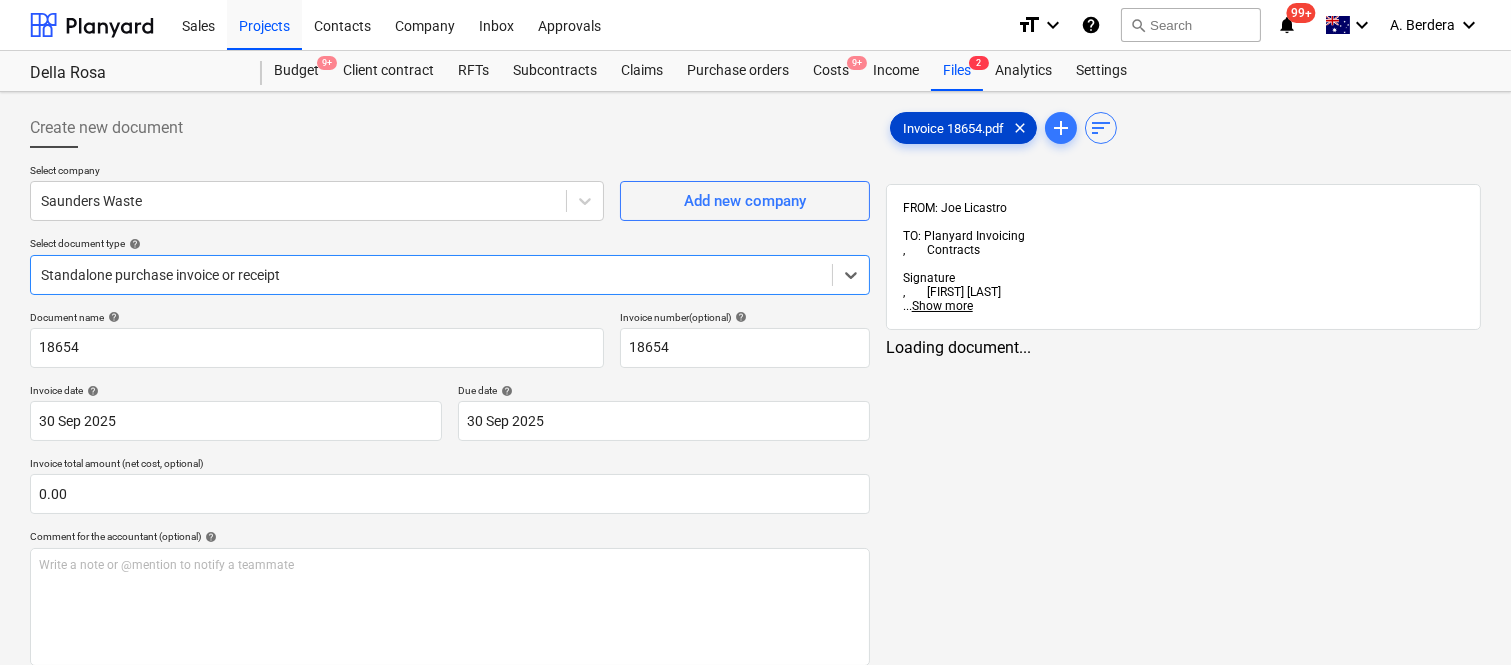click on "Invoice 18654.pdf clear" at bounding box center (963, 128) 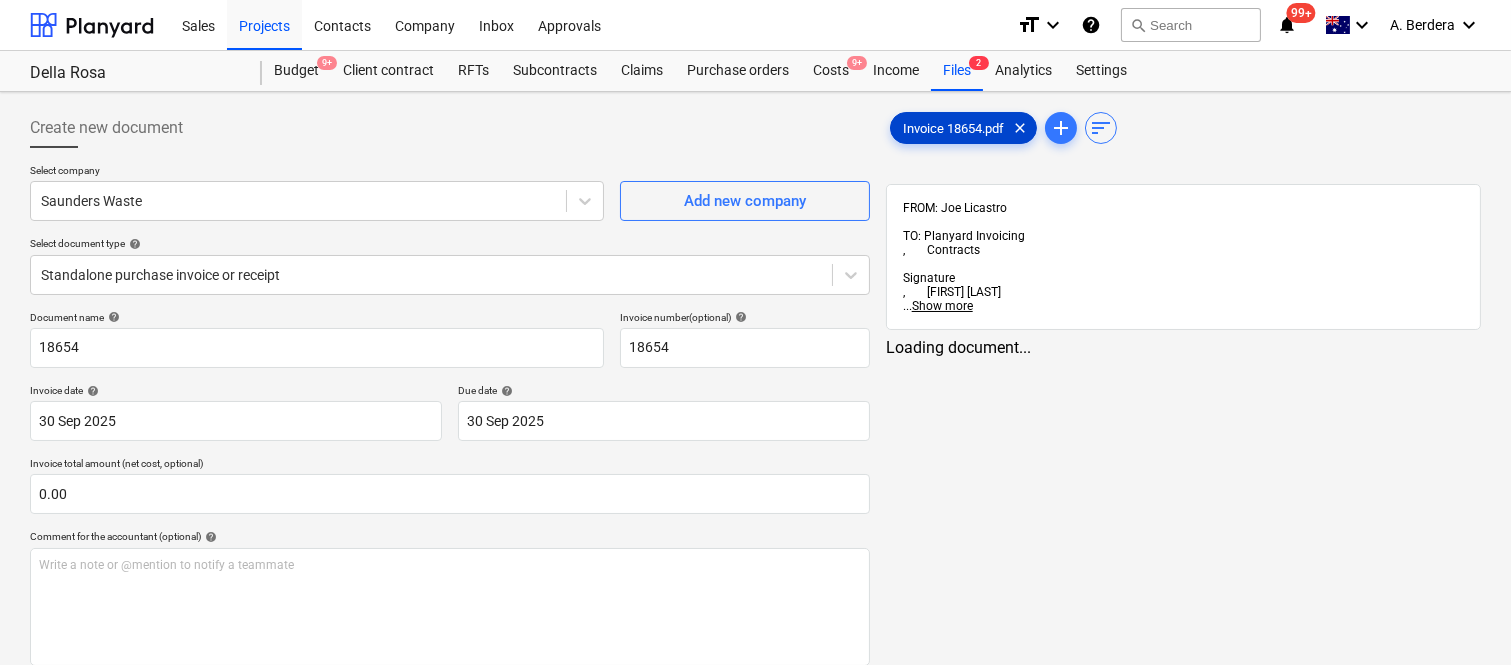scroll, scrollTop: 185, scrollLeft: 0, axis: vertical 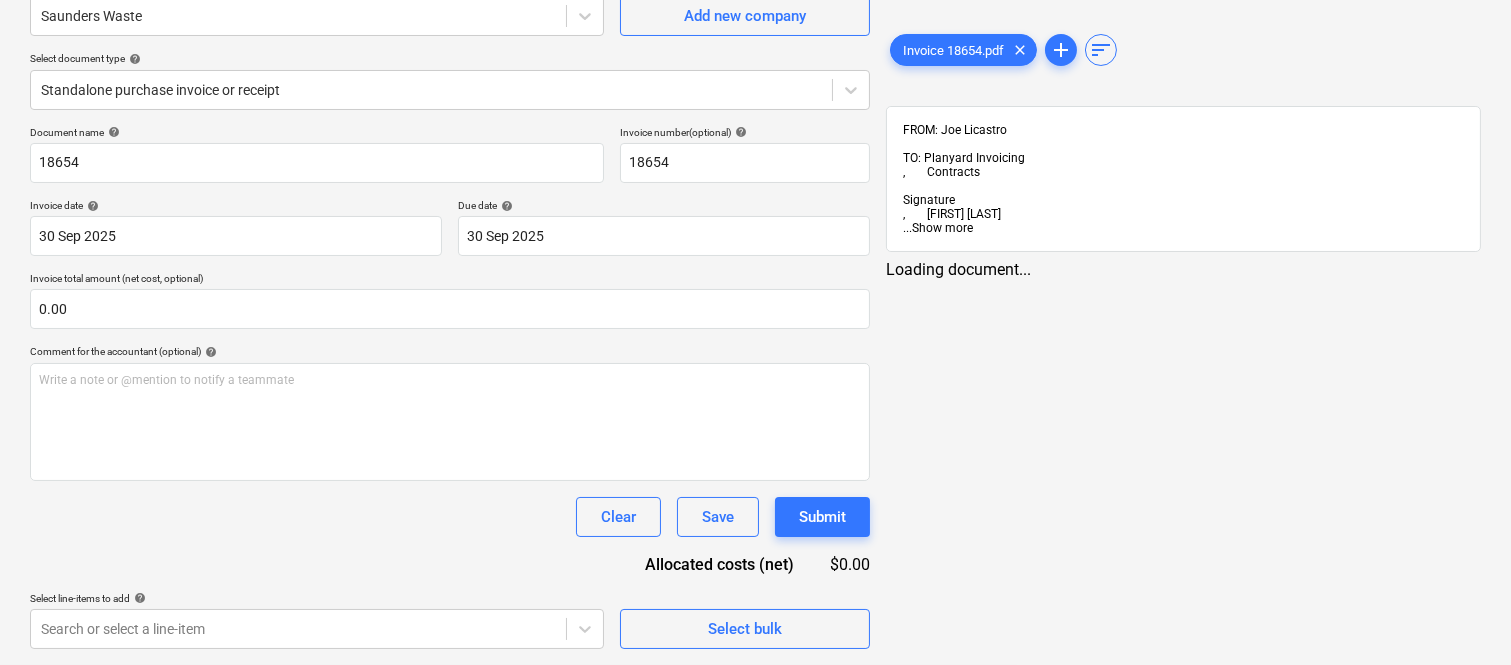 click on "Show more" at bounding box center (942, 228) 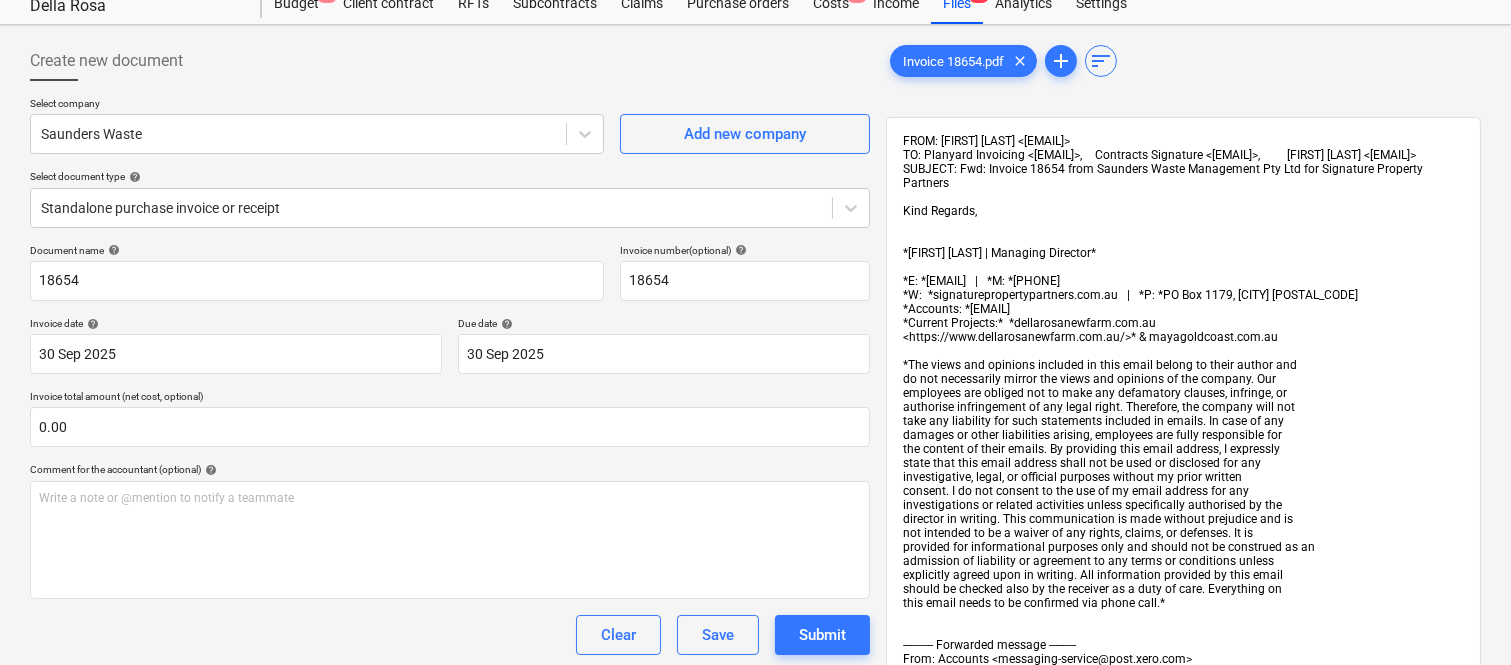 scroll, scrollTop: 0, scrollLeft: 0, axis: both 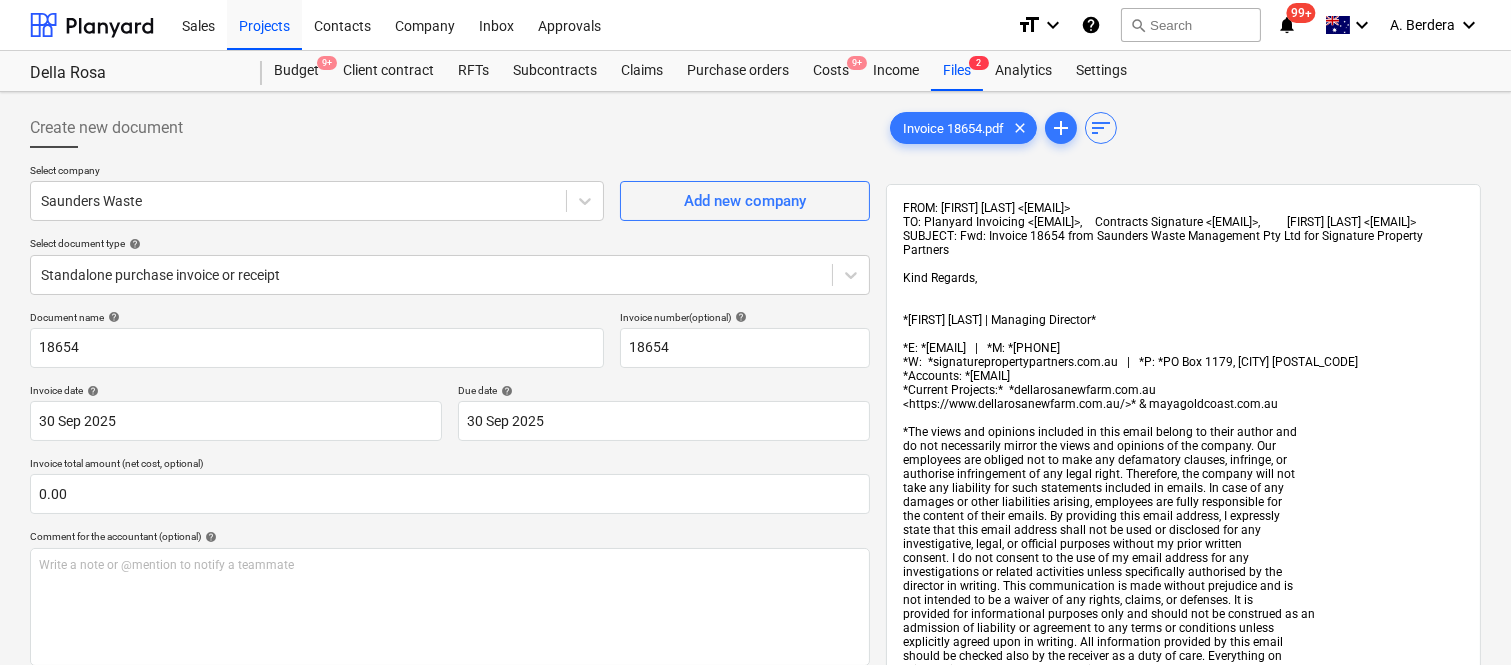 click on "Invoice 18654.pdf clear add sort" at bounding box center (1183, 128) 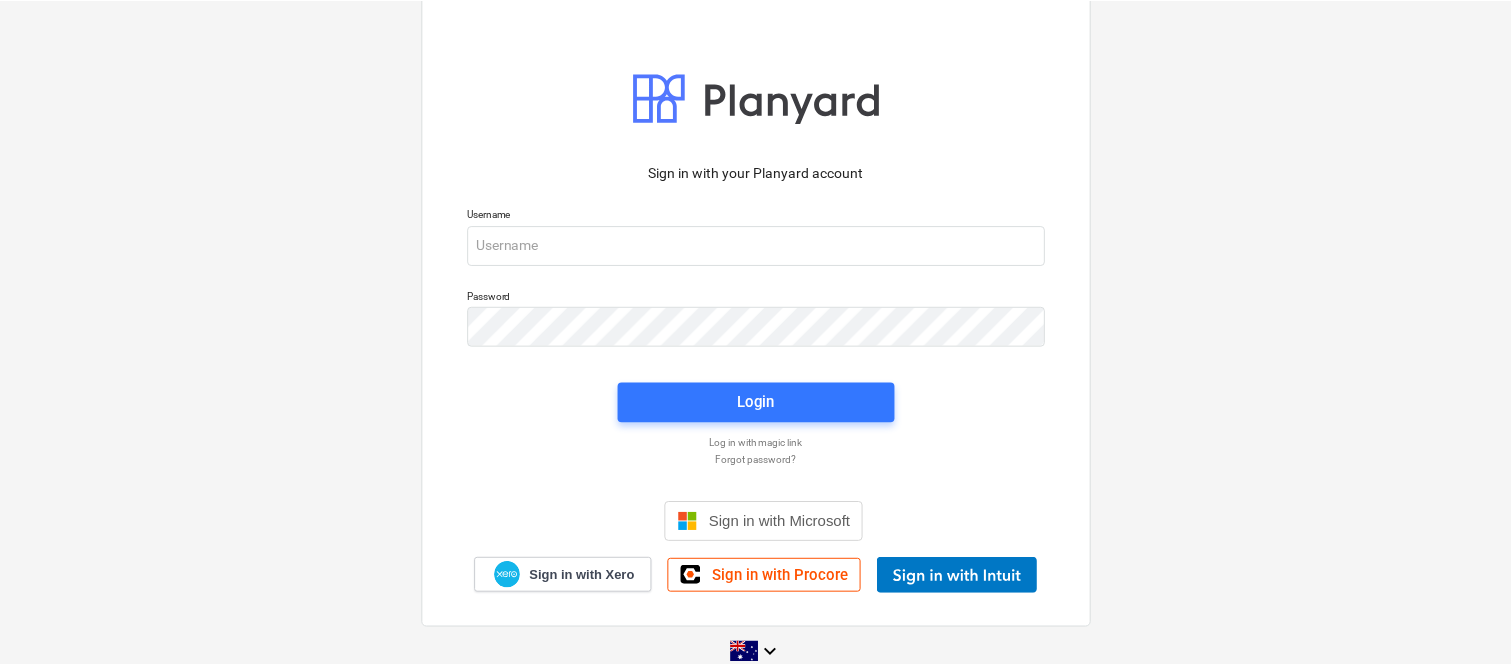 scroll, scrollTop: 0, scrollLeft: 0, axis: both 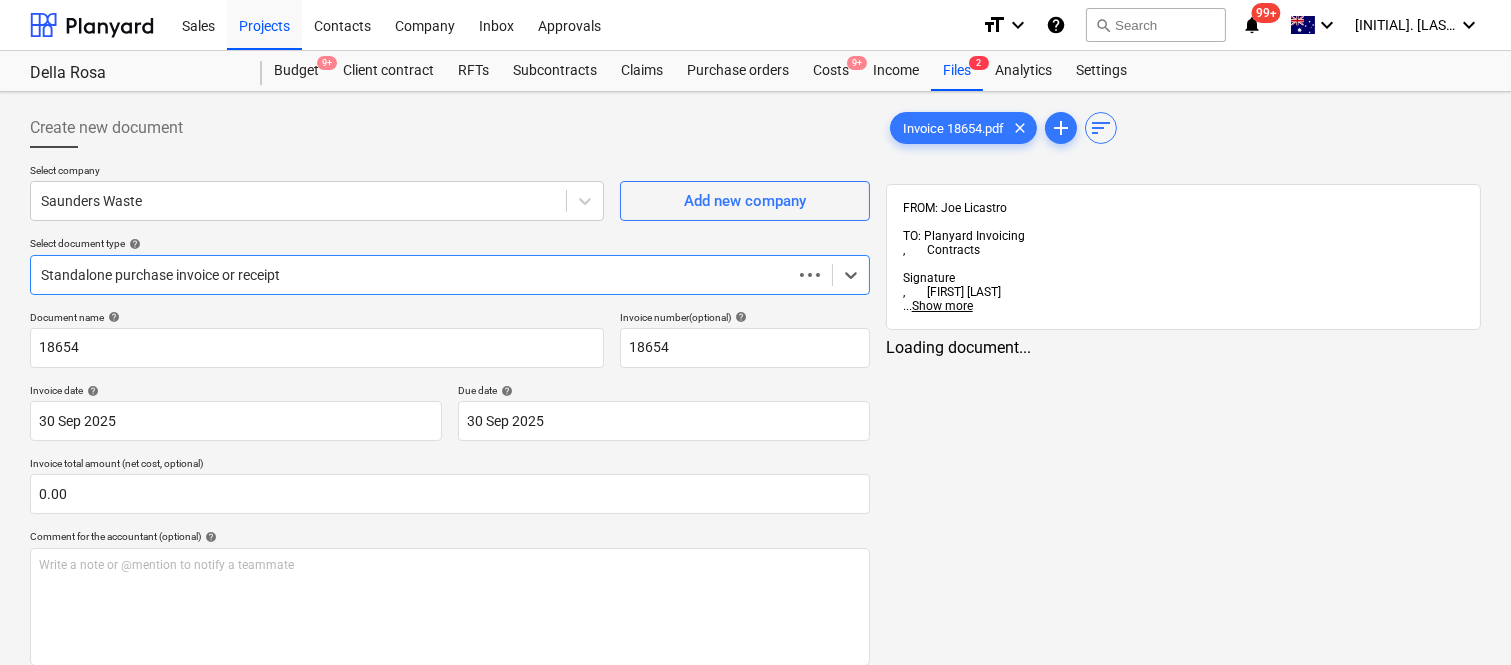 type on "18654" 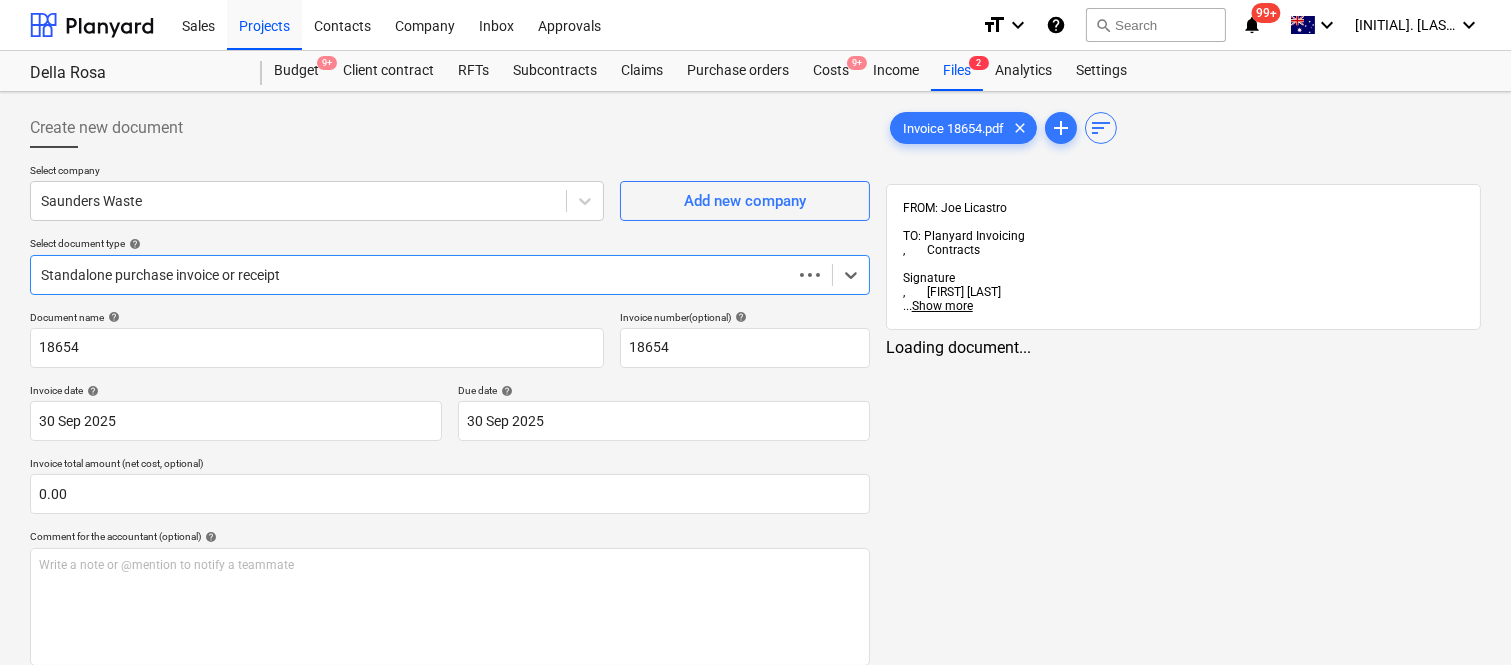 type on "18654" 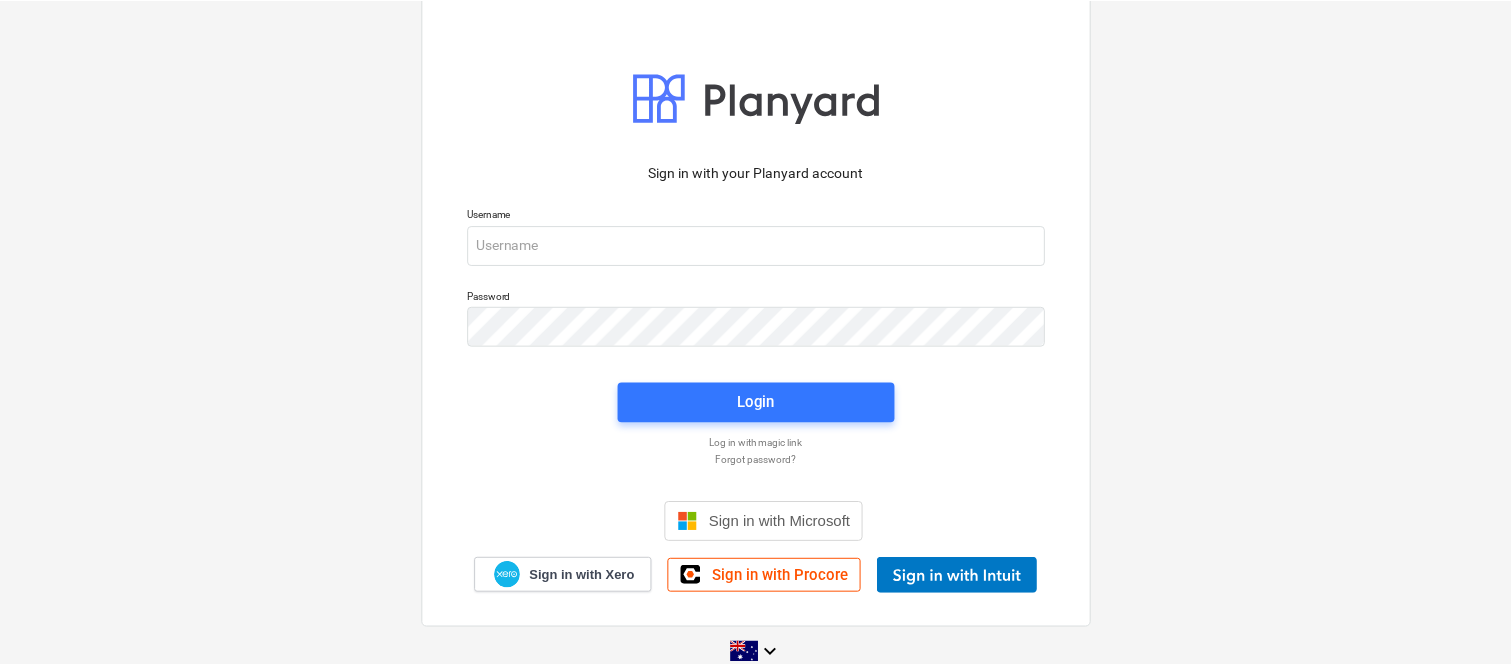 scroll, scrollTop: 0, scrollLeft: 0, axis: both 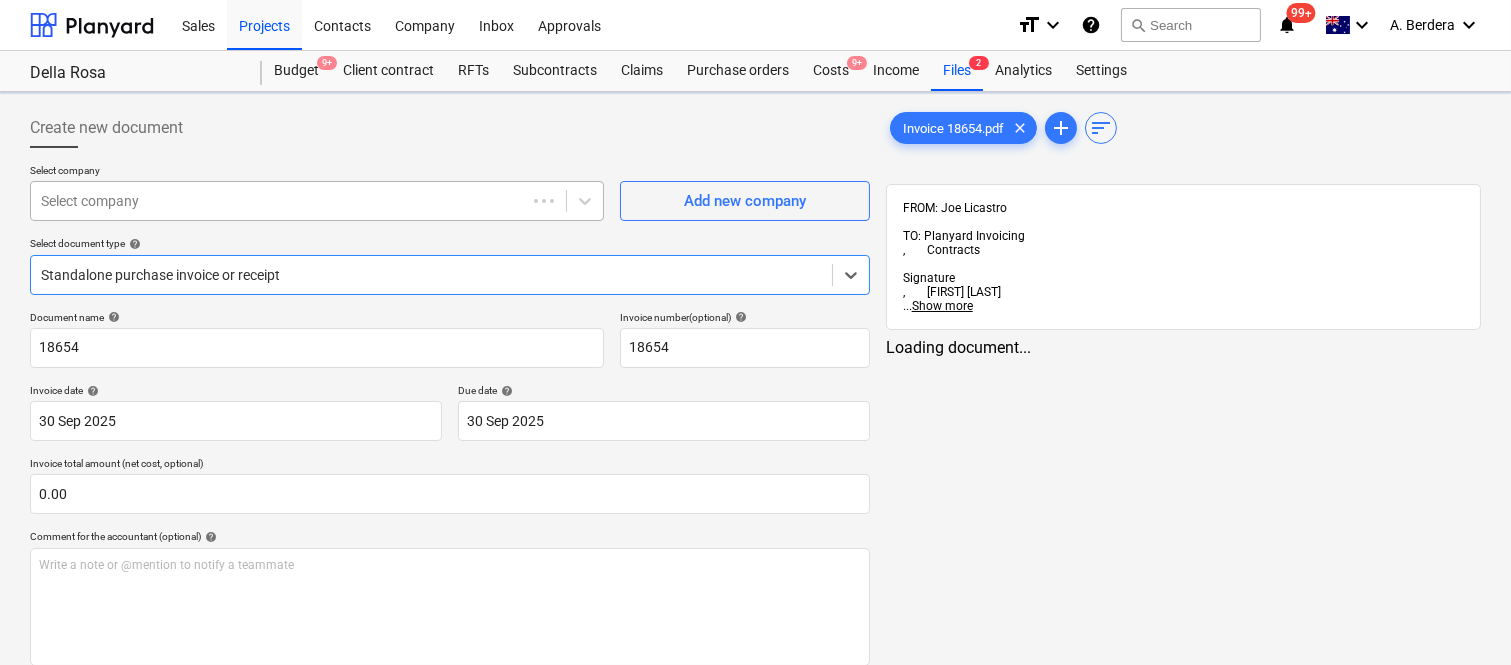 click at bounding box center [278, 201] 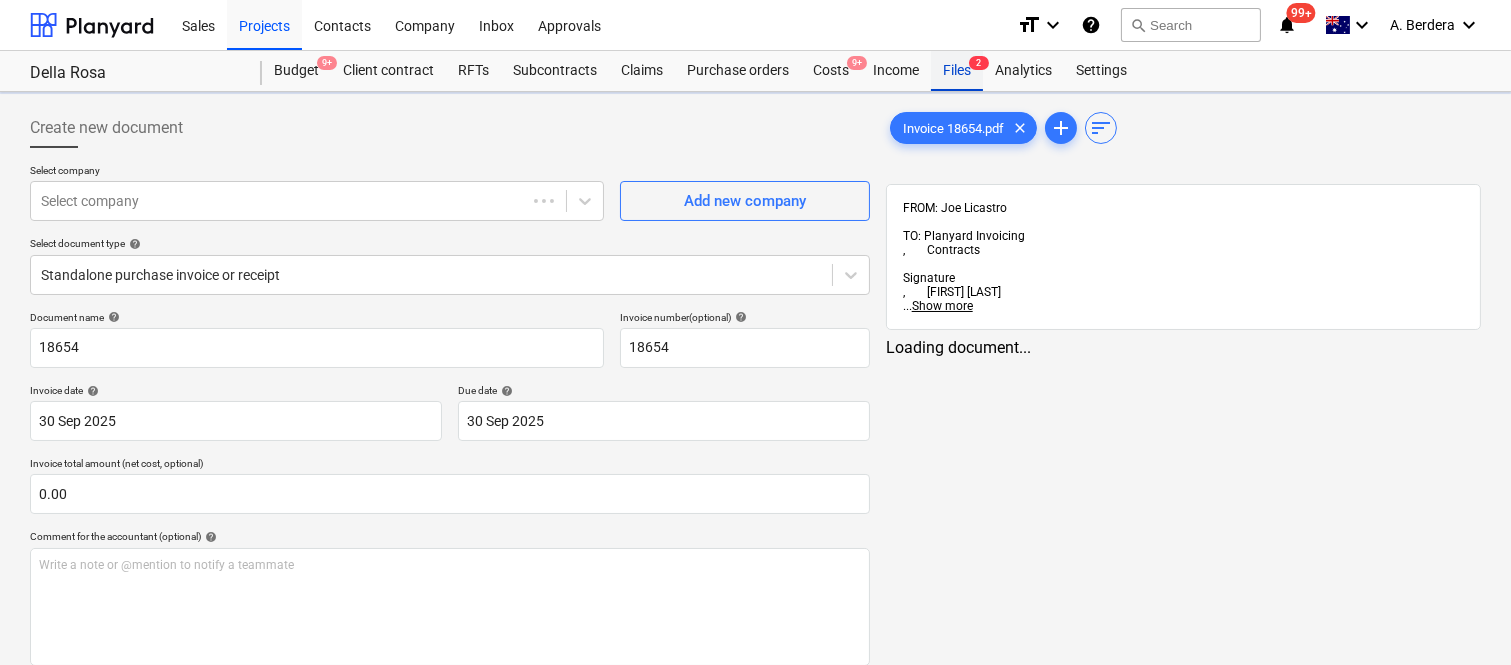 click on "Files 2" at bounding box center (957, 71) 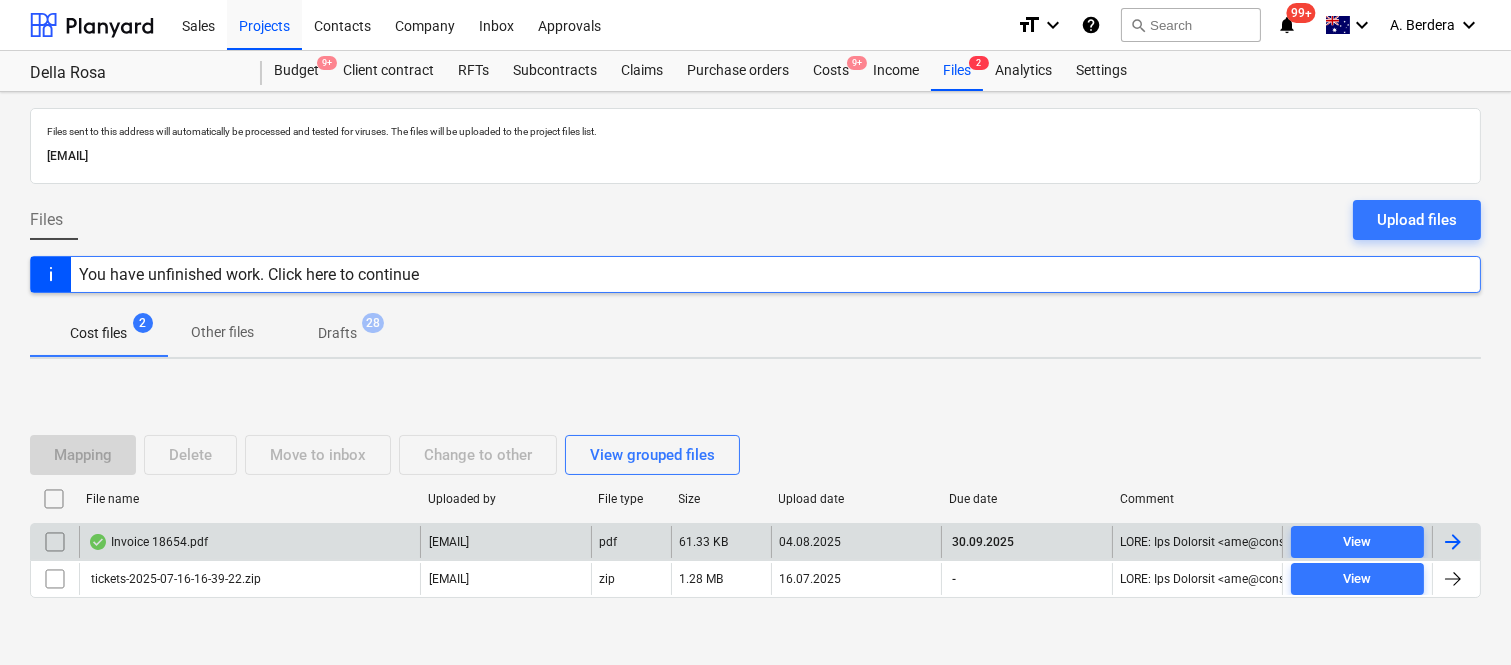 click on "Invoice 18654.pdf" at bounding box center [249, 542] 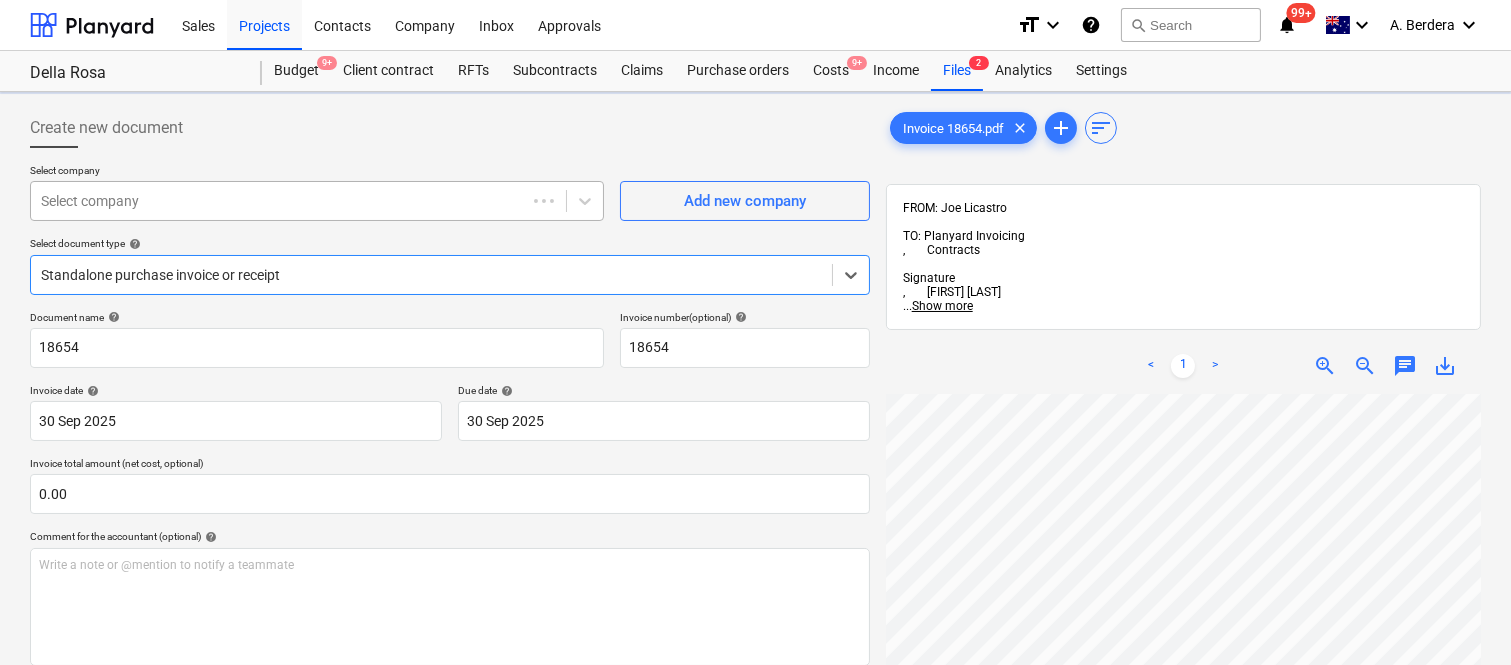 click at bounding box center (278, 201) 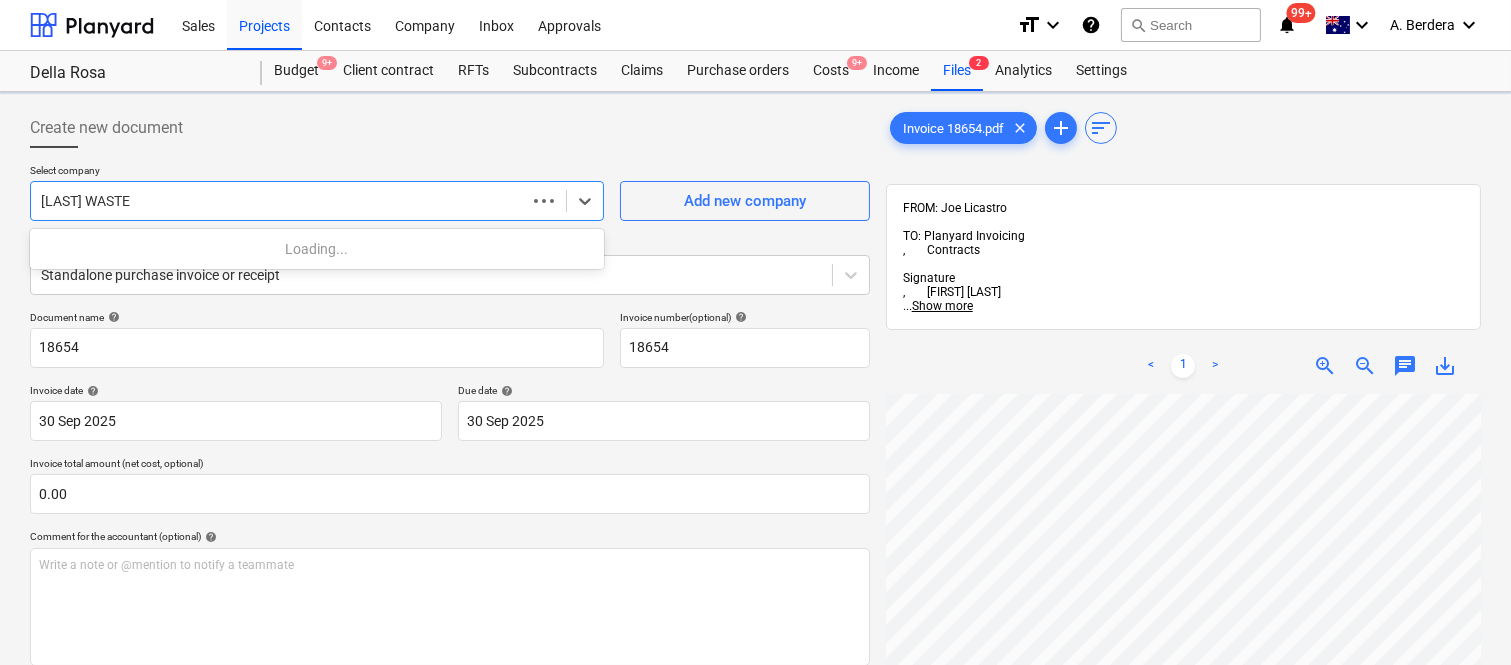 type on "SAUNDERS WASTE" 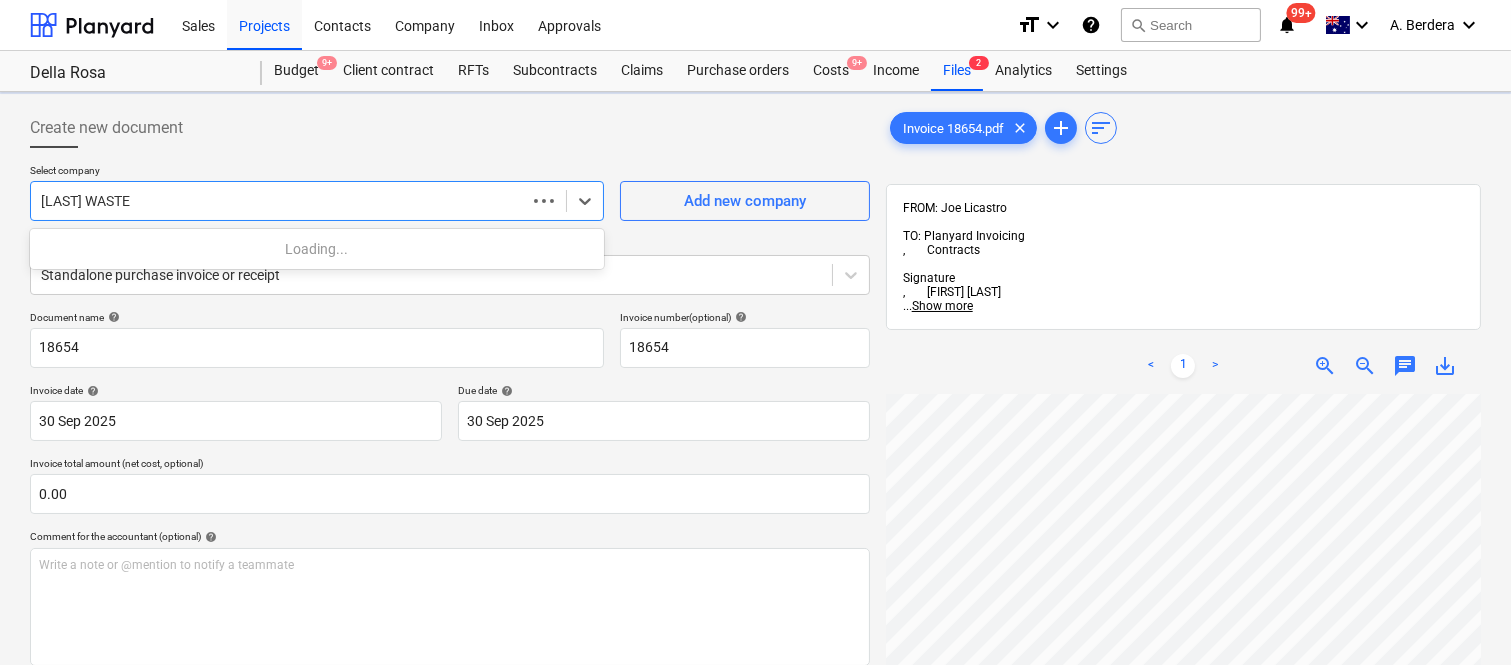type 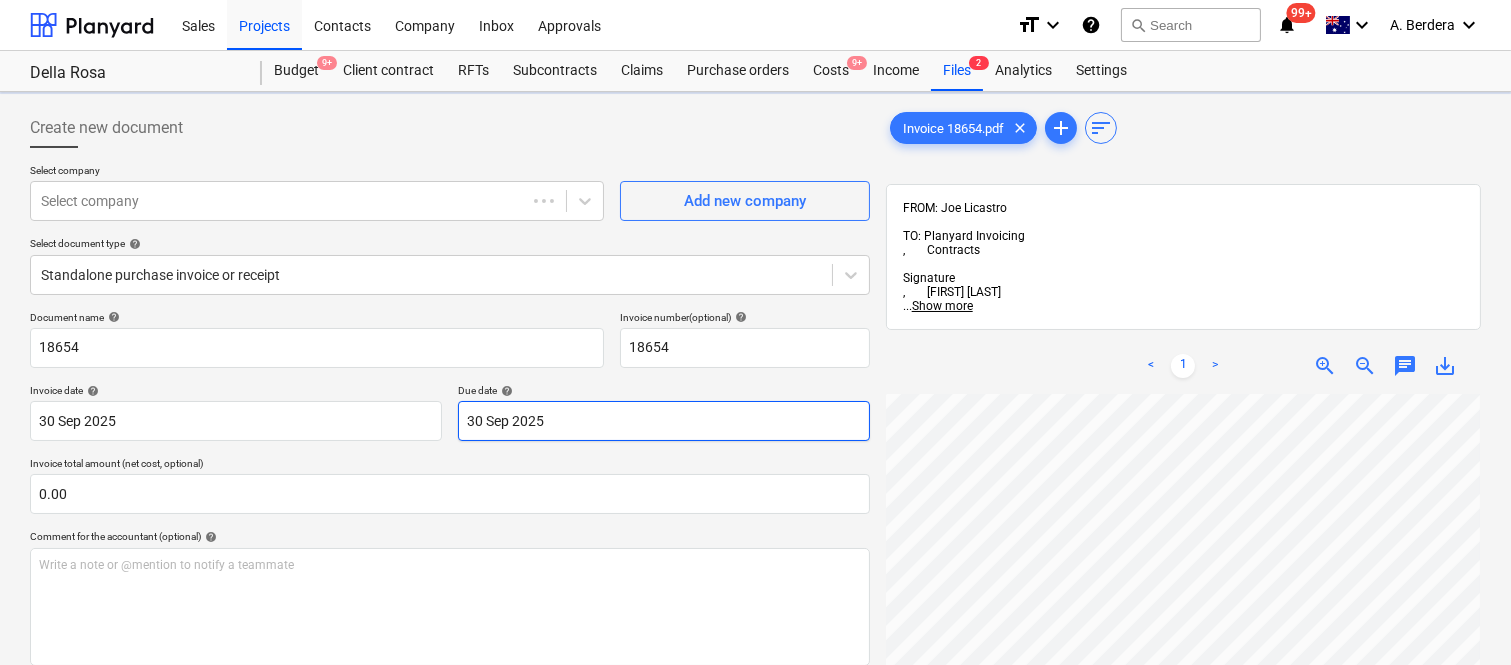 scroll, scrollTop: 23, scrollLeft: 455, axis: both 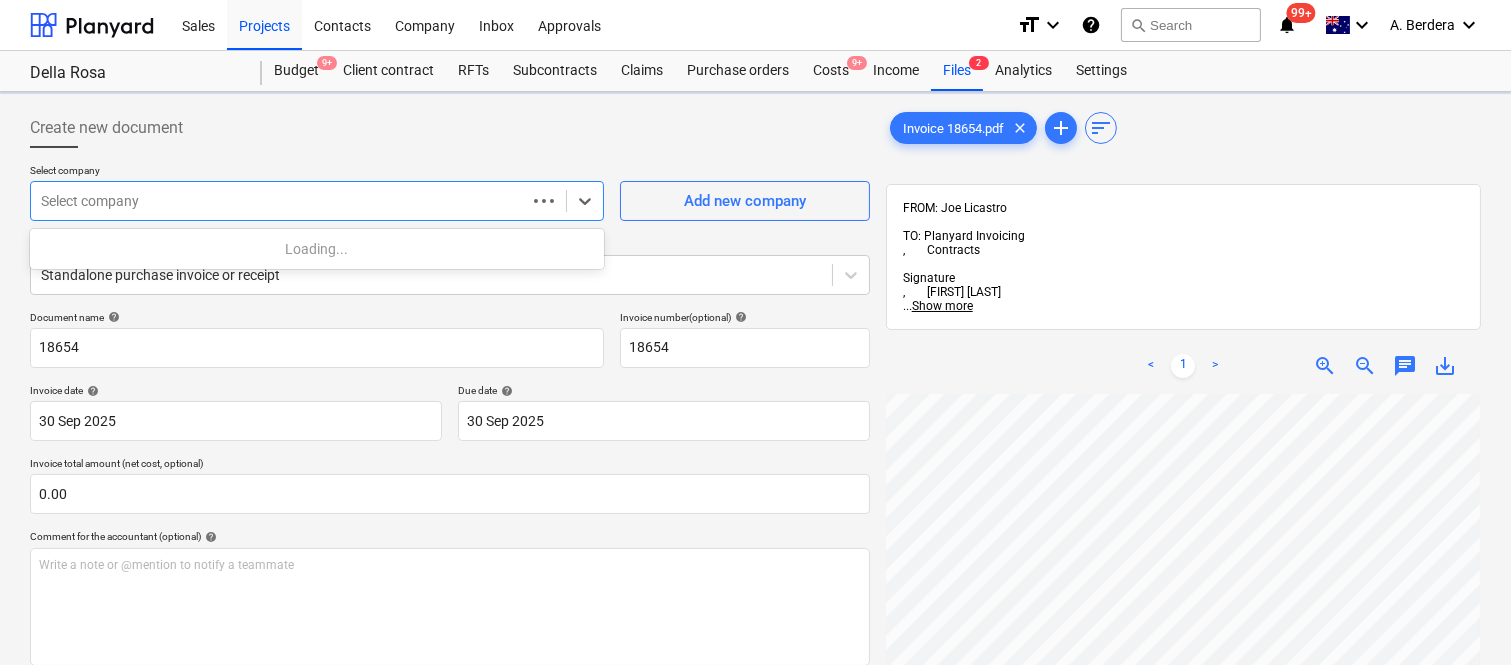 click at bounding box center (278, 201) 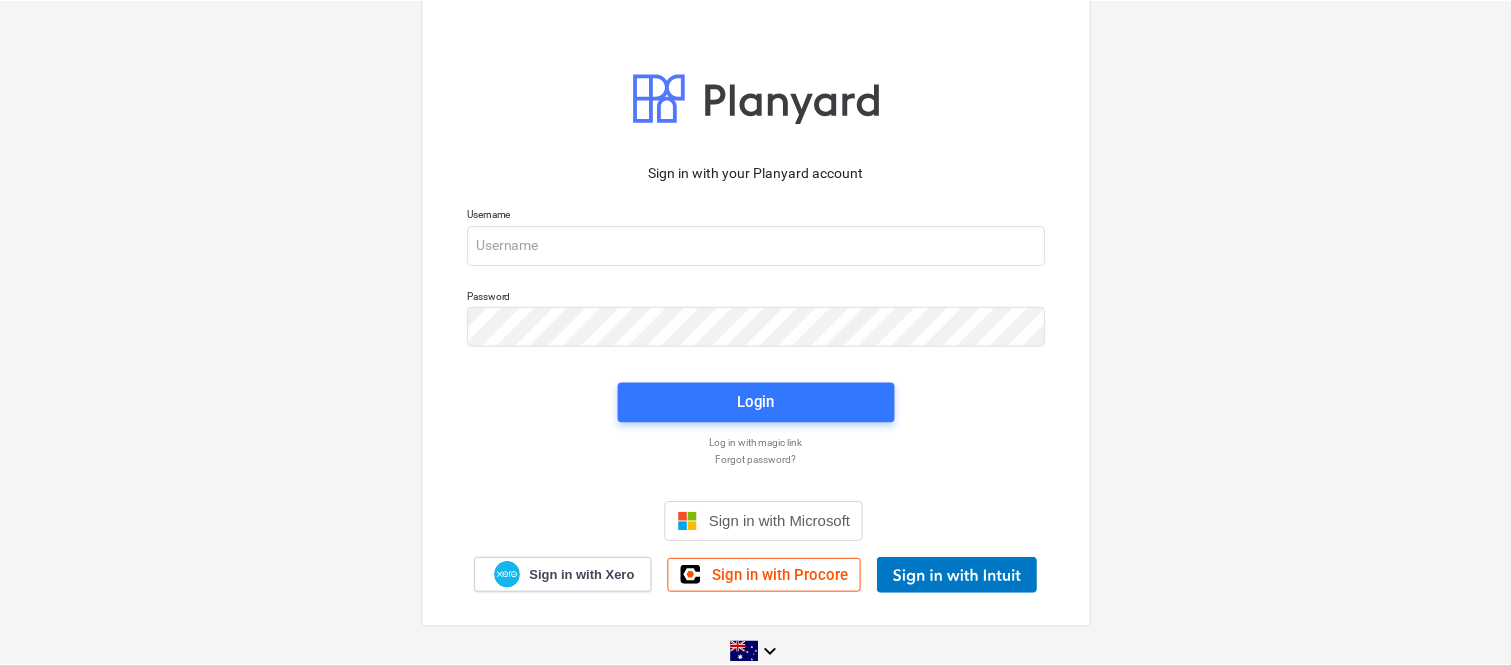 scroll, scrollTop: 0, scrollLeft: 0, axis: both 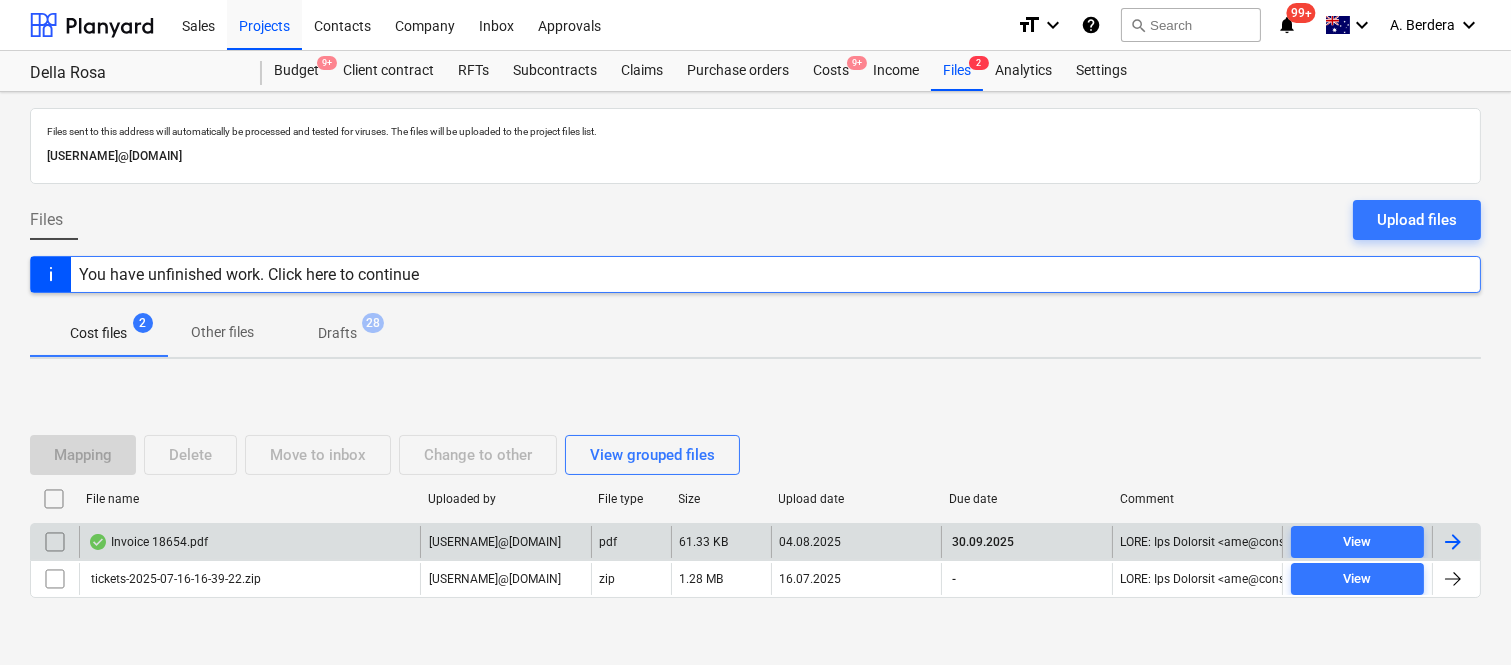 click on "Invoice 18654.pdf" at bounding box center (249, 542) 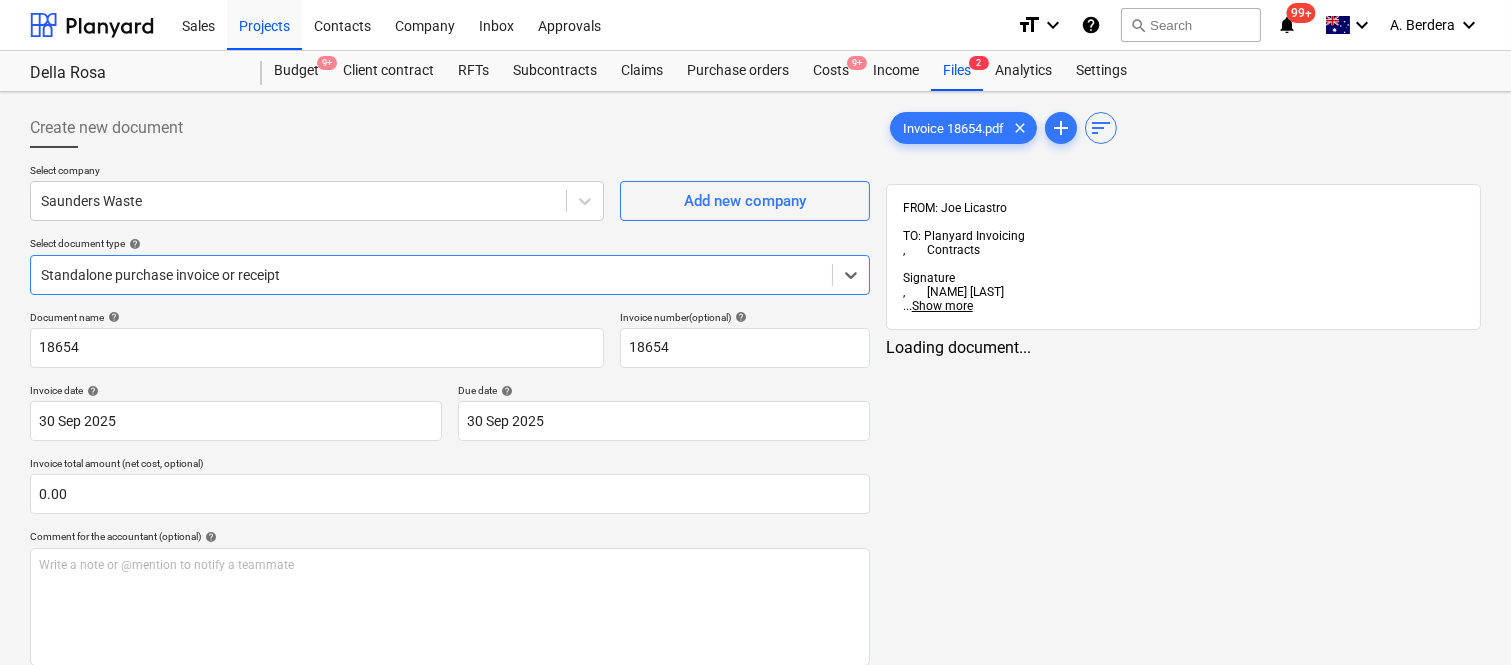 type on "18654" 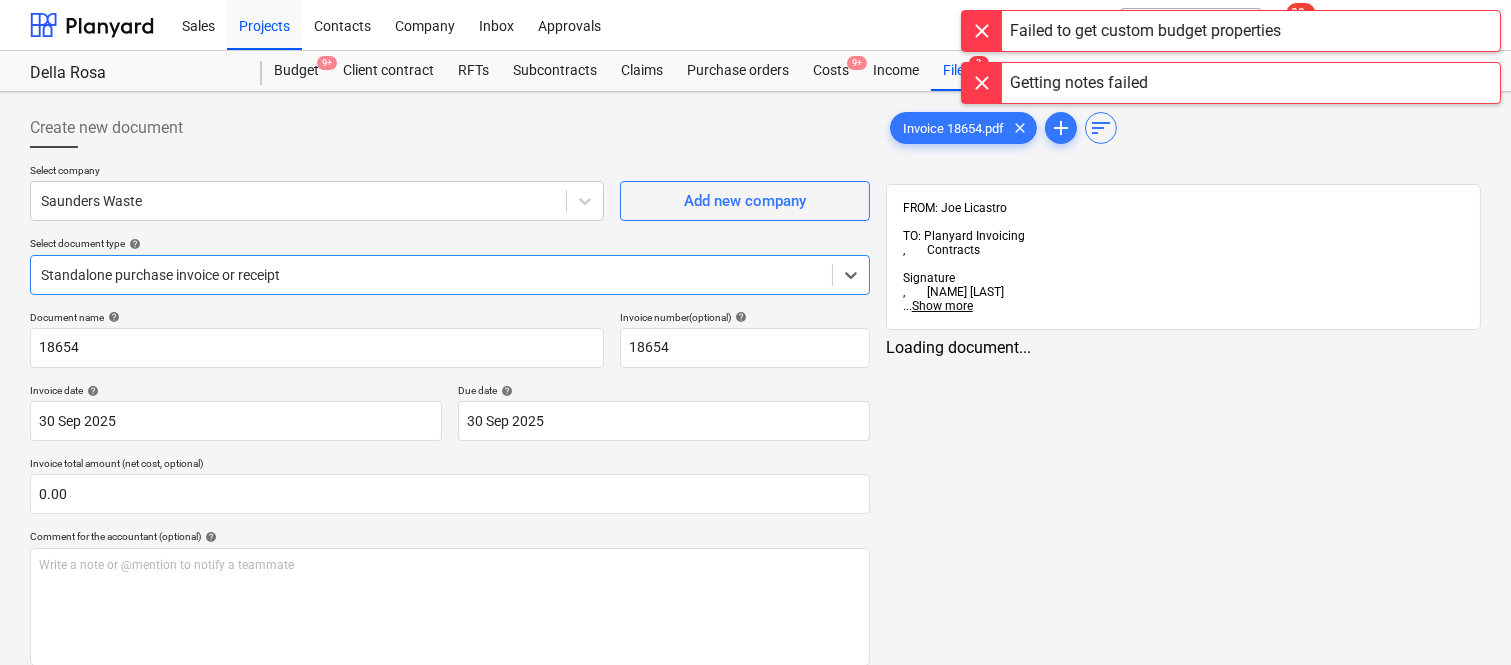 click at bounding box center (431, 275) 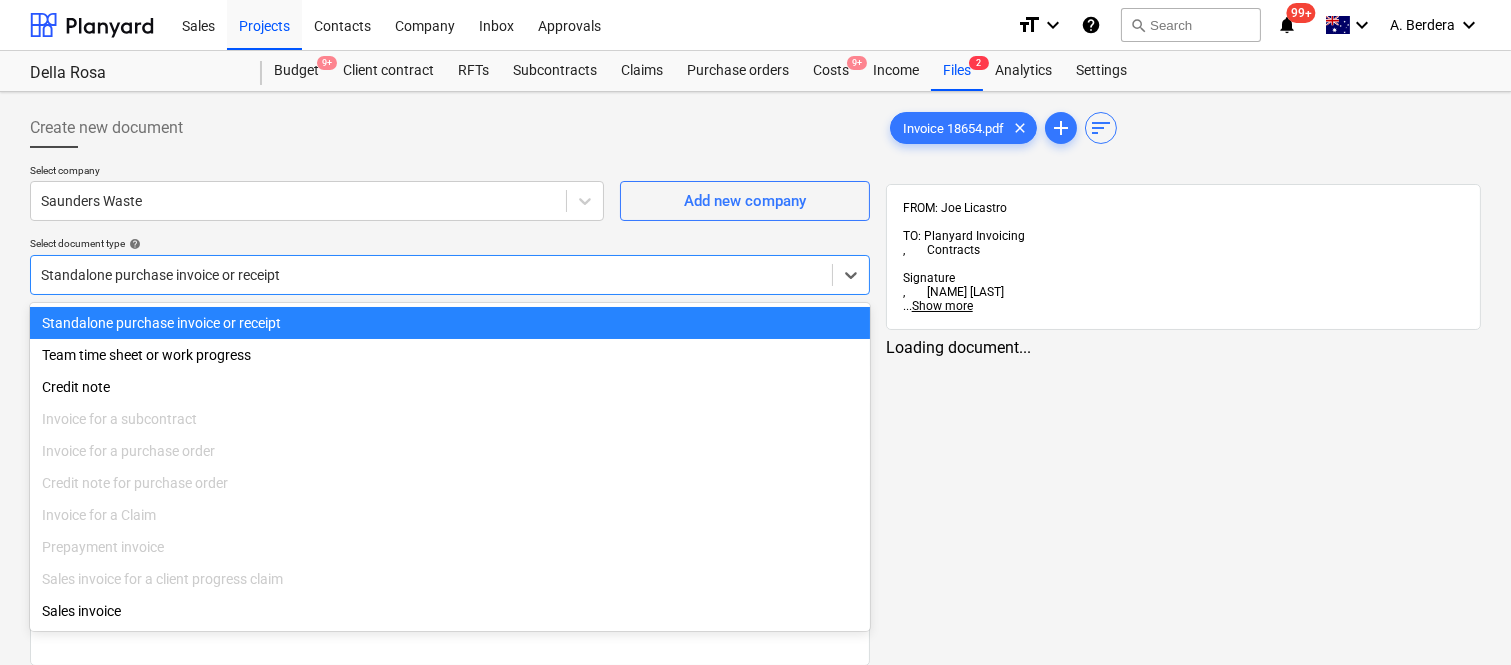 click on "Standalone purchase invoice or receipt" at bounding box center [450, 323] 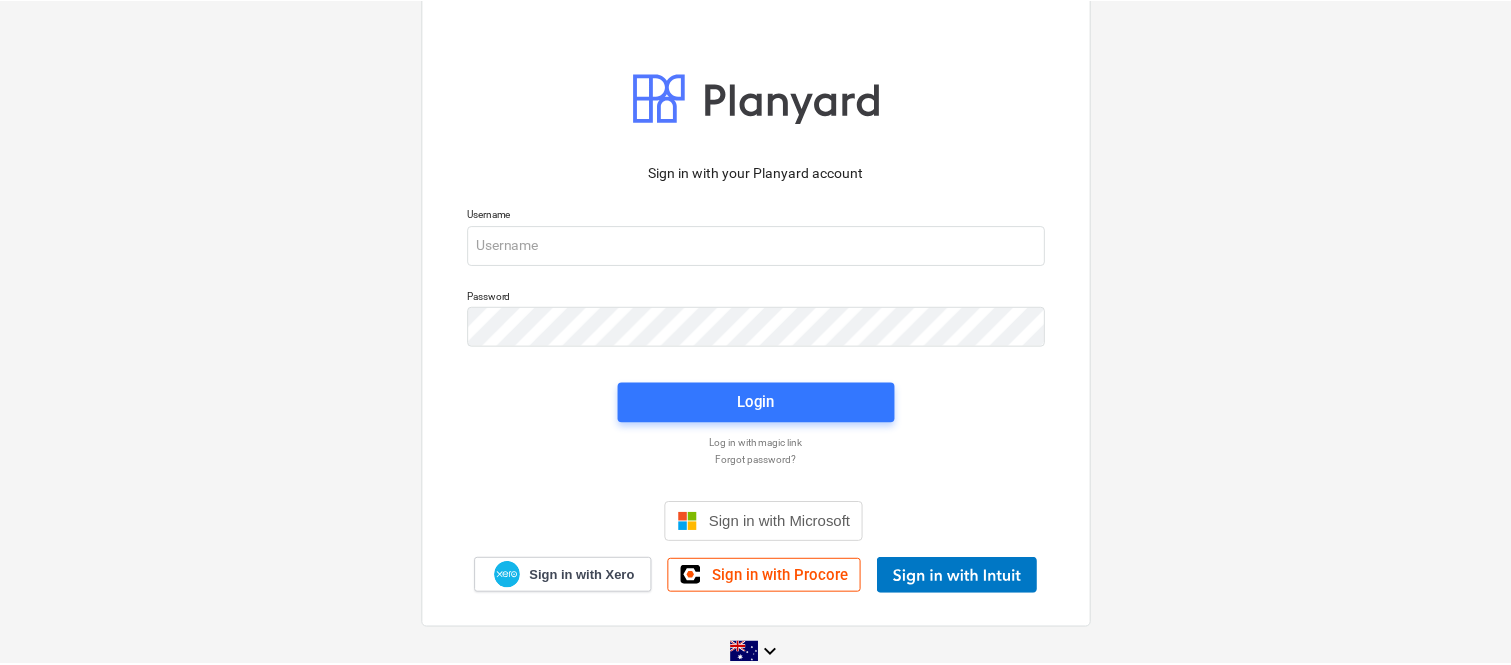 scroll, scrollTop: 0, scrollLeft: 0, axis: both 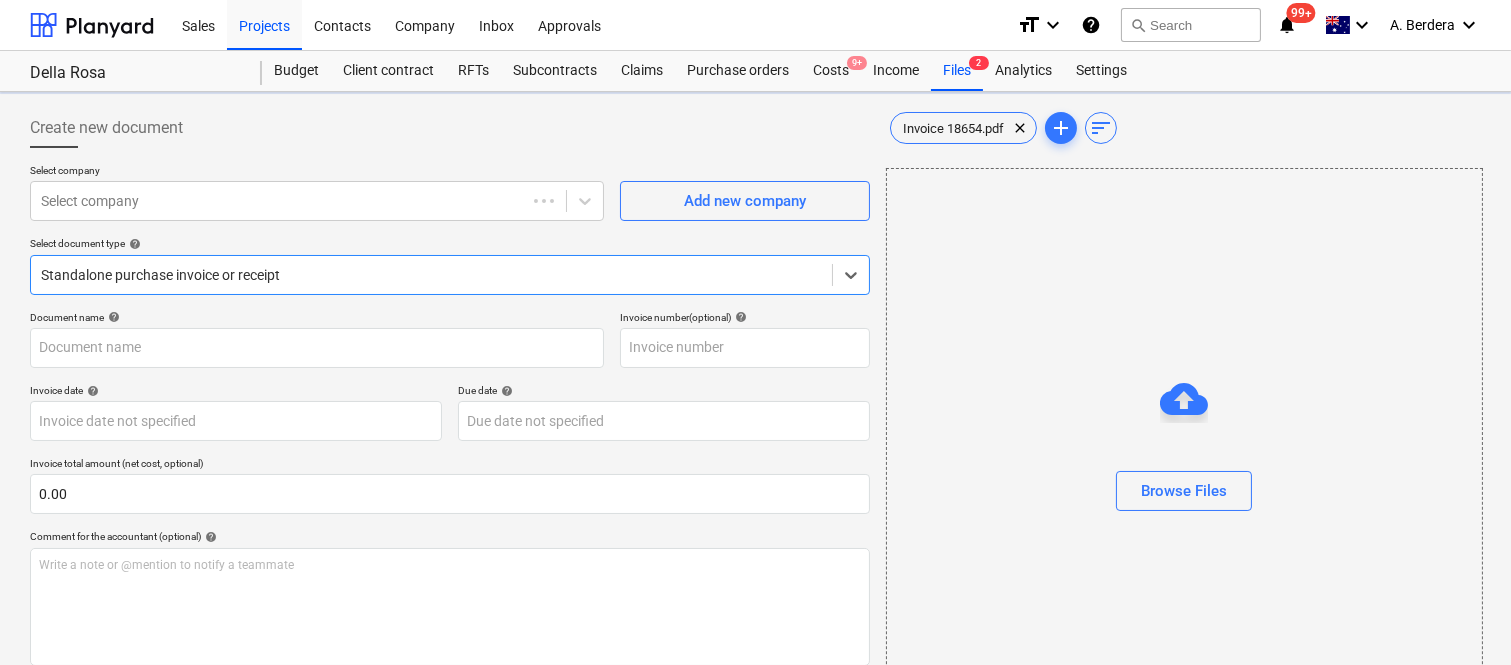 type on "18654" 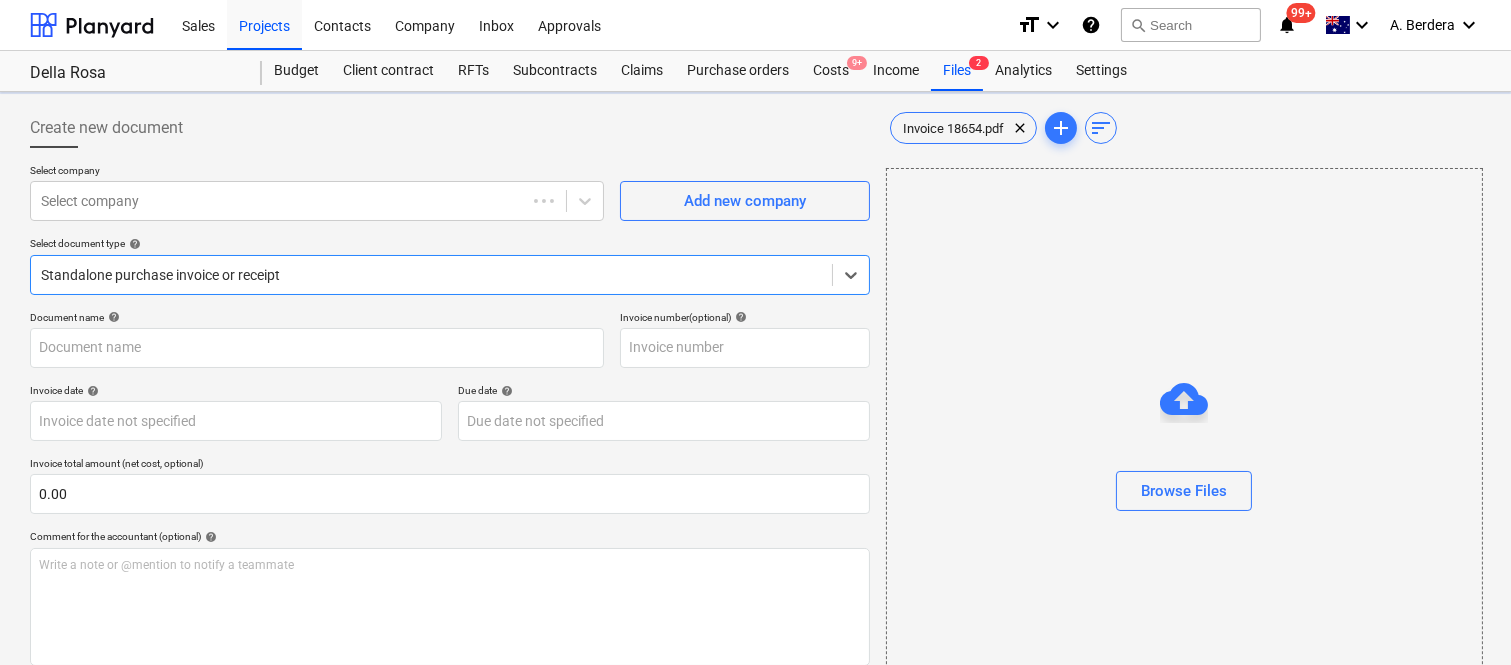 type on "18654" 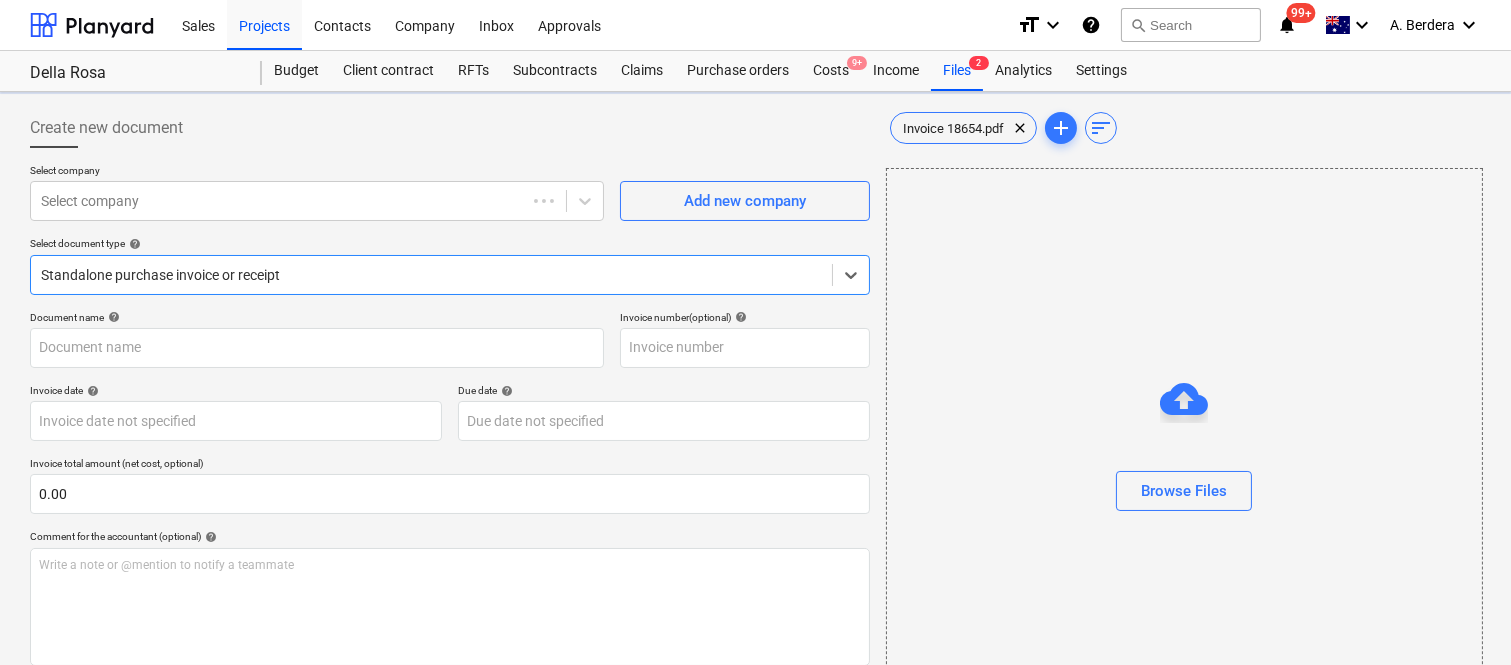 type on "30 Sep 2025" 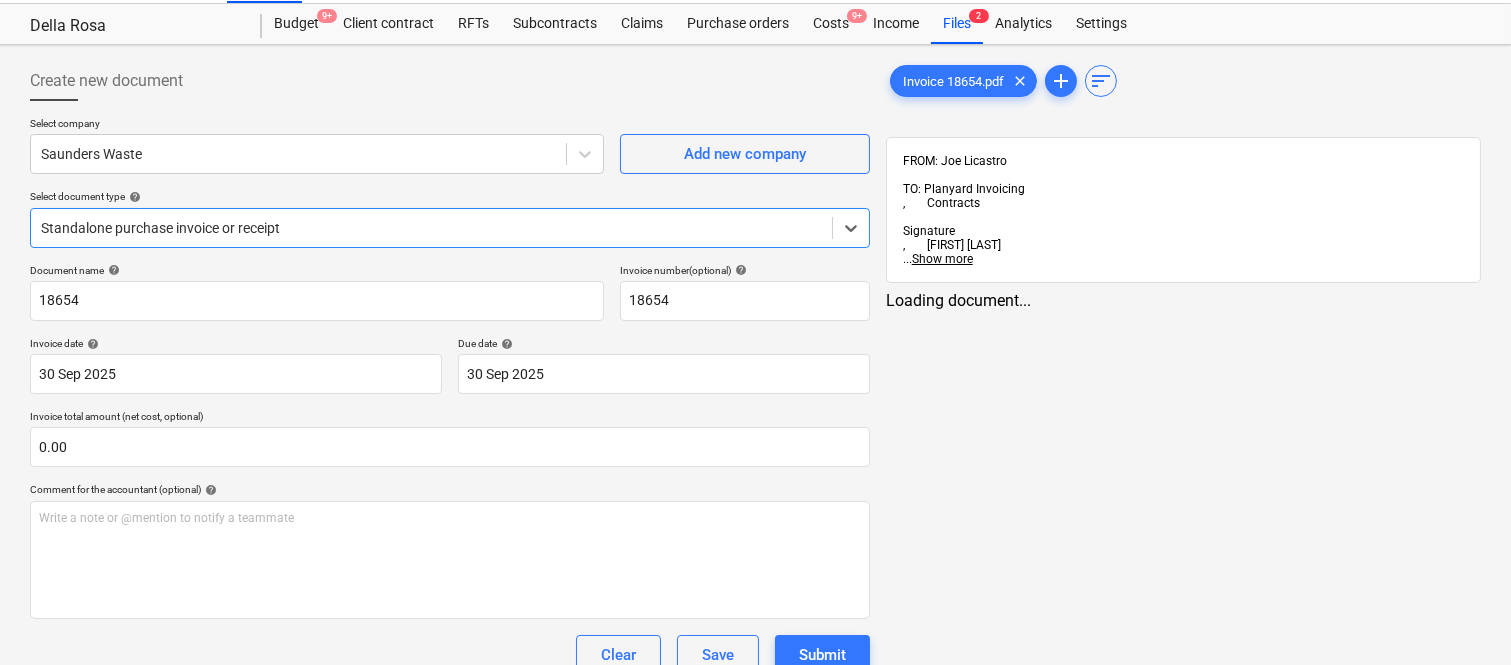 scroll, scrollTop: 0, scrollLeft: 0, axis: both 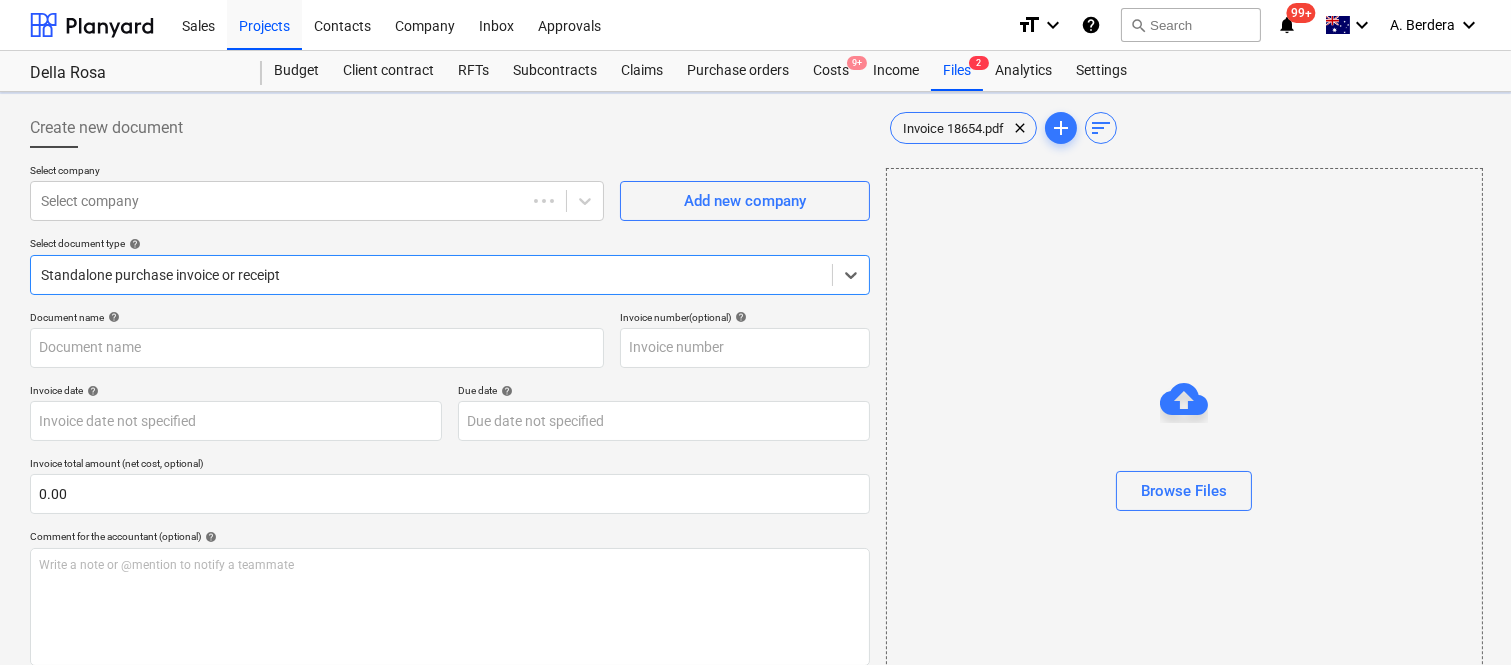 type on "18654" 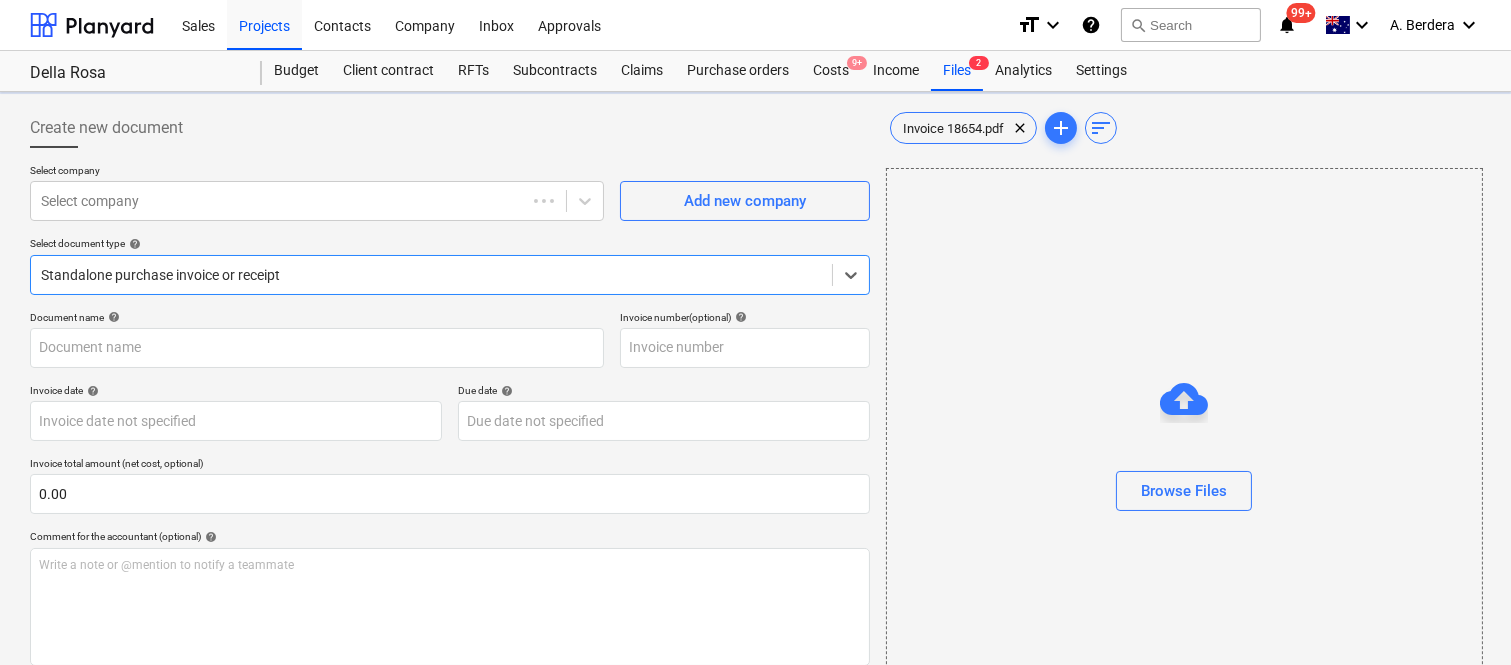 type on "18654" 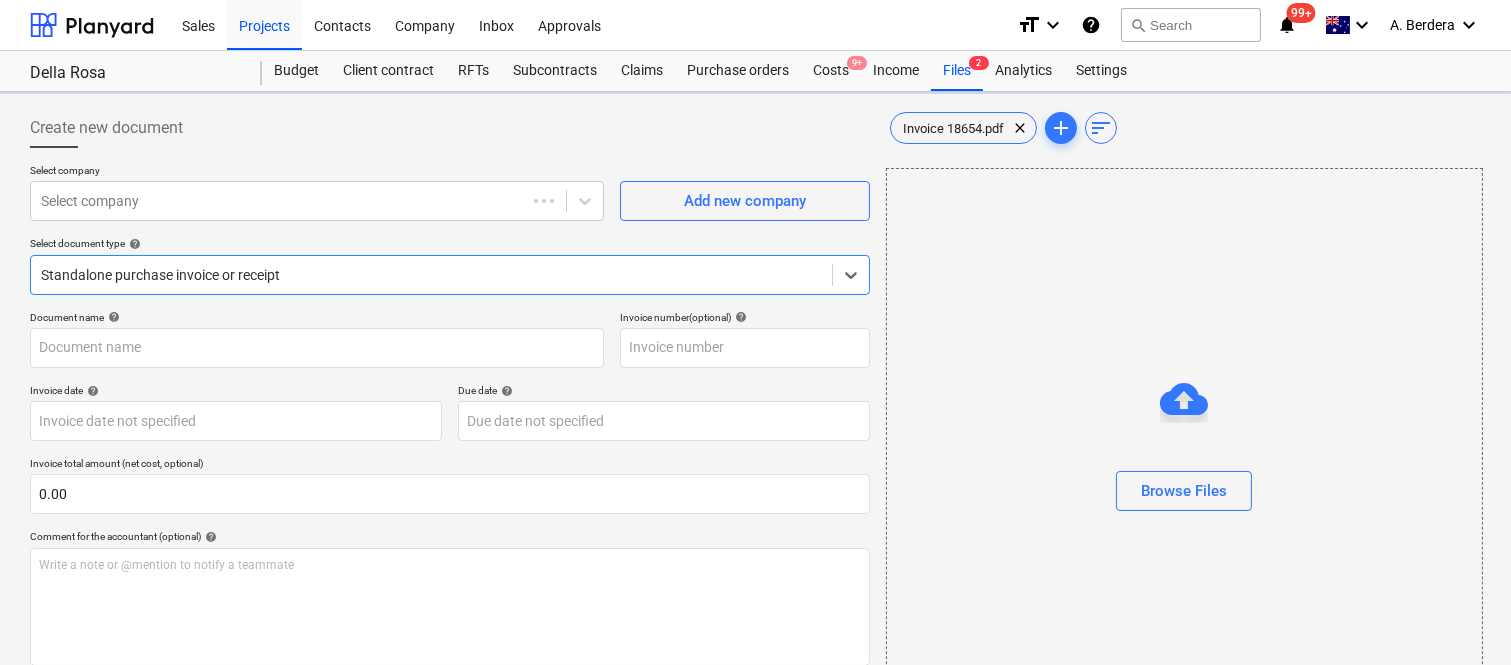type on "30 Sep 2025" 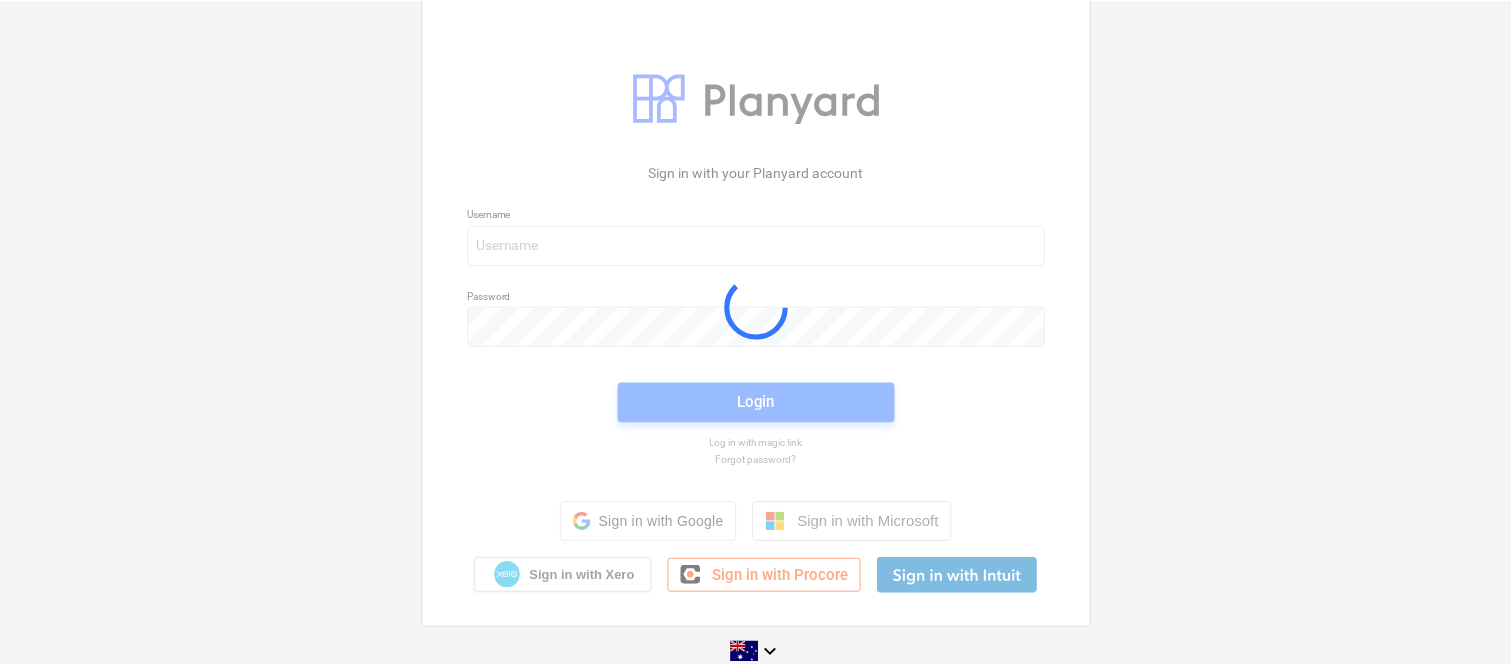 scroll, scrollTop: 0, scrollLeft: 0, axis: both 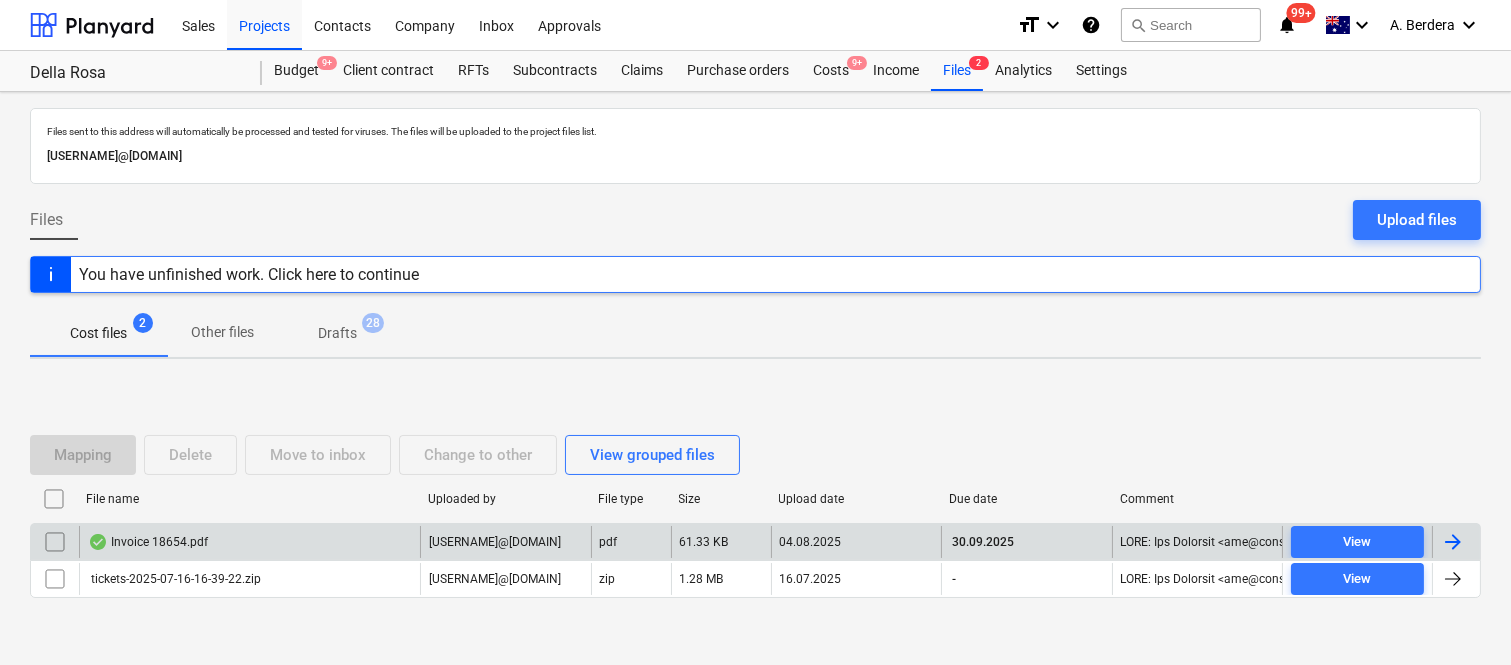 click on "Invoice 18654.pdf" at bounding box center [249, 542] 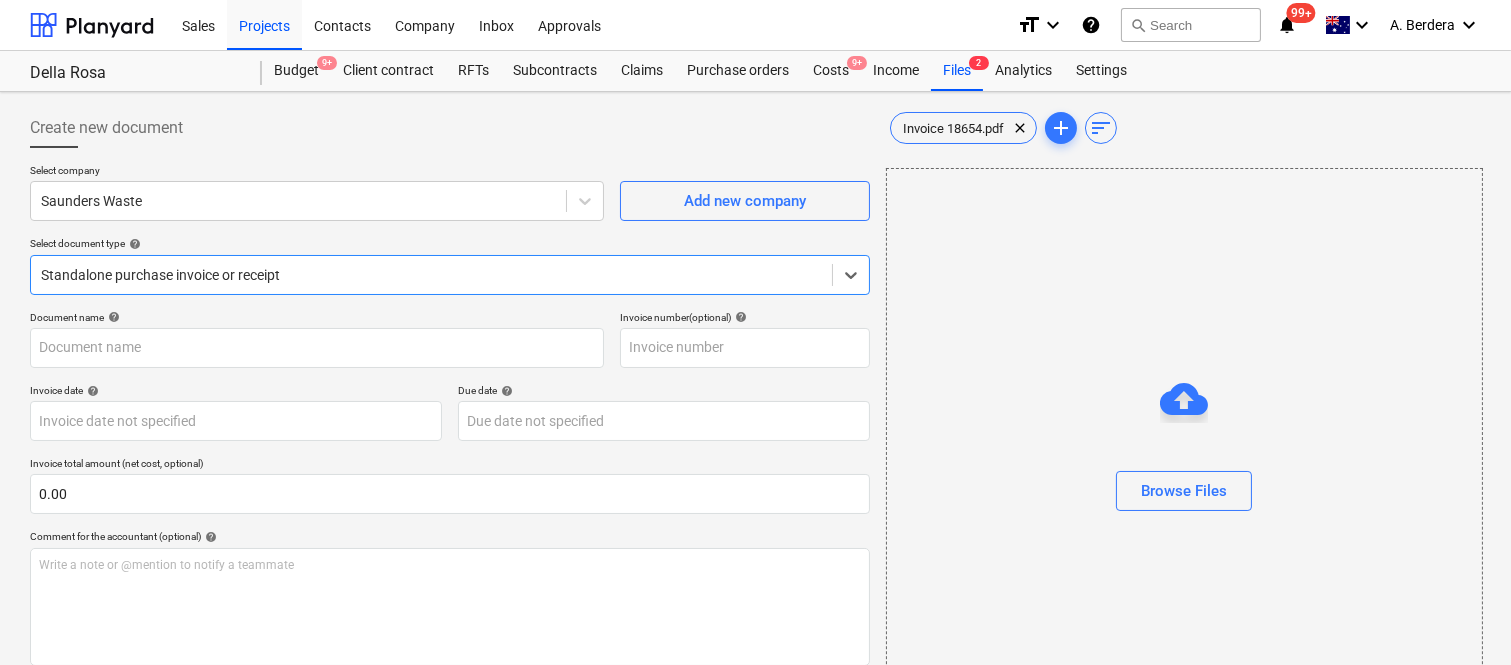 type on "18654" 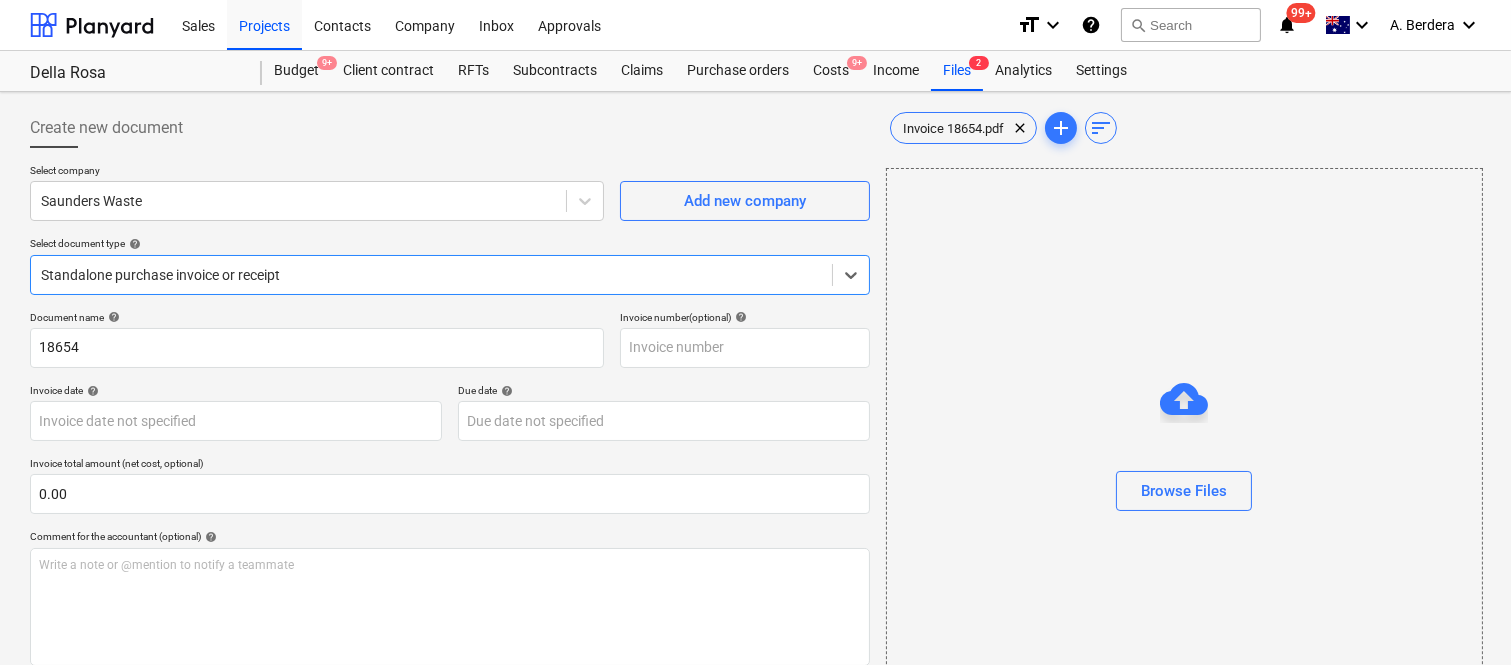 type on "18654" 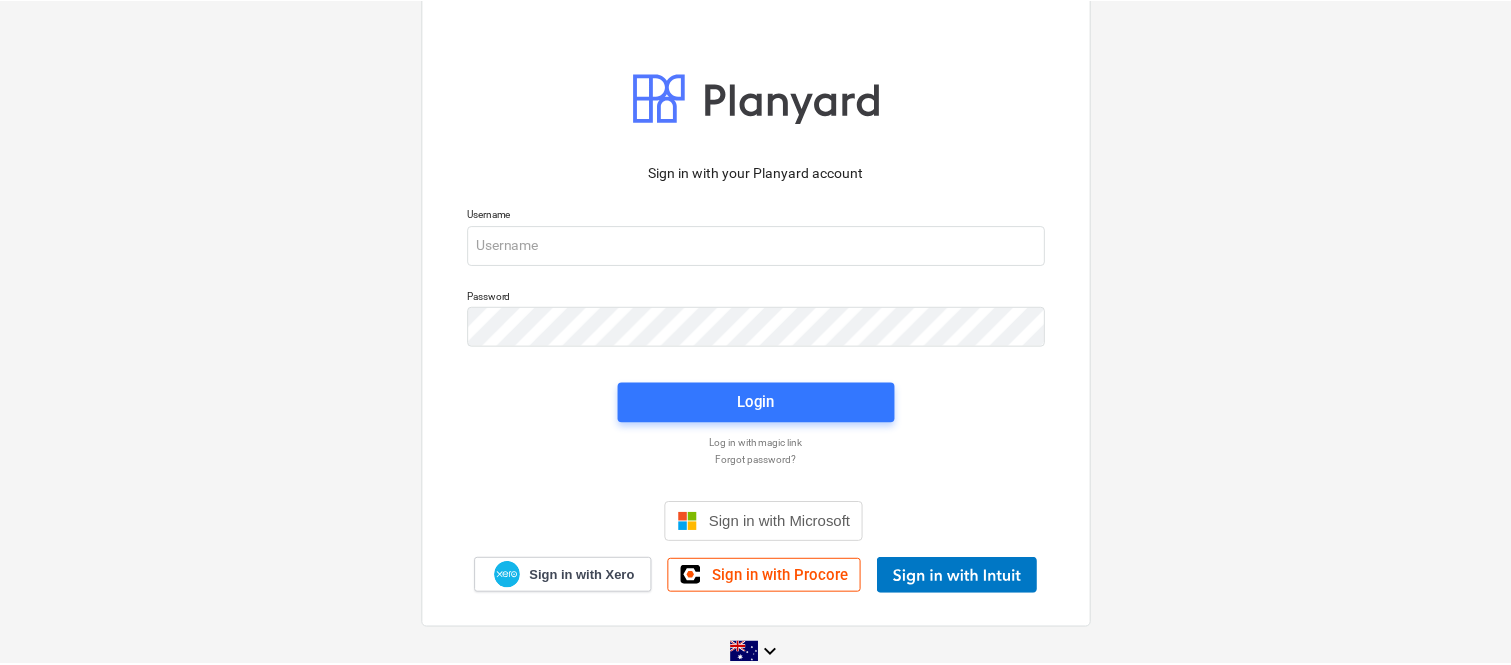 scroll, scrollTop: 0, scrollLeft: 0, axis: both 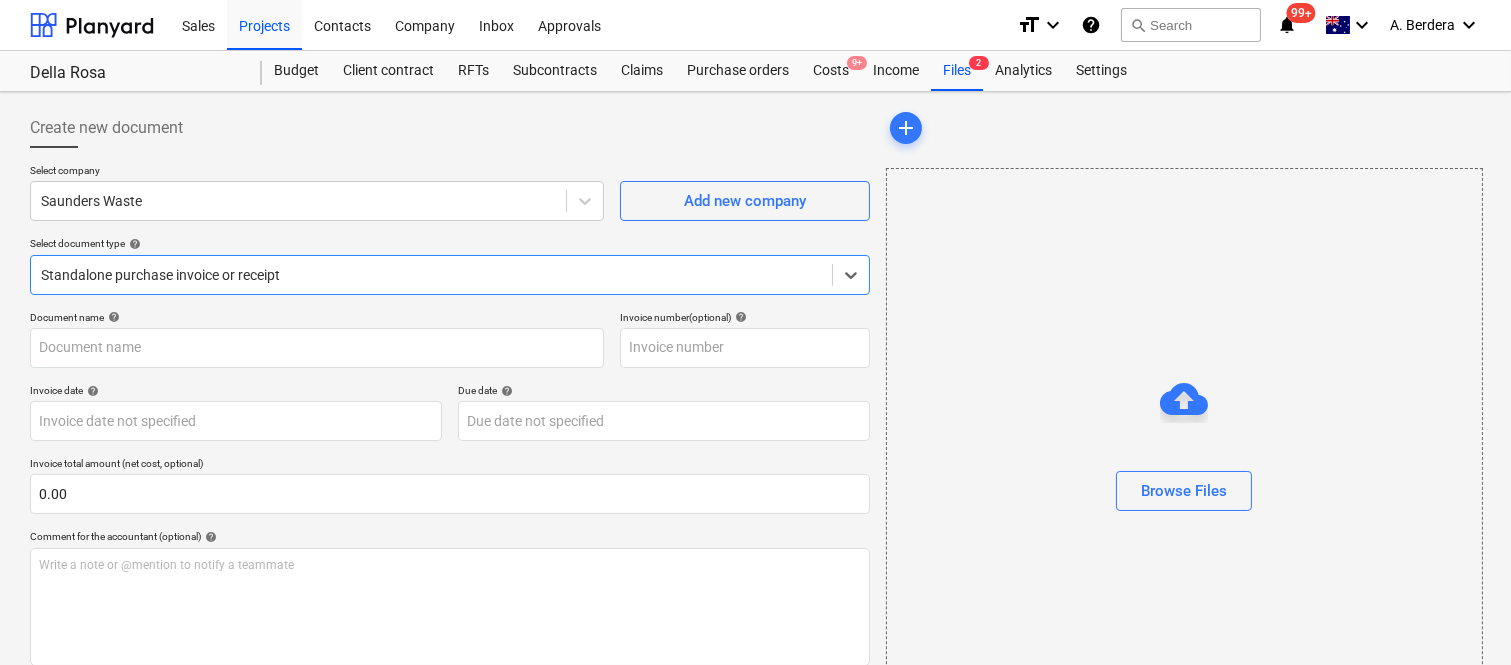 type on "18654" 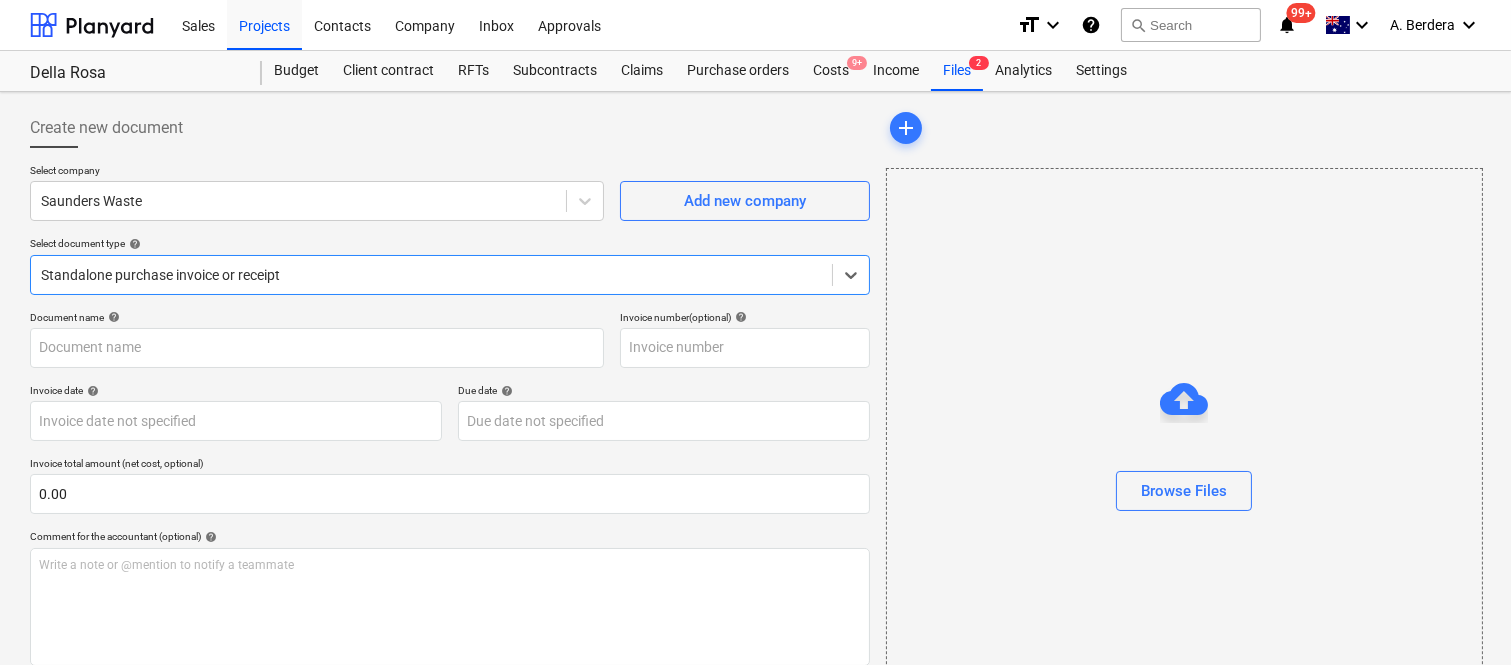 type on "18654" 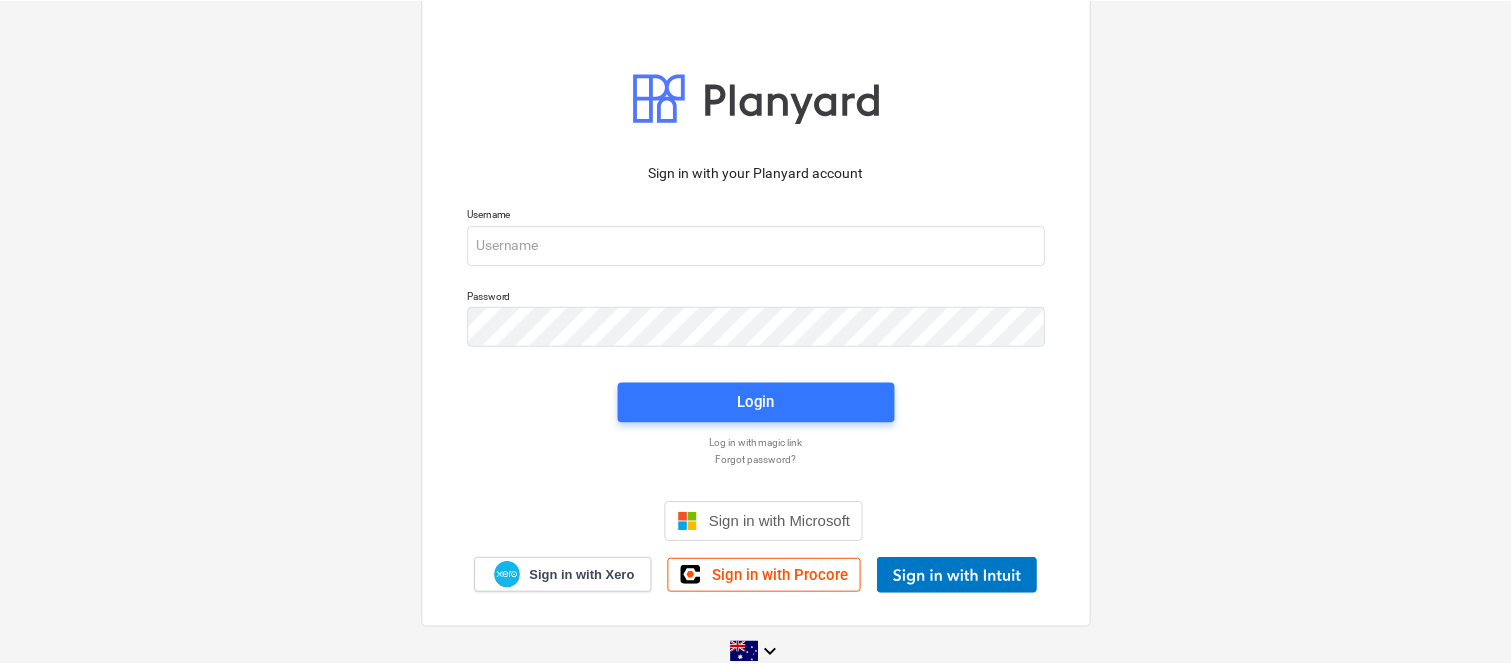 scroll, scrollTop: 0, scrollLeft: 0, axis: both 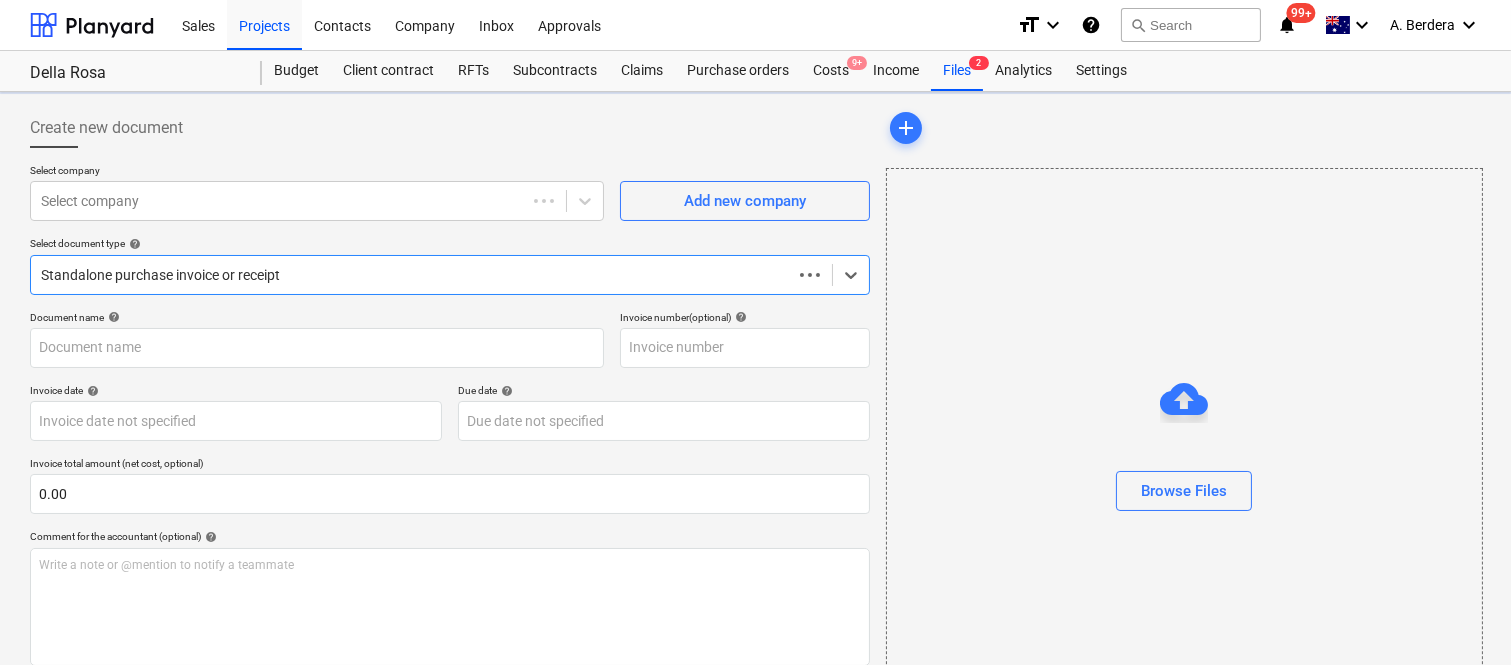 type on "18654" 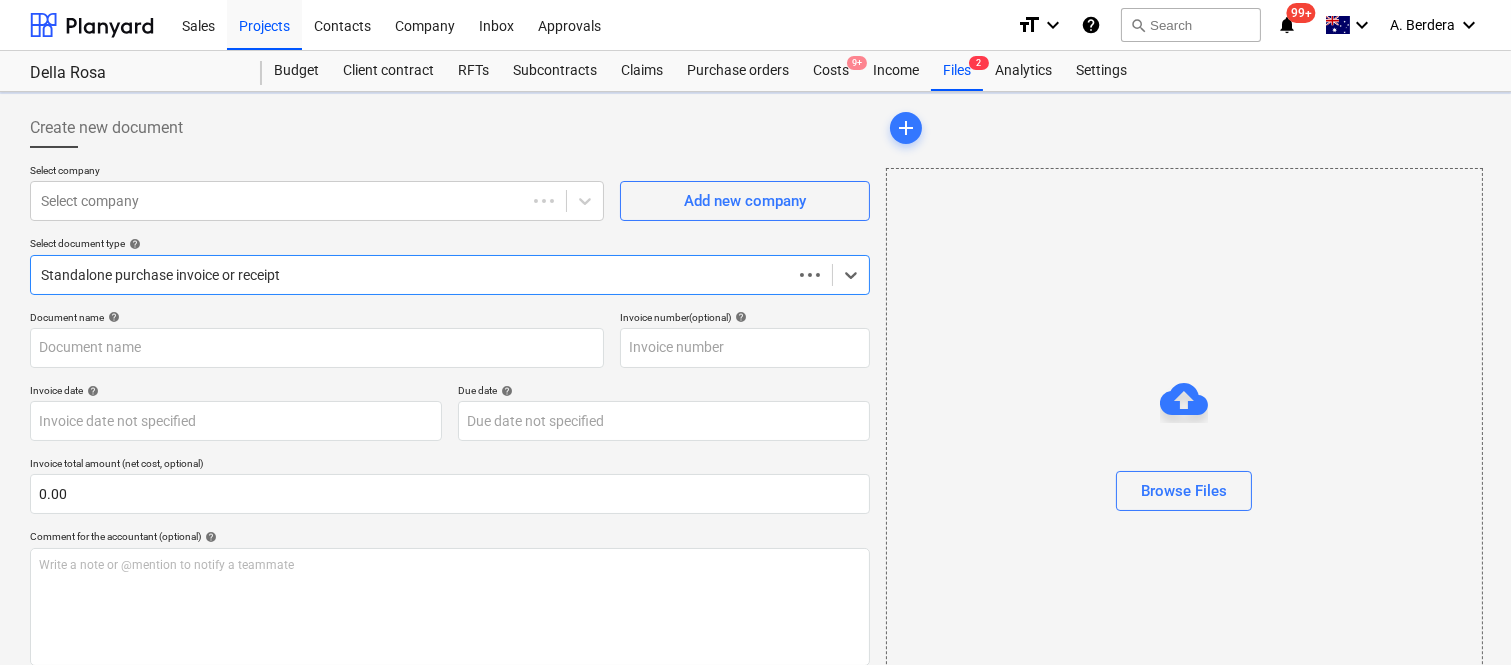 type on "18654" 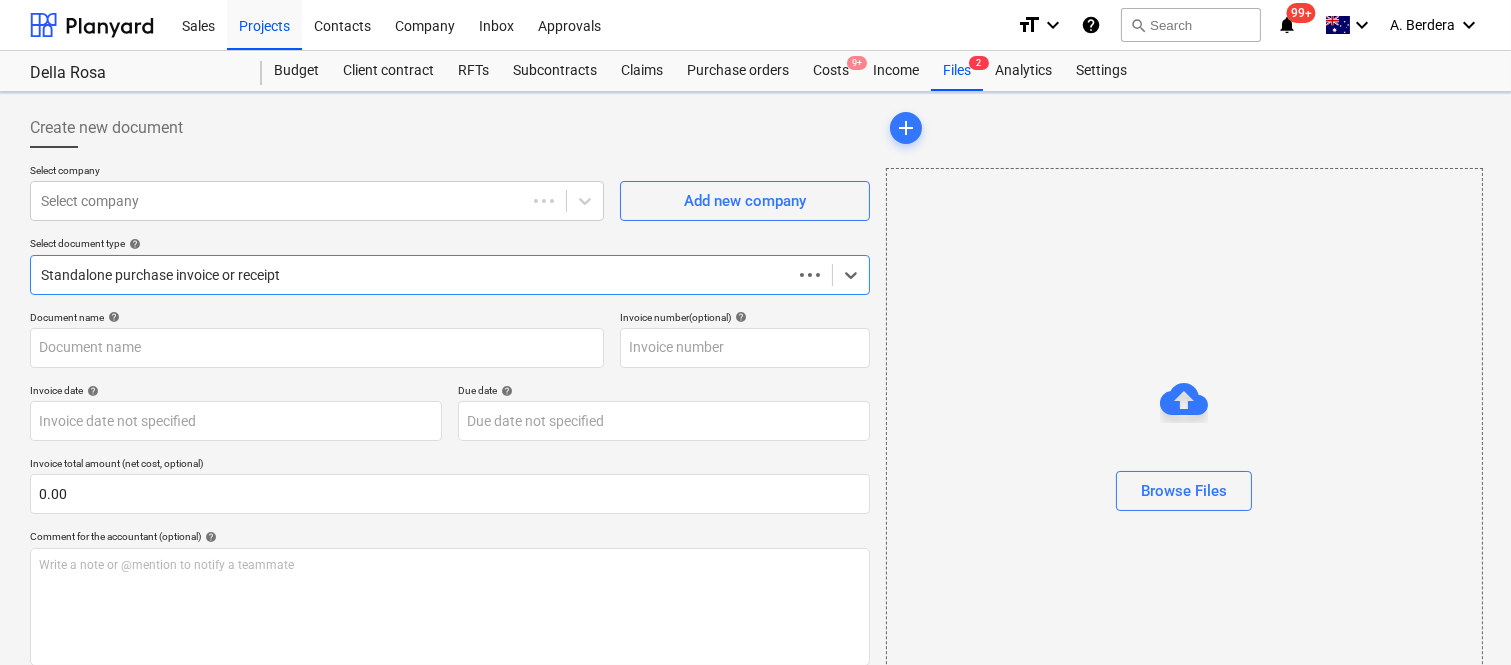 type on "30 Sep 2025" 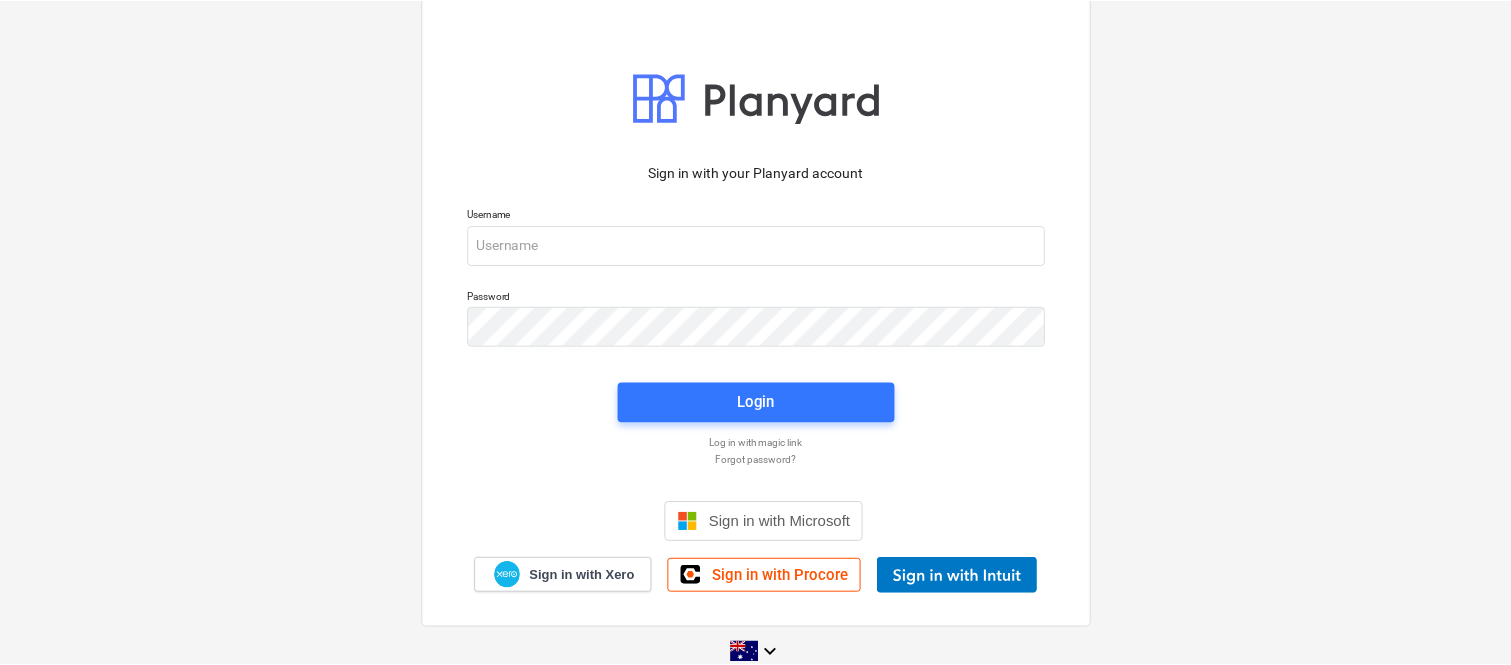 scroll, scrollTop: 0, scrollLeft: 0, axis: both 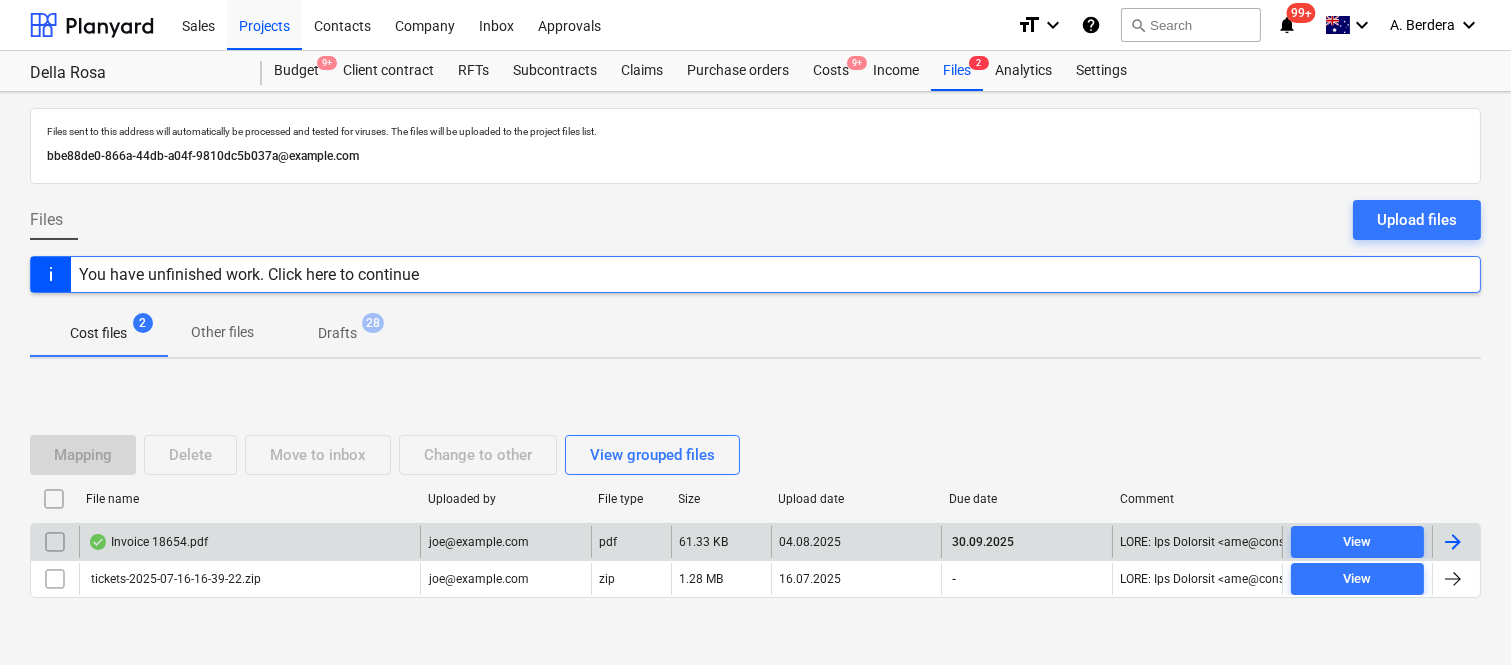 click on "Invoice 18654.pdf" at bounding box center [249, 542] 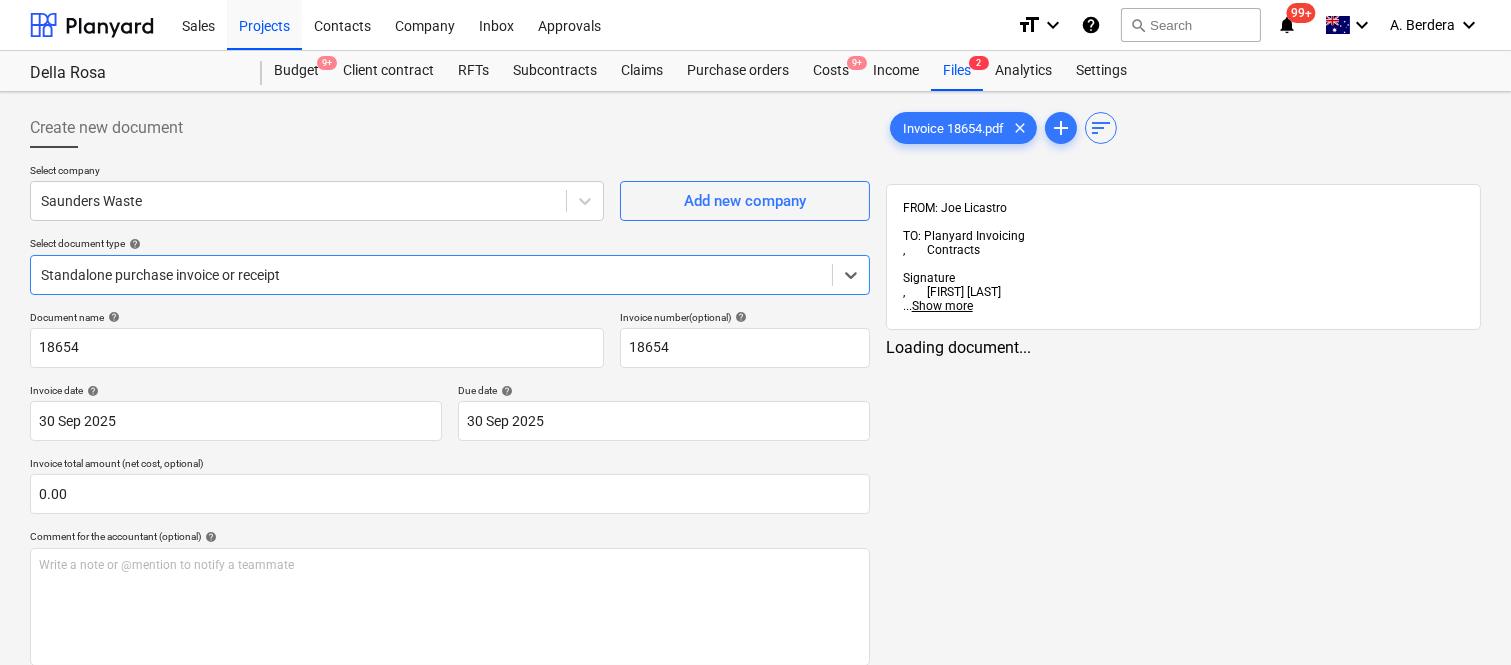 type on "18654" 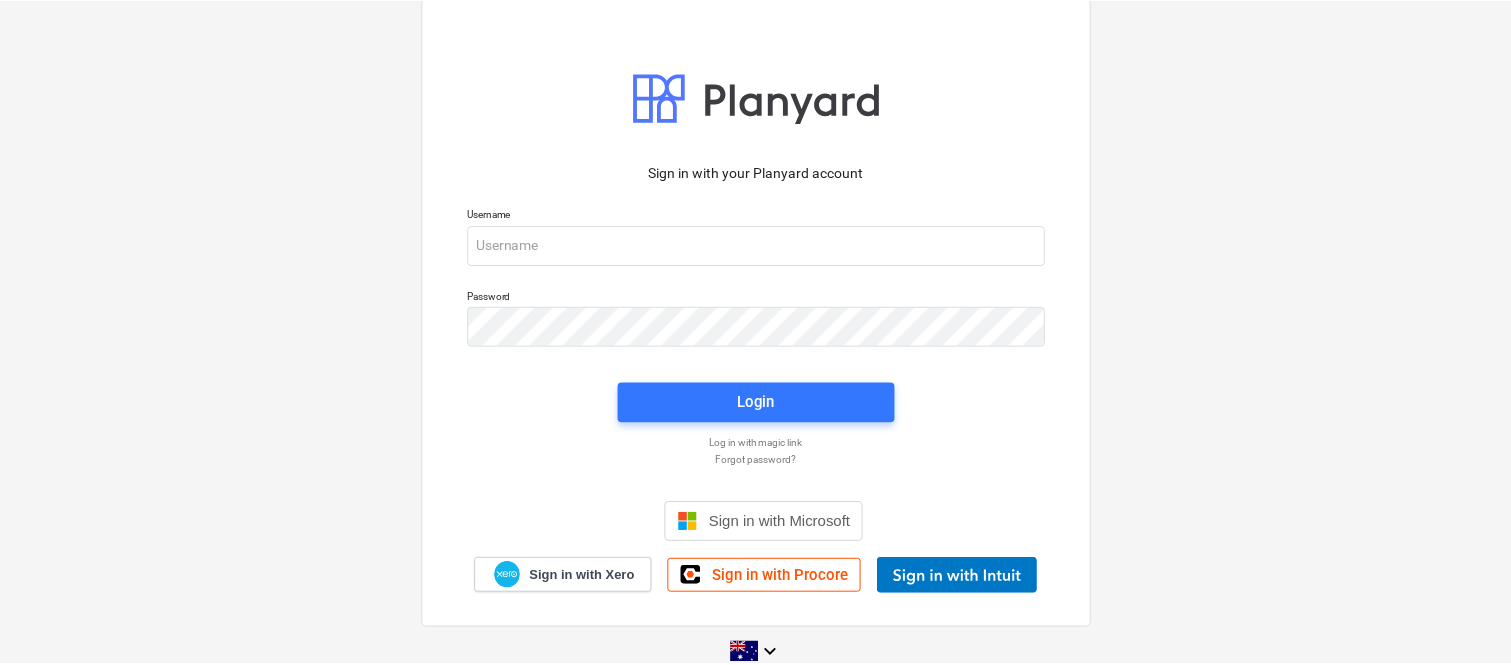 scroll, scrollTop: 0, scrollLeft: 0, axis: both 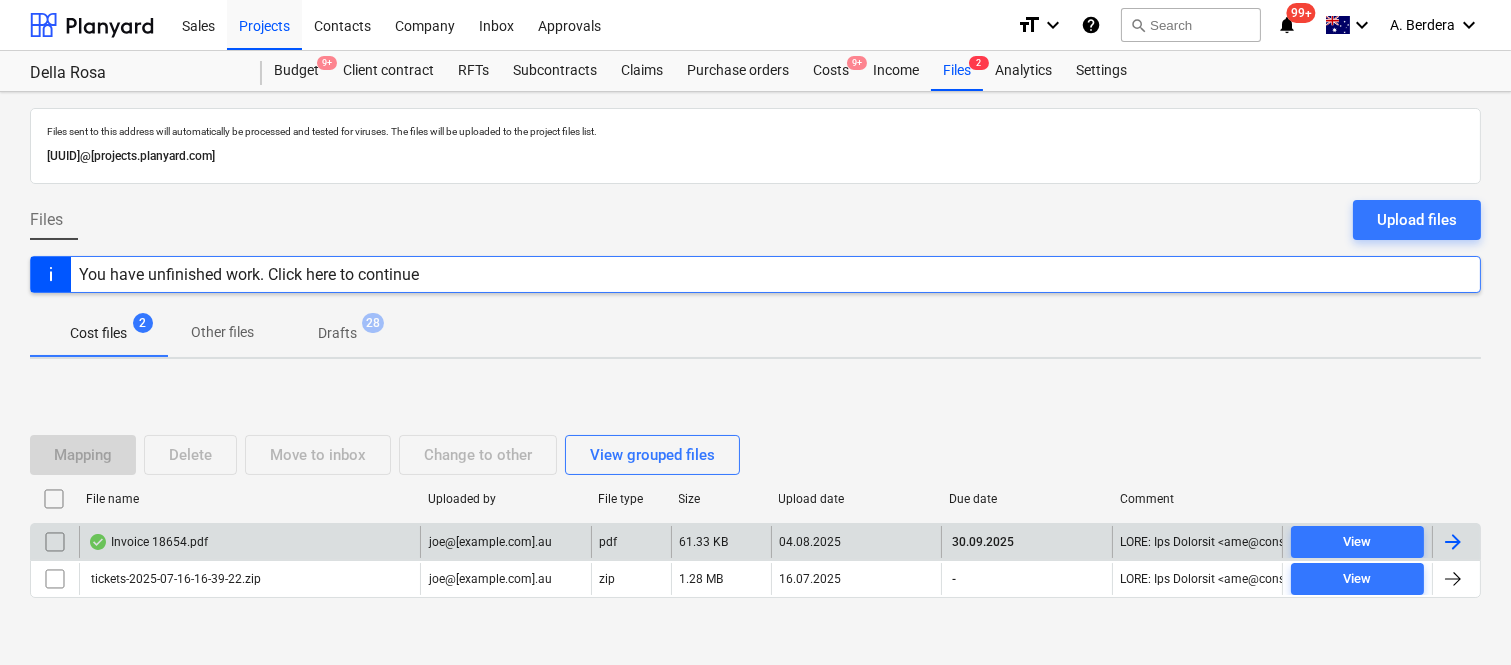 click on "Invoice 18654.pdf" at bounding box center (249, 542) 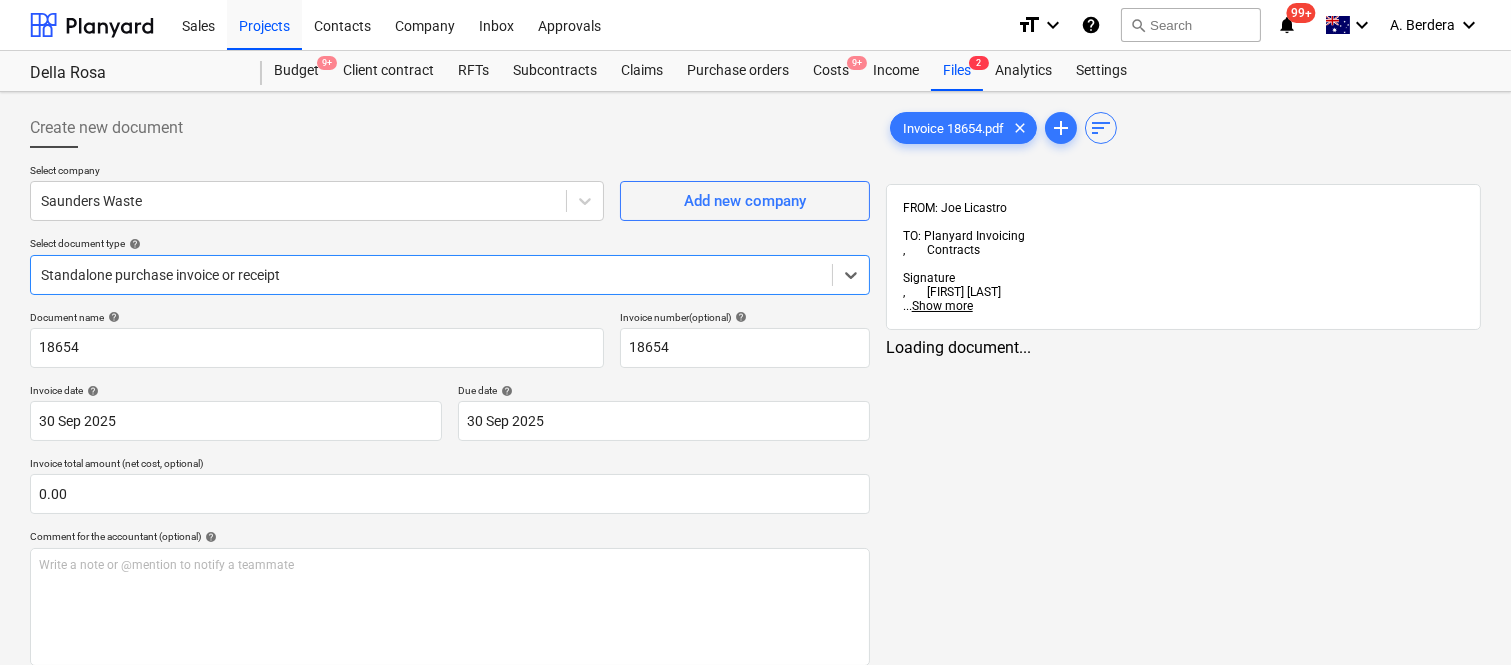 type on "18654" 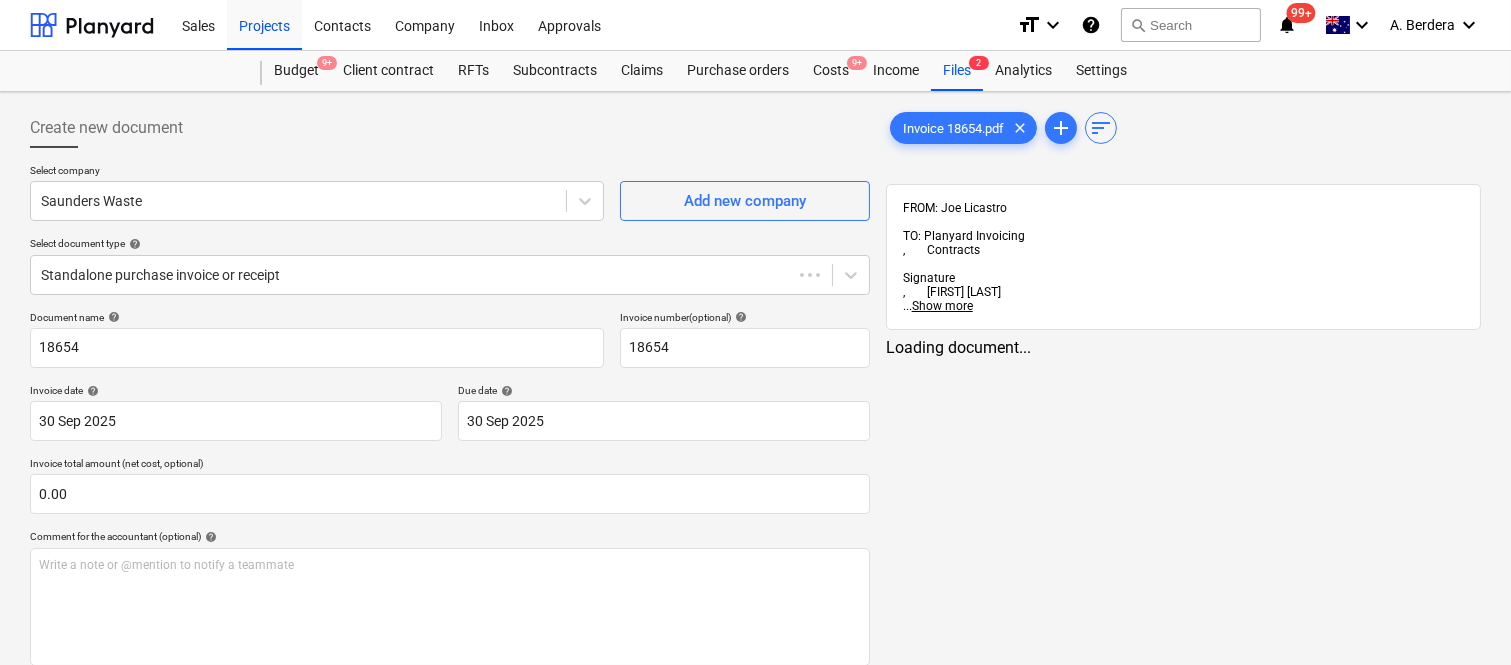 click on "Invoice 18654.pdf clear add sort FROM: Joe Licastro  TO: Planyard Invoicing  , 	Contracts Signature  , 	Matthew Williams  ...  Show more ...  Show more Loading document..." at bounding box center [1183, 232] 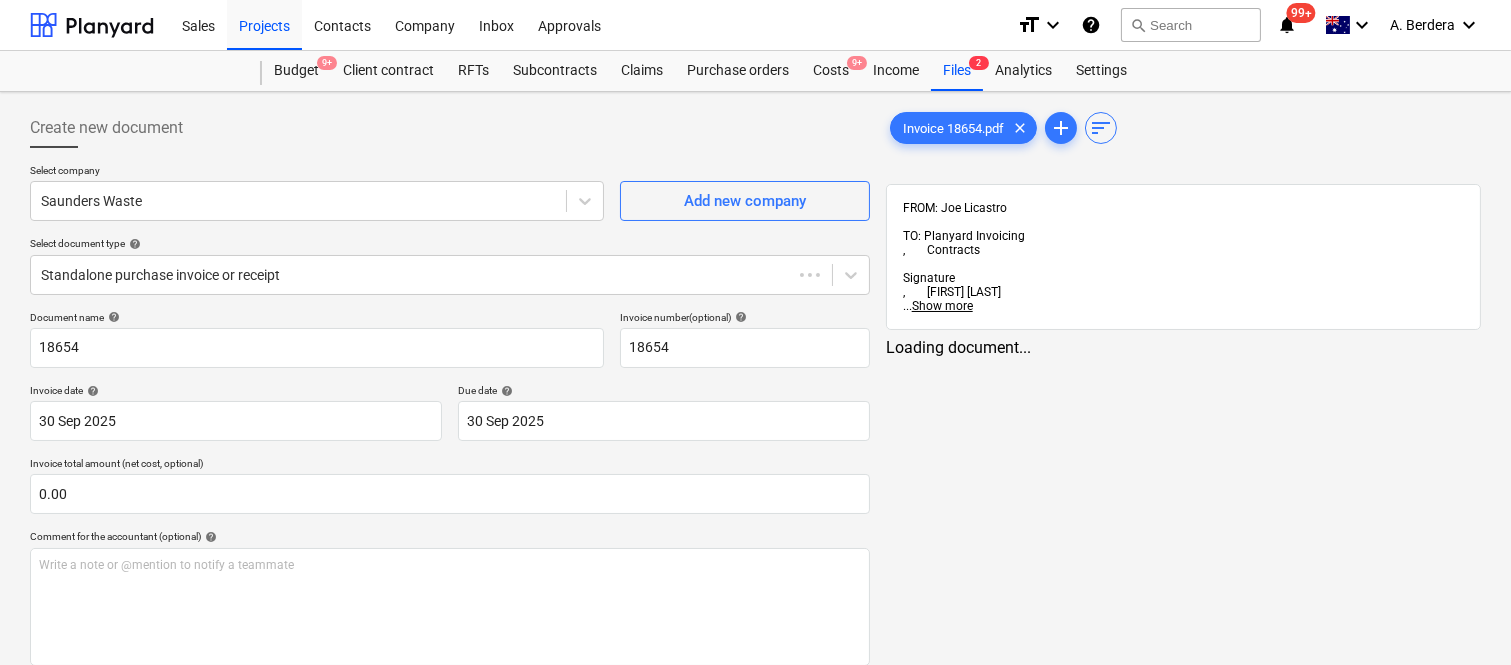 click on "Invoice 18654.pdf clear add sort FROM: Joe Licastro  TO: Planyard Invoicing  , 	Contracts Signature  , 	Matthew Williams  ...  Show more ...  Show more Loading document..." at bounding box center [1183, 471] 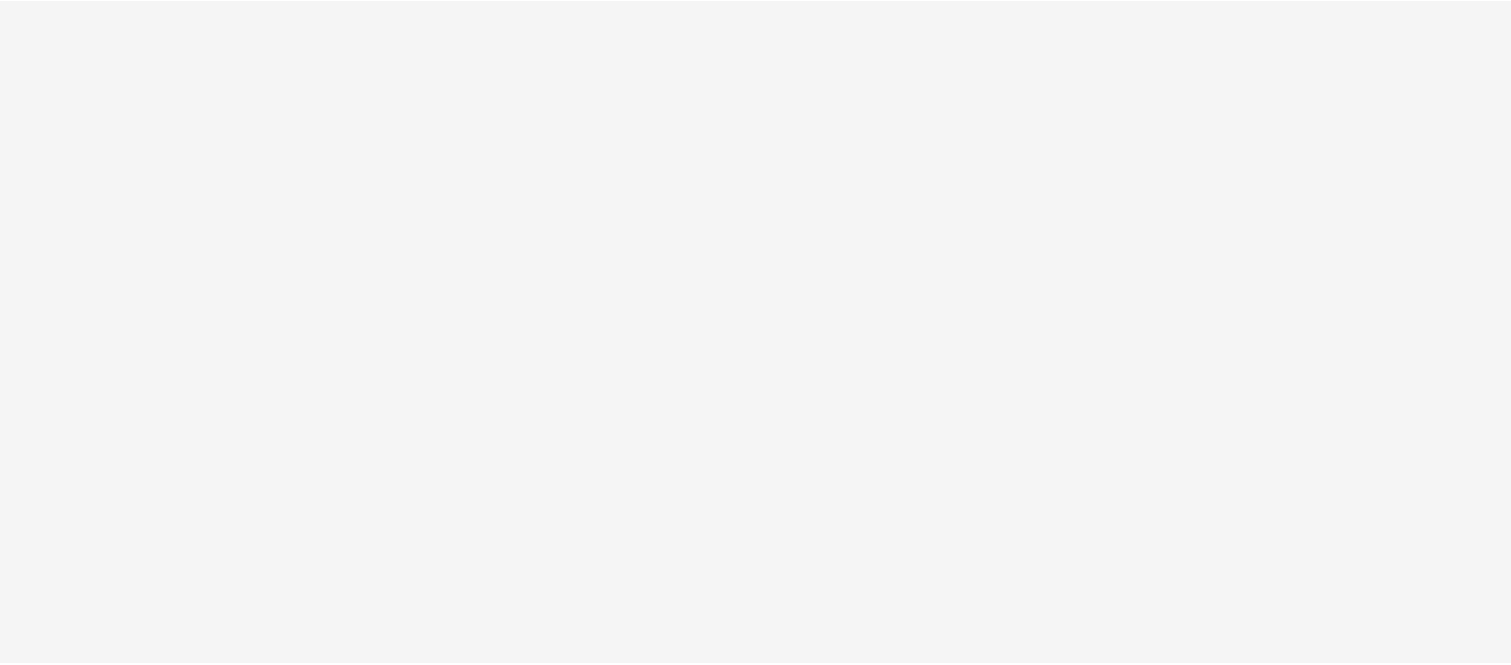scroll, scrollTop: 0, scrollLeft: 0, axis: both 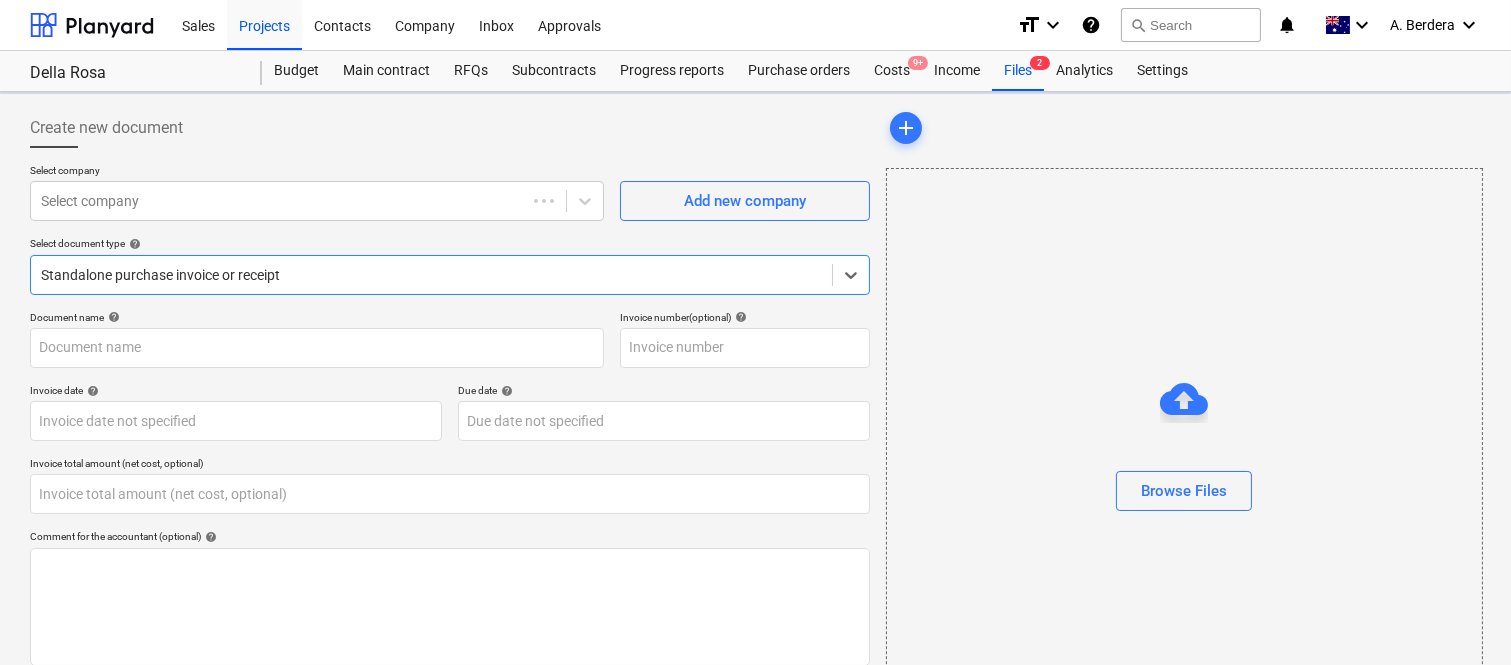 type on "0.00" 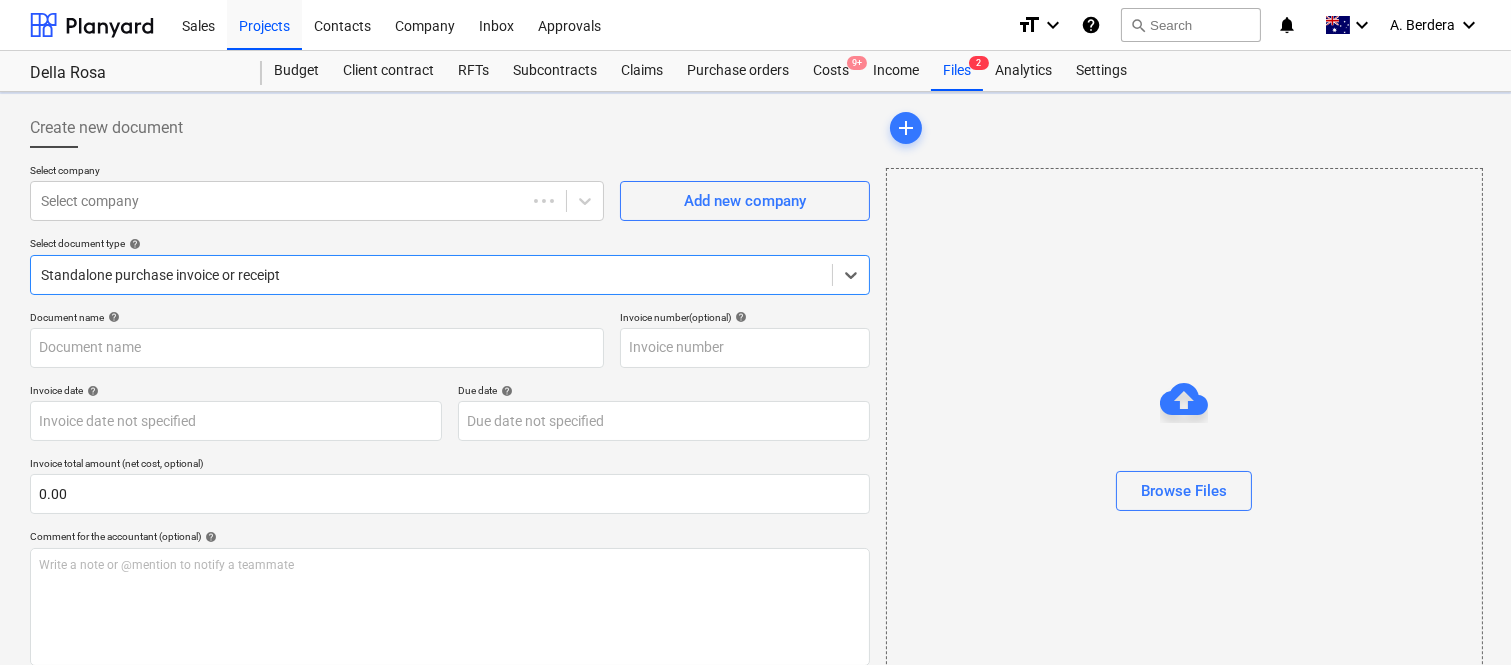 type on "18654" 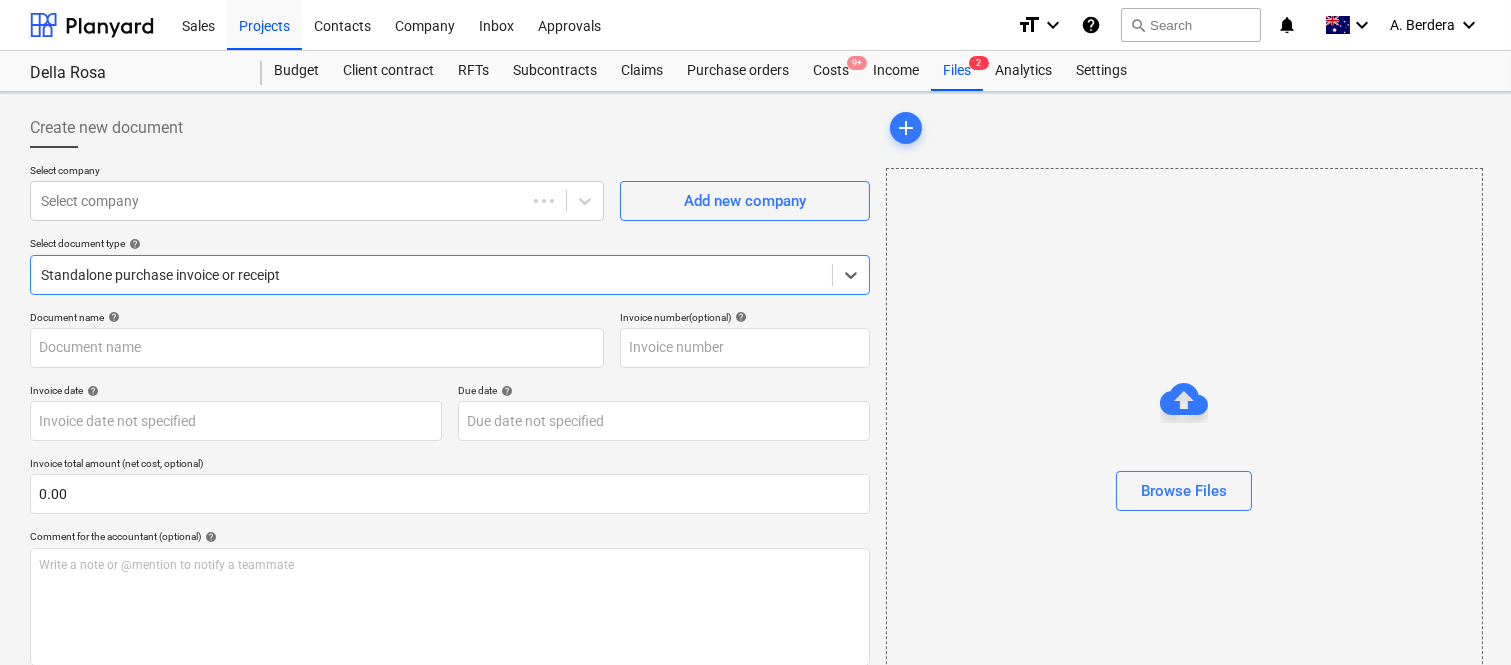 type on "18654" 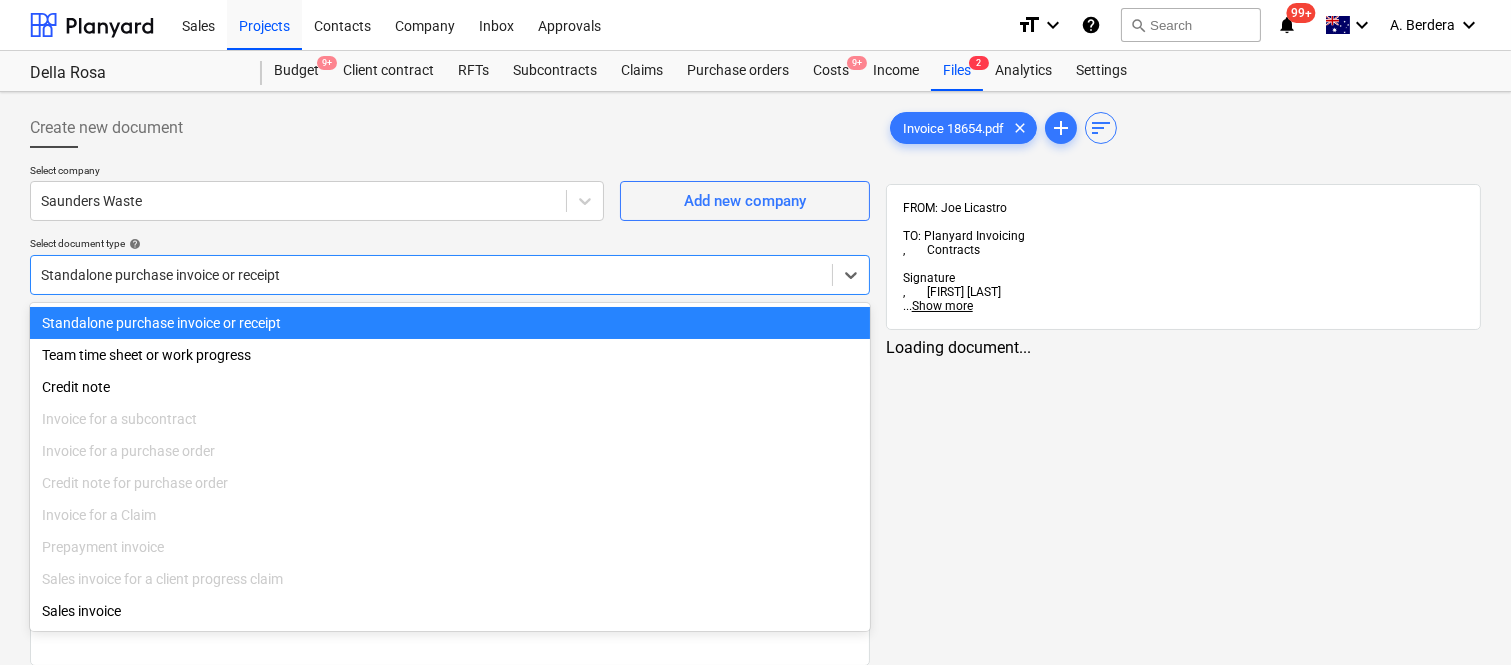 click at bounding box center (431, 275) 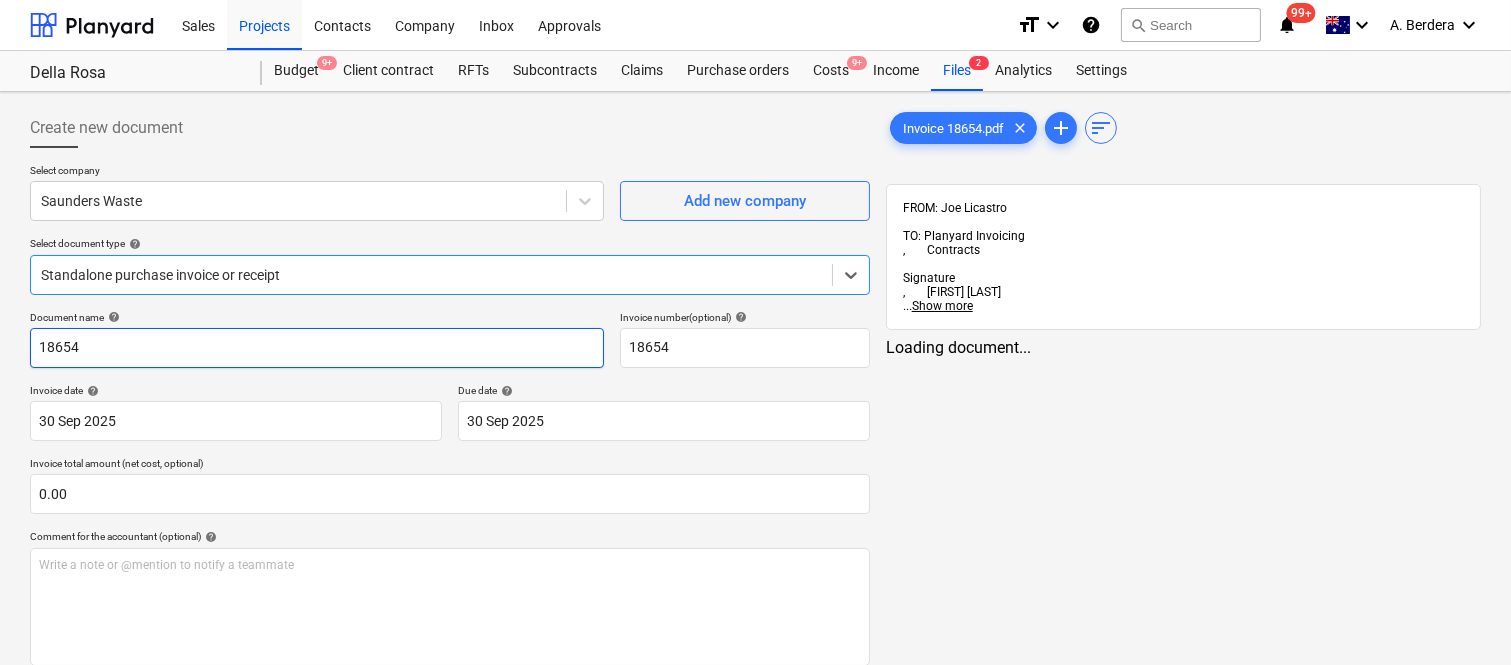 click on "18654" at bounding box center (317, 348) 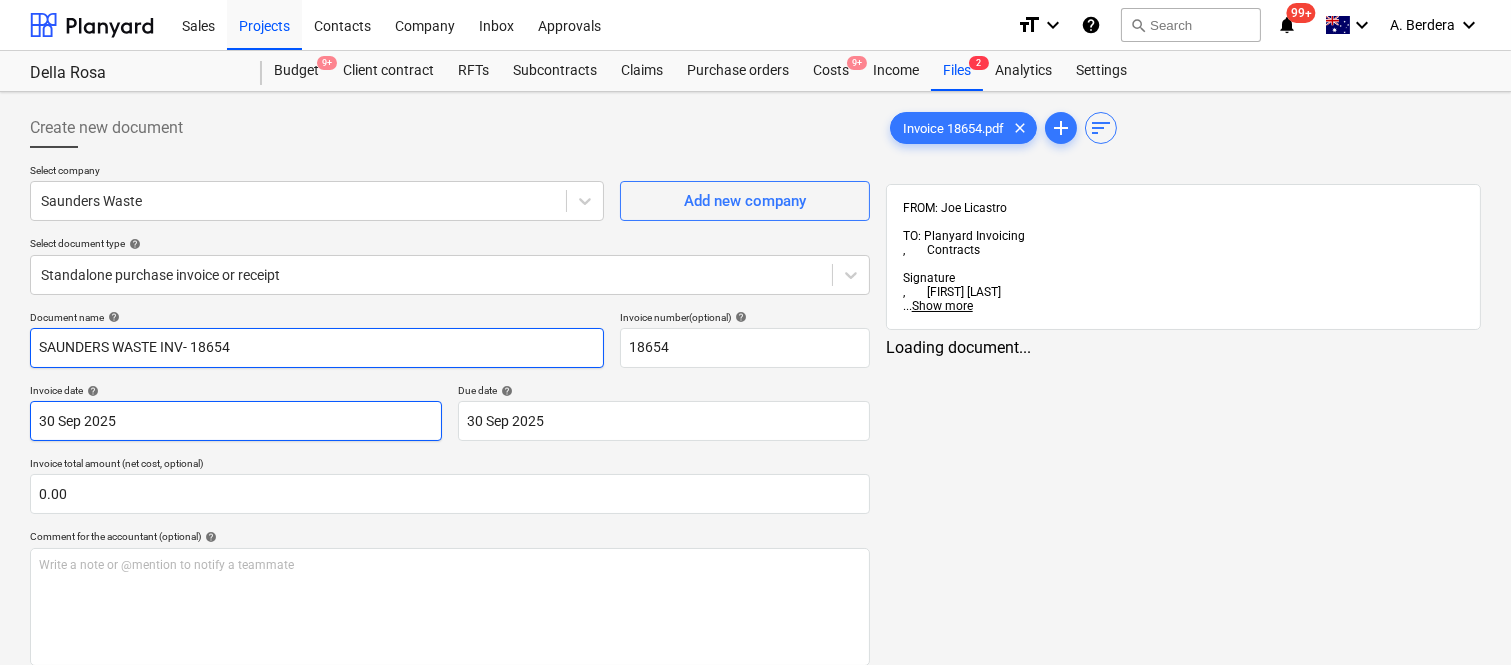 type on "SAUNDERS WASTE INV- 18654" 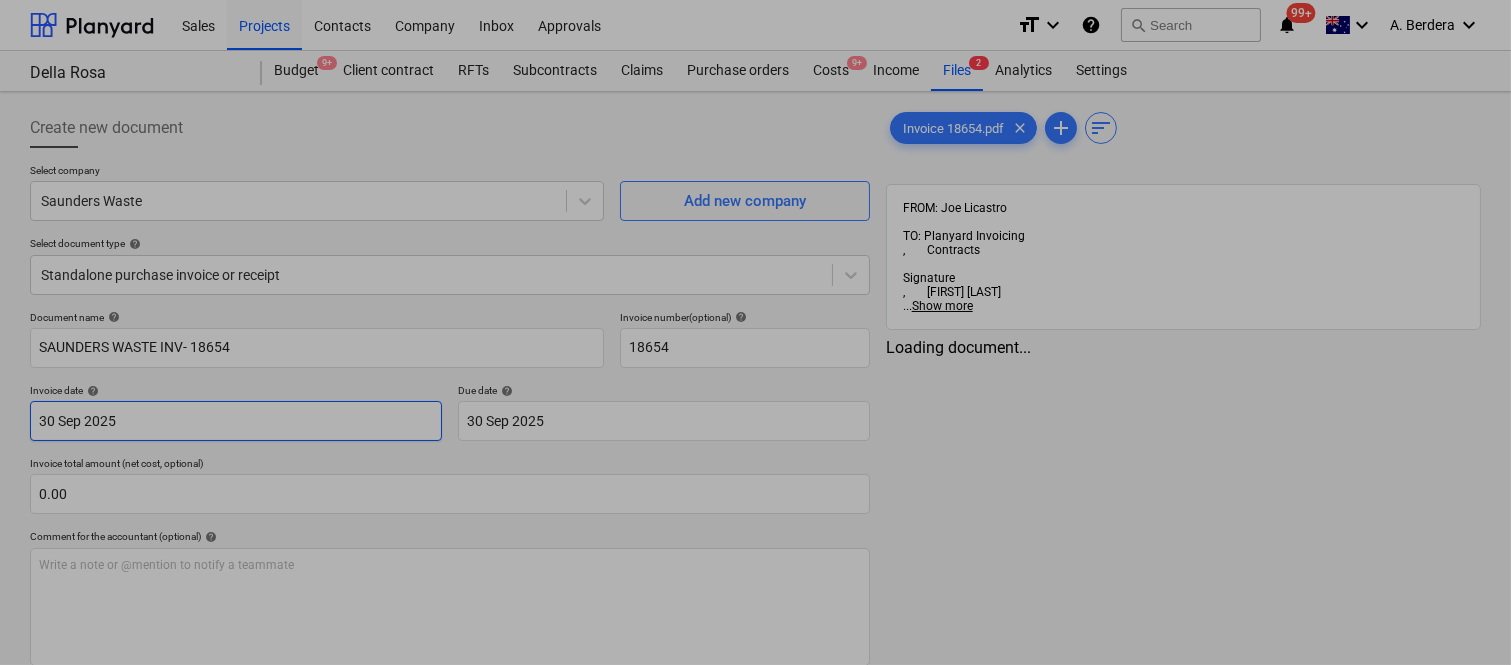 click on "Sales Projects Contacts Company Inbox Approvals format_size keyboard_arrow_down help search Search notifications 99+ keyboard_arrow_down A. [LAST] keyboard_arrow_down Della Rosa Della Rosa Budget 9+ Client contract RFTs Subcontracts Claims Purchase orders Costs 9+ Income Files 2 Analytics Settings Create new document Select company Saunders Waste   Add new company Select document type help Standalone purchase invoice or receipt Document name help SAUNDERS WASTE INV- [NUMBER] Invoice number  (optional) help [NUMBER] Invoice date help 30 Sep 2025 30.09.2025 Press the down arrow key to interact with the calendar and
select a date. Press the question mark key to get the keyboard shortcuts for changing dates. Due date help 30 Sep 2025 30.09.2025 Press the down arrow key to interact with the calendar and
select a date. Press the question mark key to get the keyboard shortcuts for changing dates. Invoice total amount (net cost, optional) 0.00 Comment for the accountant (optional) help ﻿ Clear Save Submit help" at bounding box center (755, 332) 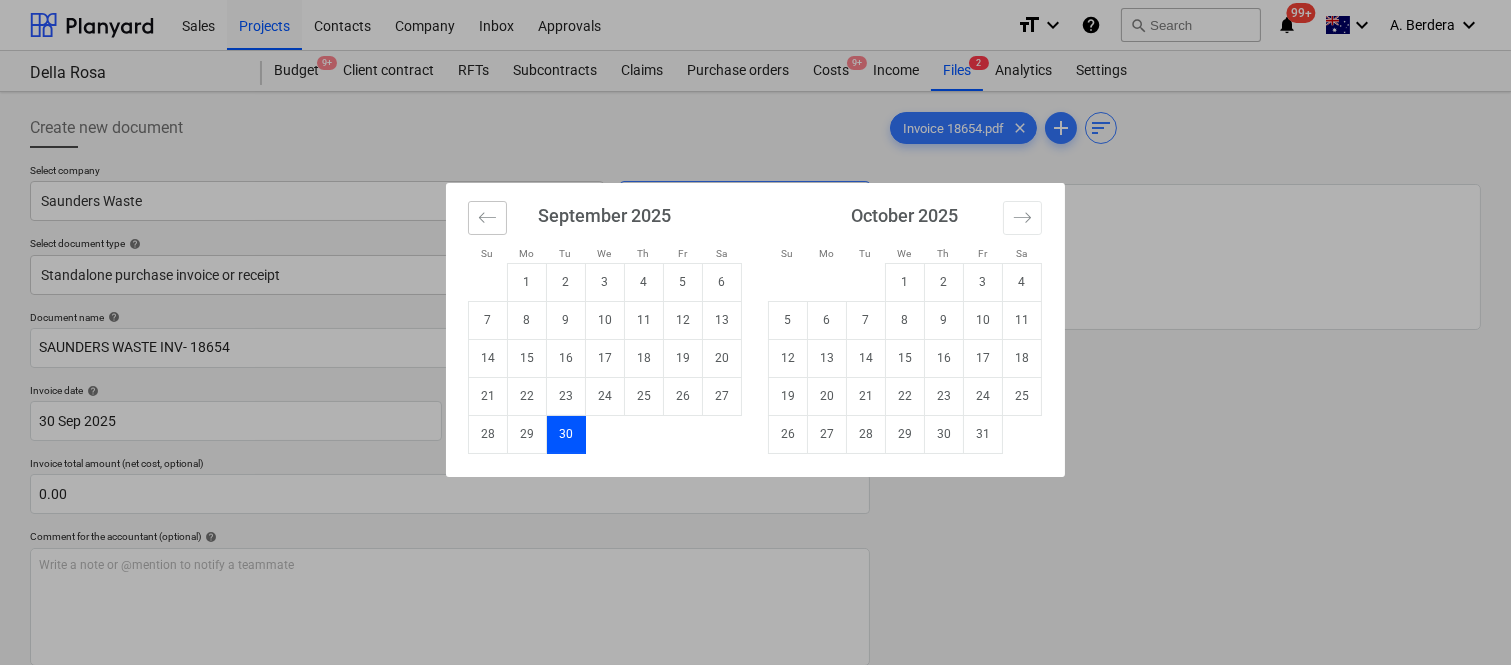 click 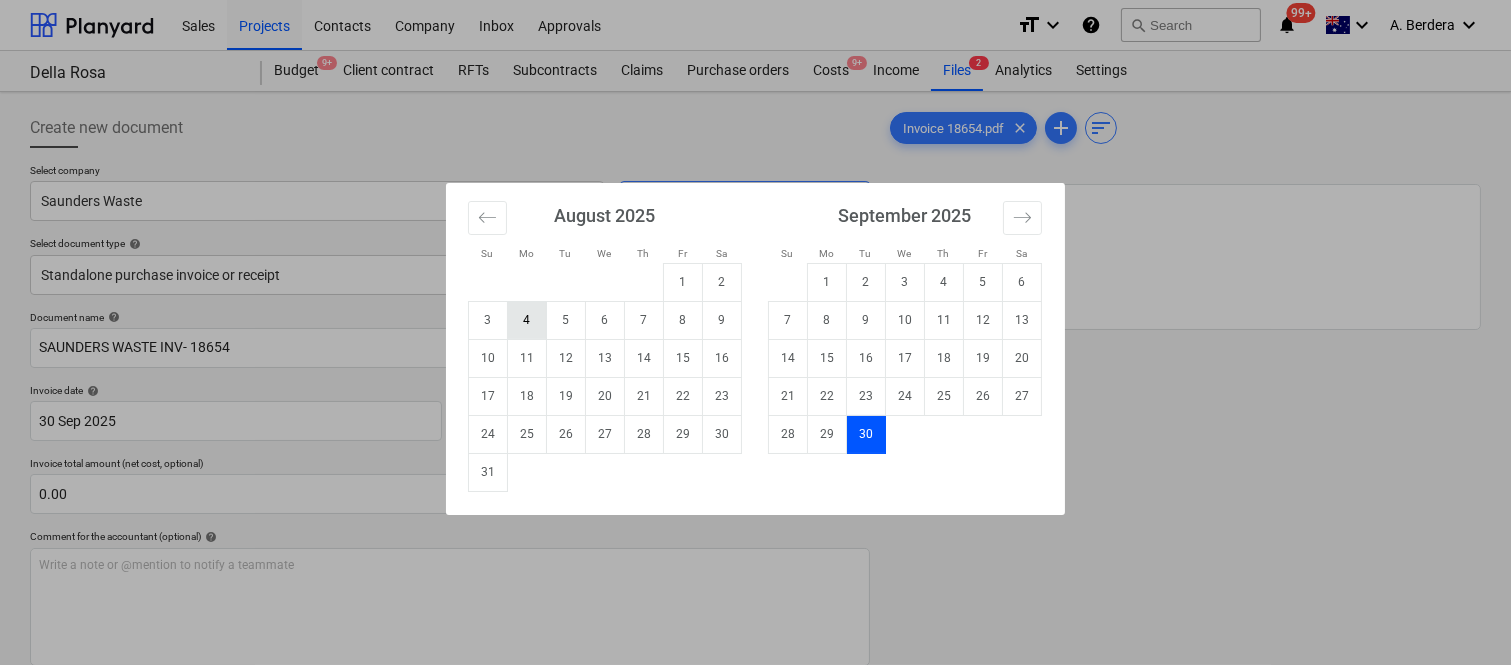 click on "4" at bounding box center [527, 320] 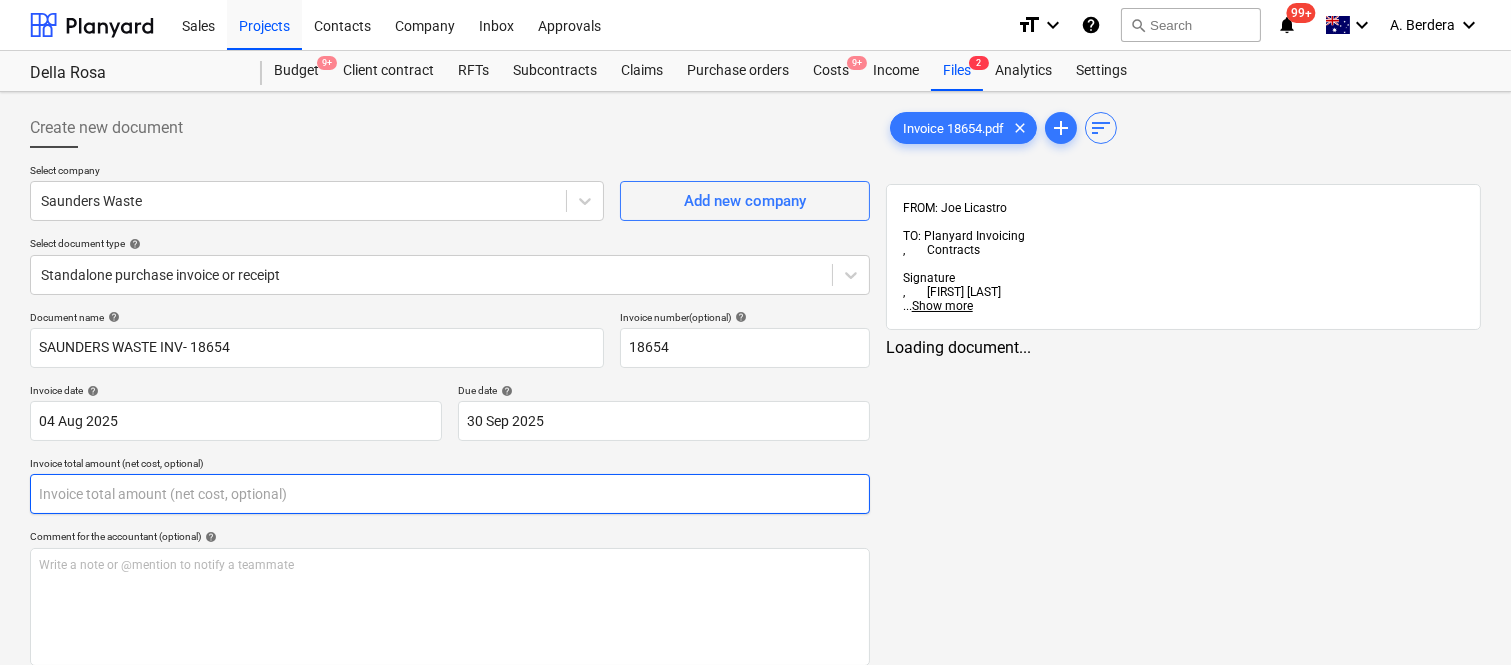 click at bounding box center [450, 494] 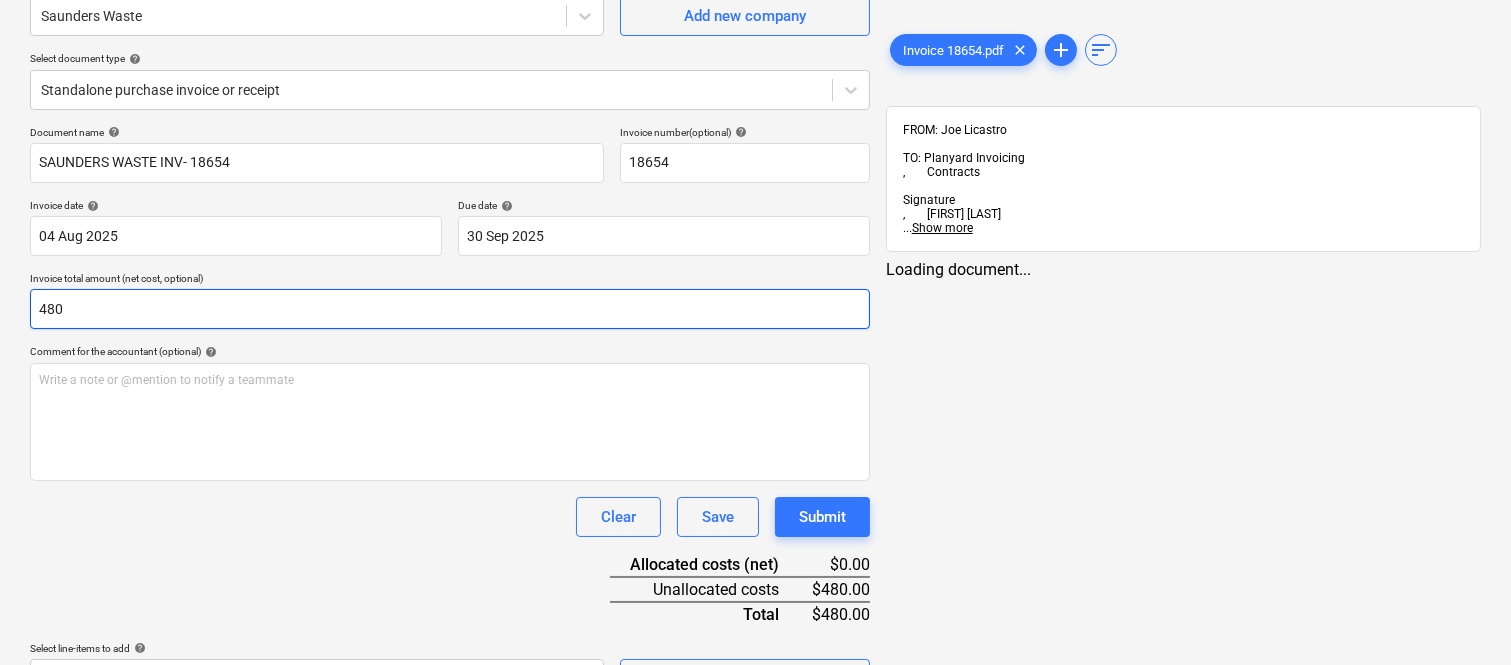 scroll, scrollTop: 235, scrollLeft: 0, axis: vertical 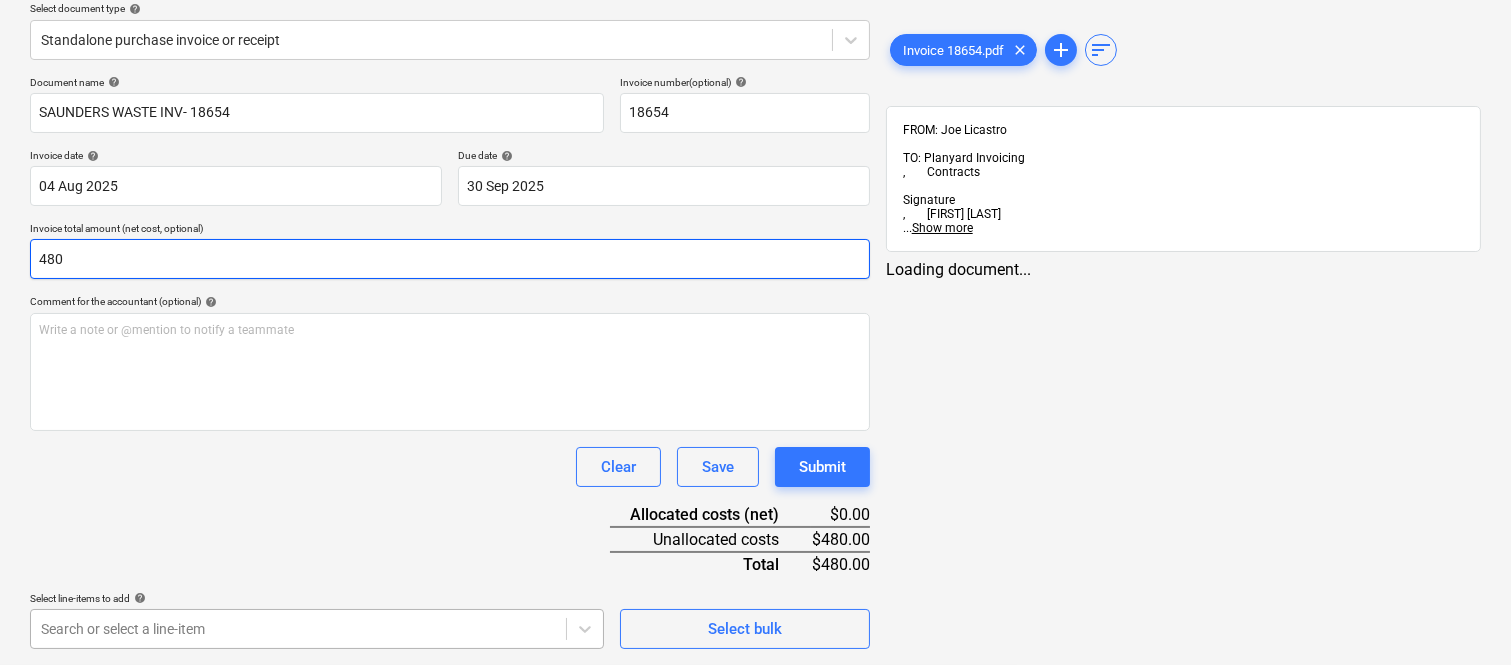 type on "480" 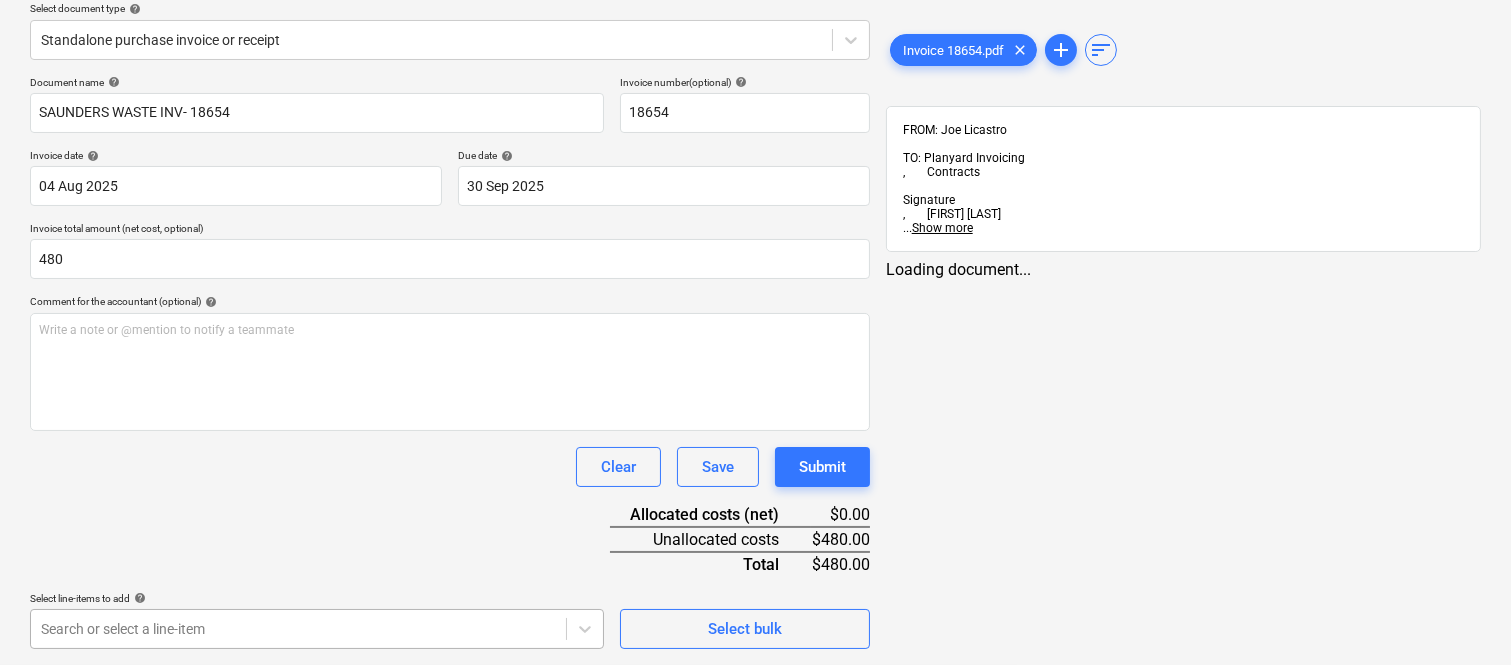 click on "Sales Projects Contacts Company Inbox Approvals format_size keyboard_arrow_down help search Search notifications 99+ keyboard_arrow_down A. [LAST] keyboard_arrow_down Della Rosa Della Rosa Budget 9+ Client contract RFTs Subcontracts Claims Purchase orders Costs 9+ Income Files 2 Analytics Settings Create new document Select company Saunders Waste   Add new company Select document type help Standalone purchase invoice or receipt Document name help SAUNDERS WASTE INV- [NUMBER] Invoice number  (optional) help [NUMBER] Invoice date help 04 Aug 2025 04.08.2025 Press the down arrow key to interact with the calendar and
select a date. Press the question mark key to get the keyboard shortcuts for changing dates. Due date help 30 Sep 2025 30.09.2025 Press the down arrow key to interact with the calendar and
select a date. Press the question mark key to get the keyboard shortcuts for changing dates. Invoice total amount (net cost, optional) 480 Comment for the accountant (optional) help ﻿ Clear Save Submit $0.00" at bounding box center (755, 97) 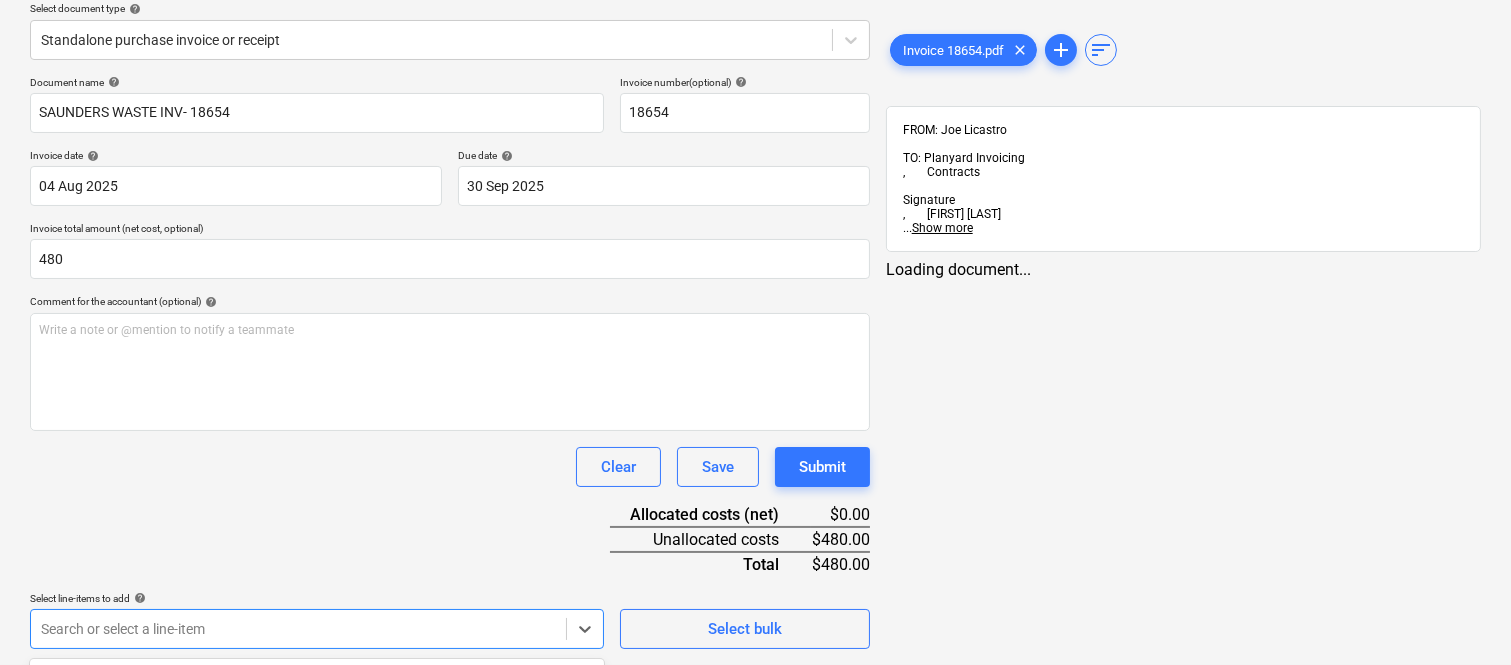 scroll, scrollTop: 532, scrollLeft: 0, axis: vertical 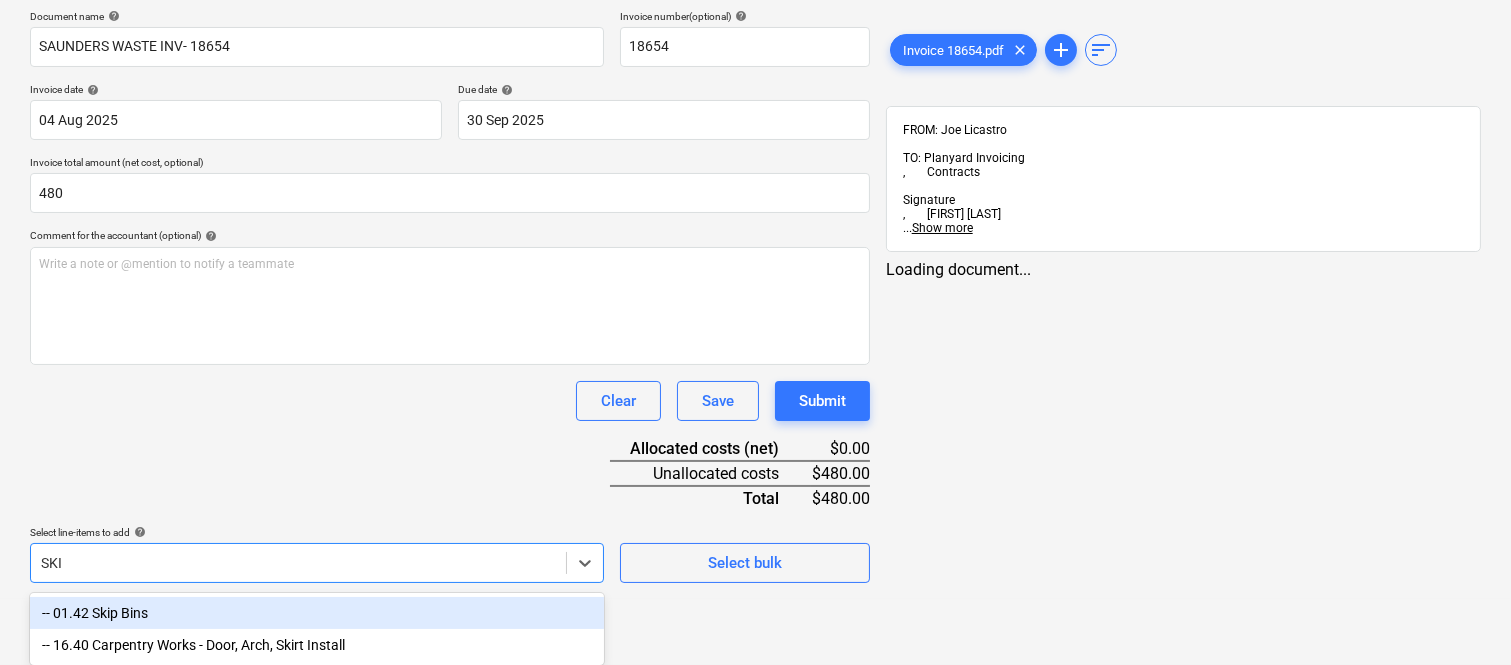 type on "SKIP" 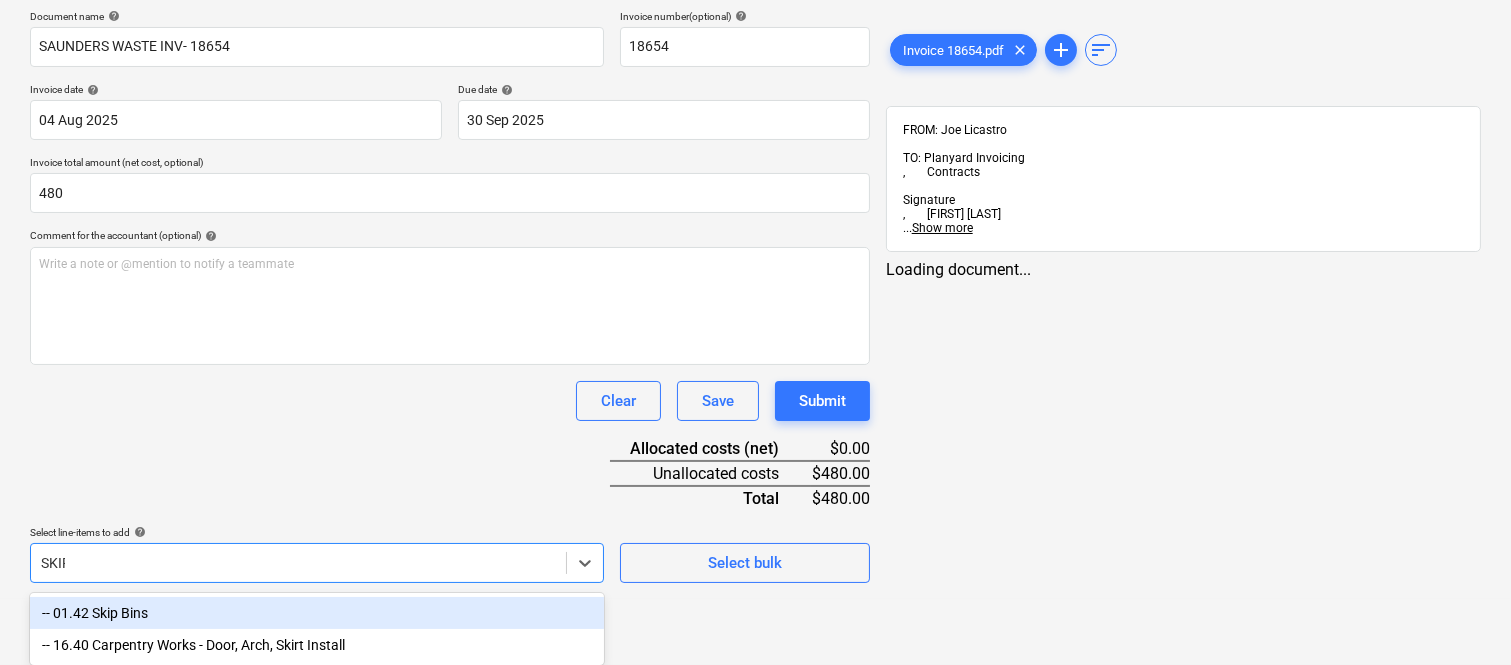 scroll, scrollTop: 268, scrollLeft: 0, axis: vertical 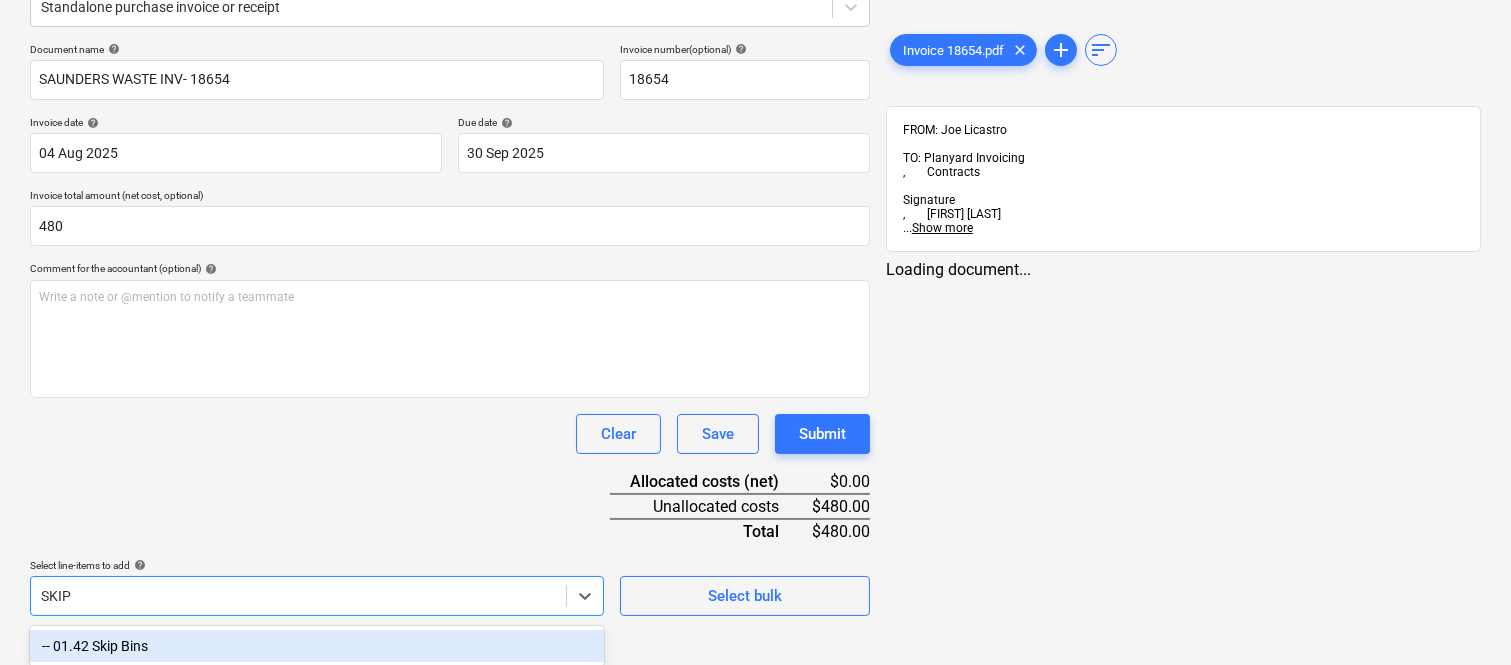 click on "--  01.42 Skip Bins" at bounding box center (317, 646) 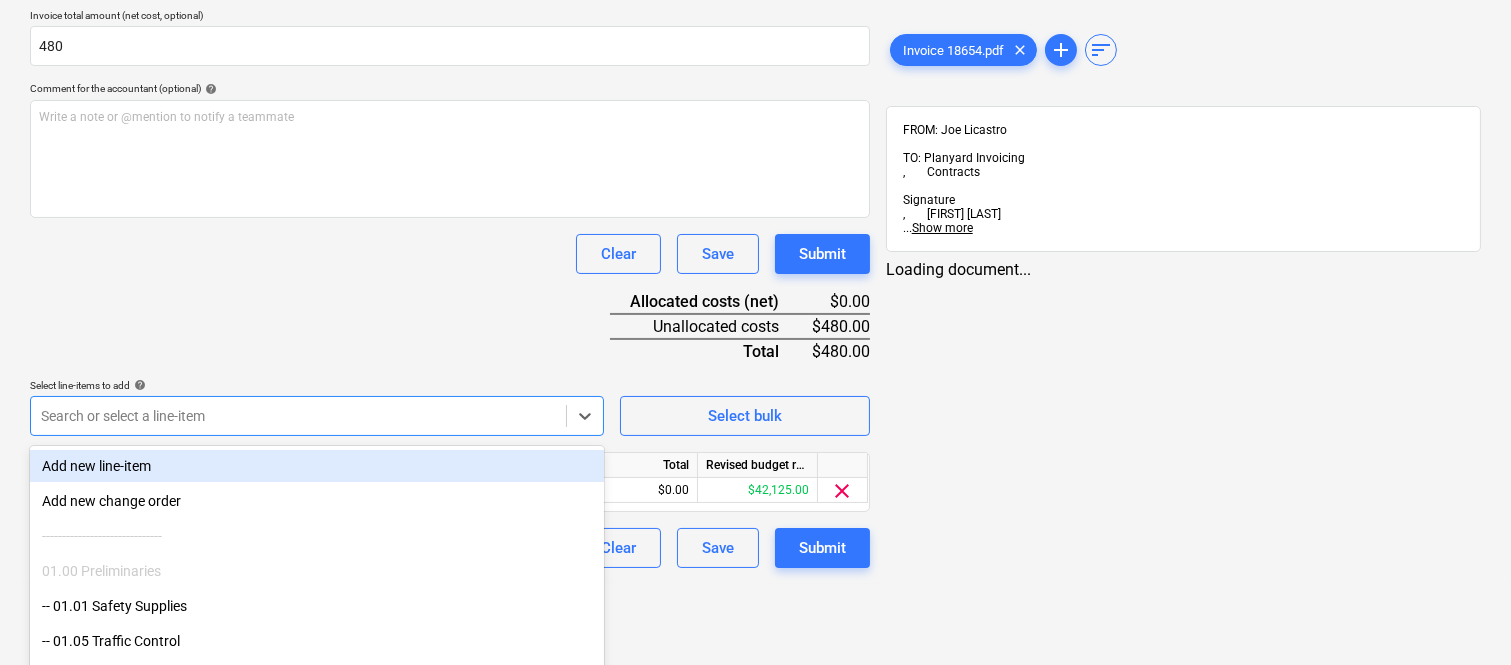 scroll, scrollTop: 532, scrollLeft: 0, axis: vertical 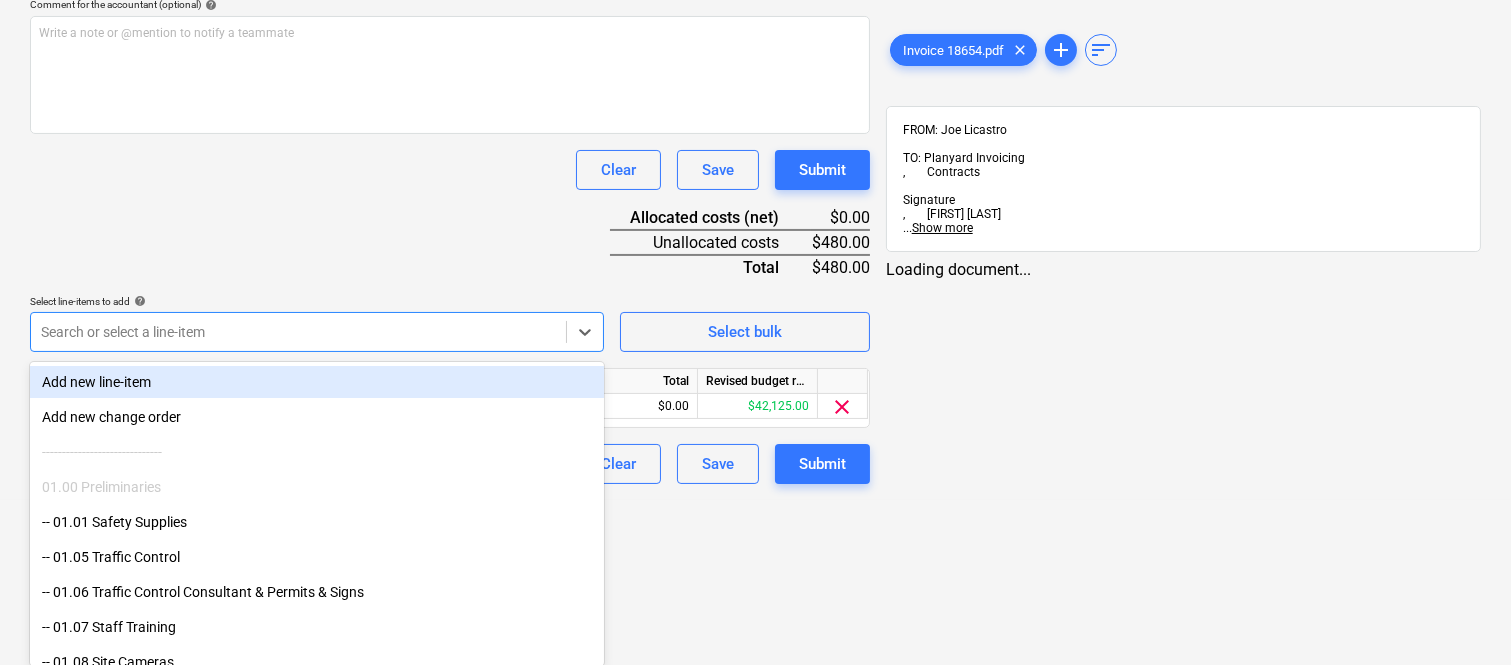 click on "Document name help SAUNDERS WASTE INV- [NUMBER] Invoice number  (optional) help [NUMBER] Invoice date help 04 Aug 2025 04.08.2025 Press the down arrow key to interact with the calendar and
select a date. Press the question mark key to get the keyboard shortcuts for changing dates. Due date help 30 Sep 2025 30.09.2025 Press the down arrow key to interact with the calendar and
select a date. Press the question mark key to get the keyboard shortcuts for changing dates. Invoice total amount (net cost, optional) 480 Comment for the accountant (optional) help Write a note or @mention to notify a teammate ﻿ Clear Save Submit Allocated costs (net) $0.00 Unallocated costs $480.00 Total $480.00 Select line-items to add help option --  01.42 Skip Bins, selected. option Add new line-item focused, 1 of 185. 185 results available. Use Up and Down to choose options, press Enter to select the currently focused option, press Escape to exit the menu, press Tab to select the option and exit the menu. Select bulk Line-item name" at bounding box center (450, 131) 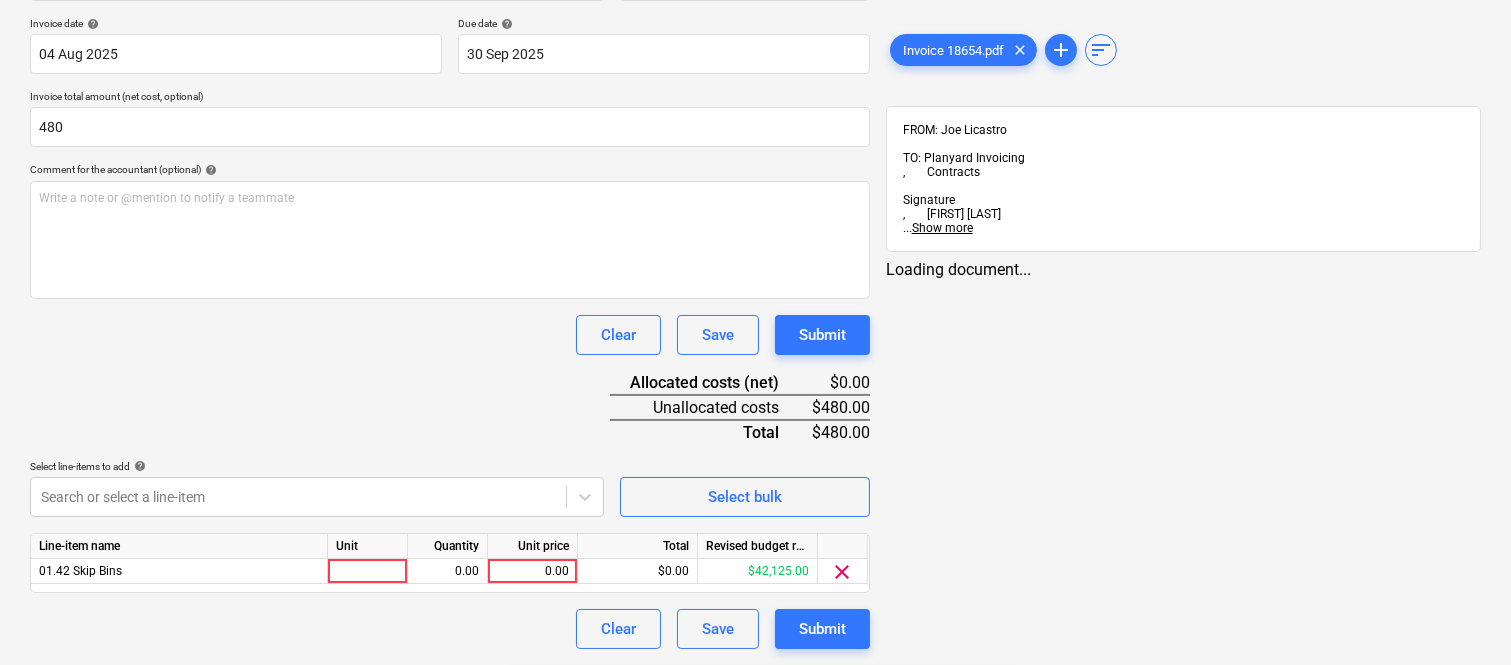 scroll, scrollTop: 367, scrollLeft: 0, axis: vertical 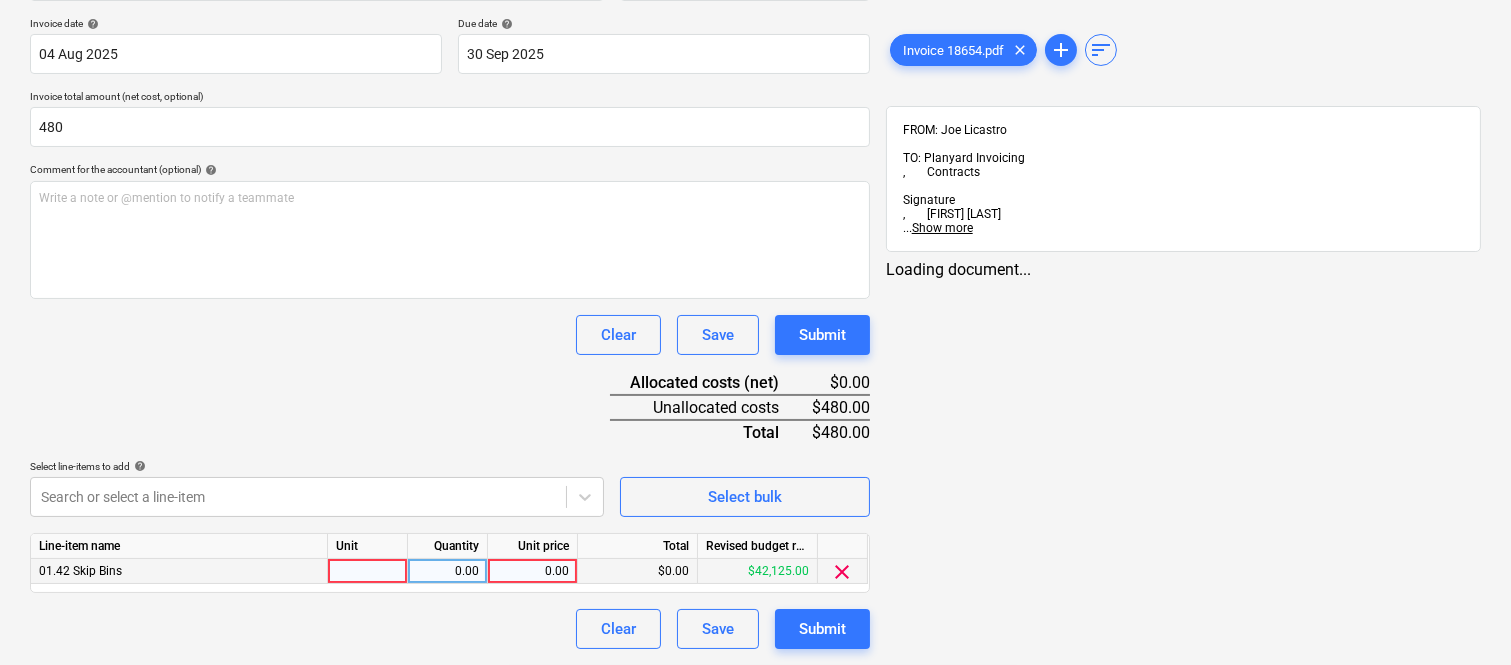 click at bounding box center (368, 571) 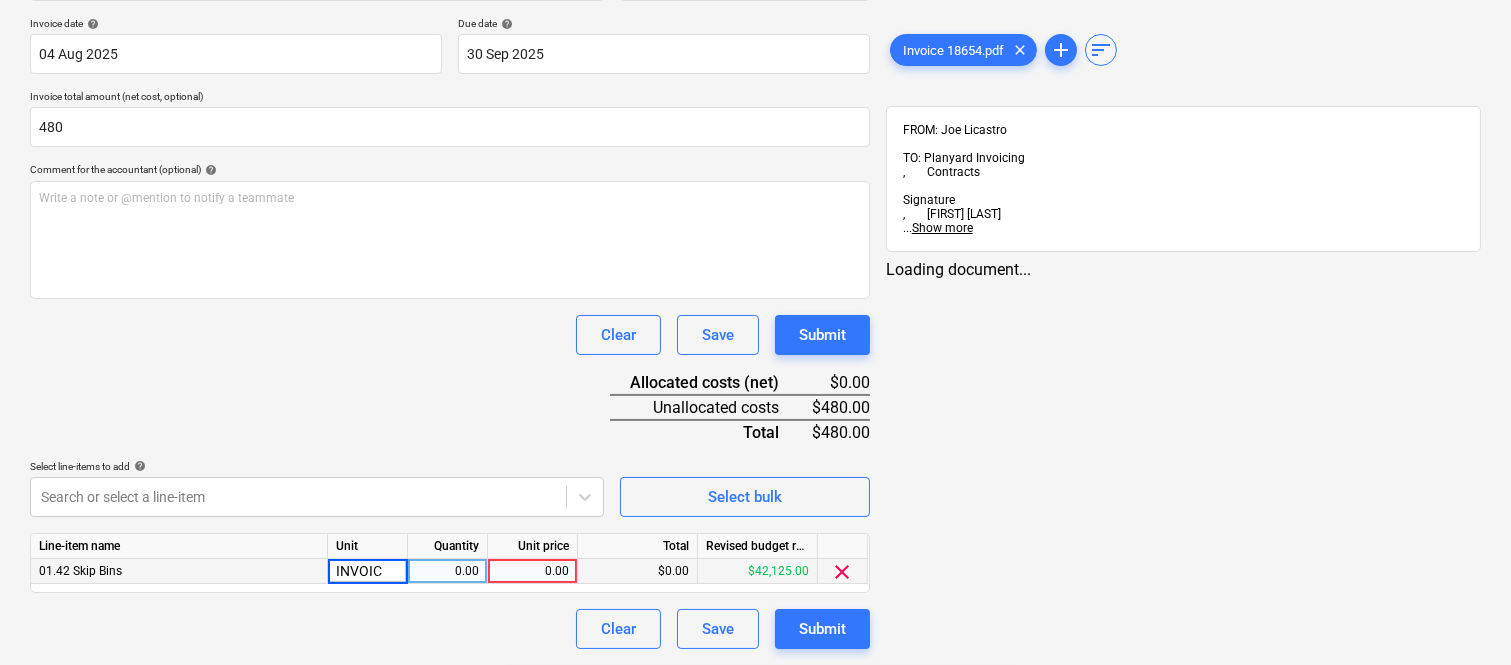 type on "INVOICE" 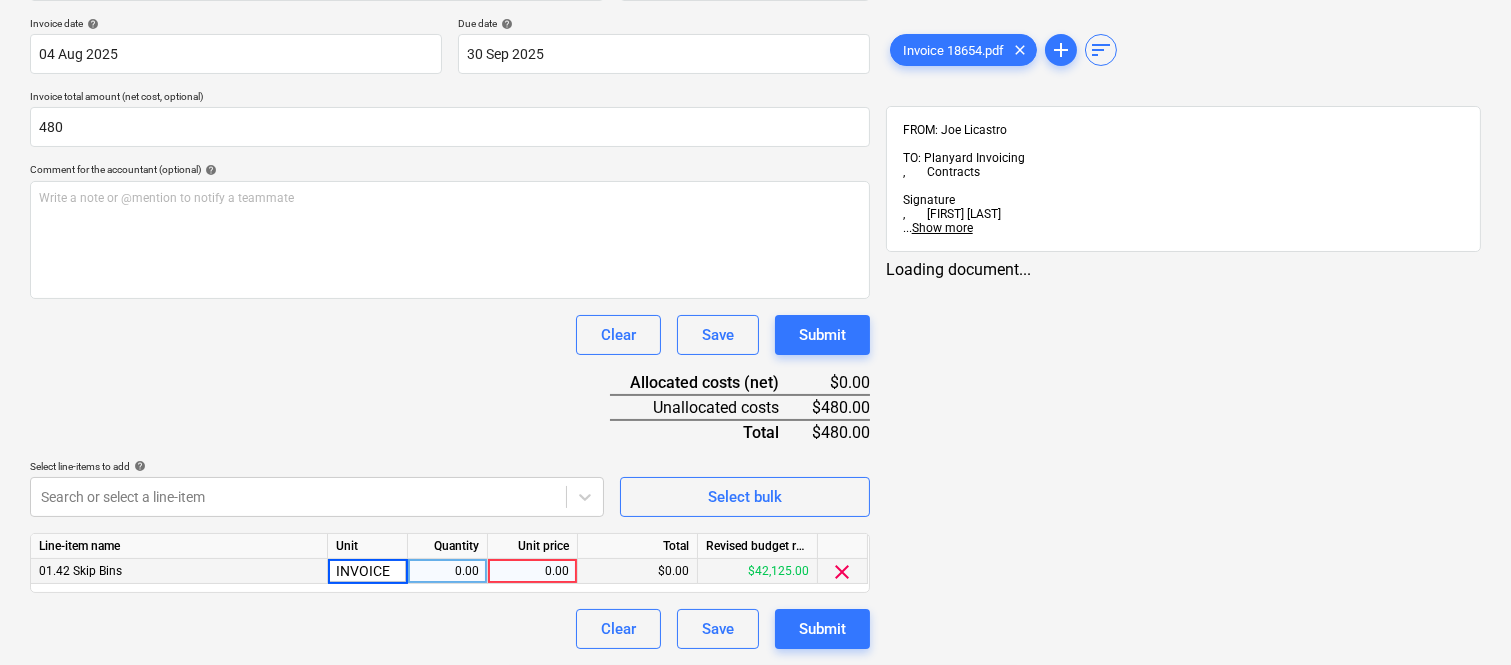 click on "0.00" at bounding box center [447, 571] 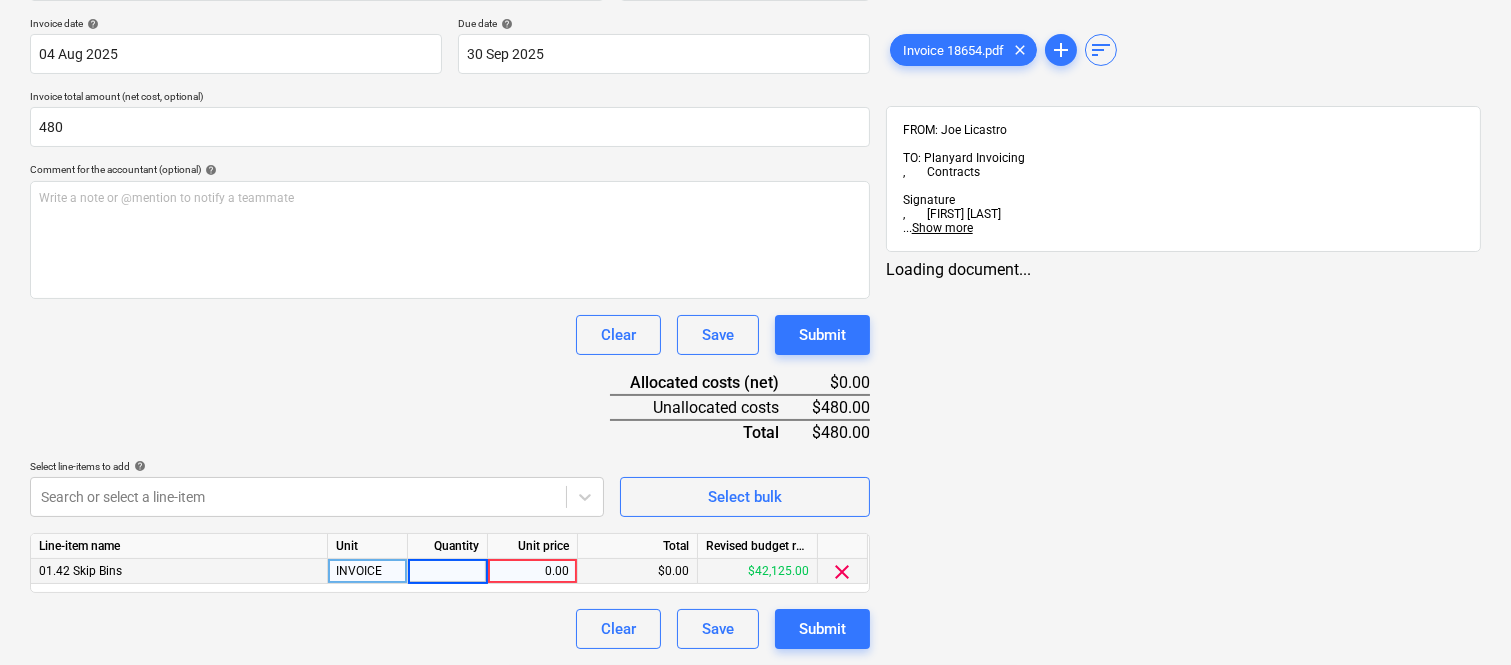 type on "1" 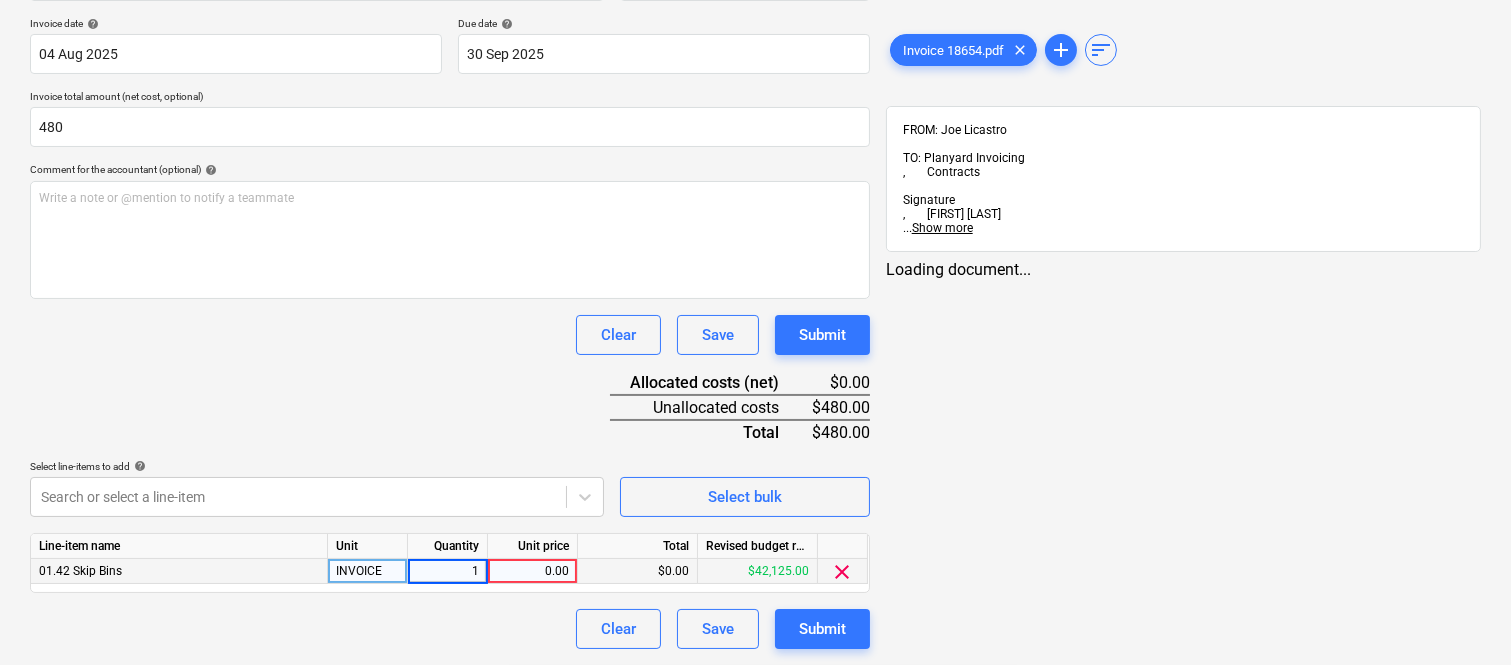 click on "0.00" at bounding box center (532, 571) 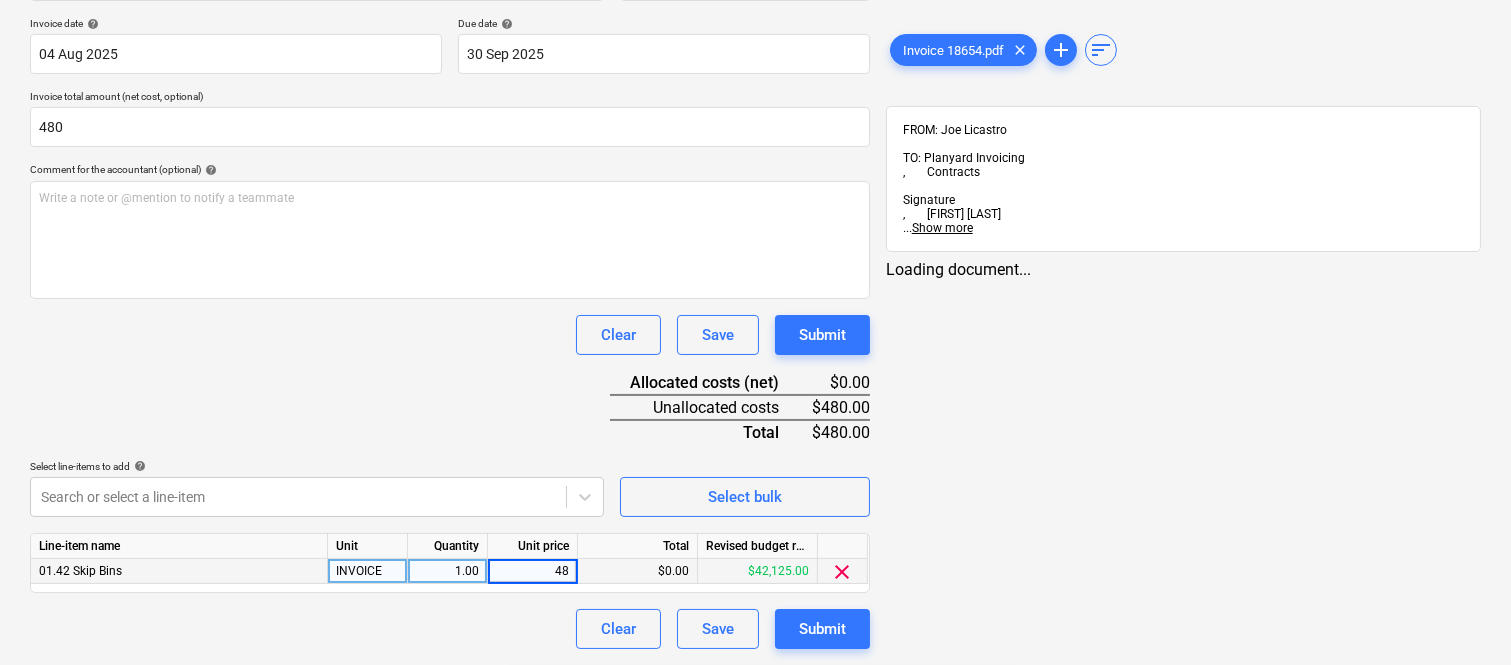 type on "480" 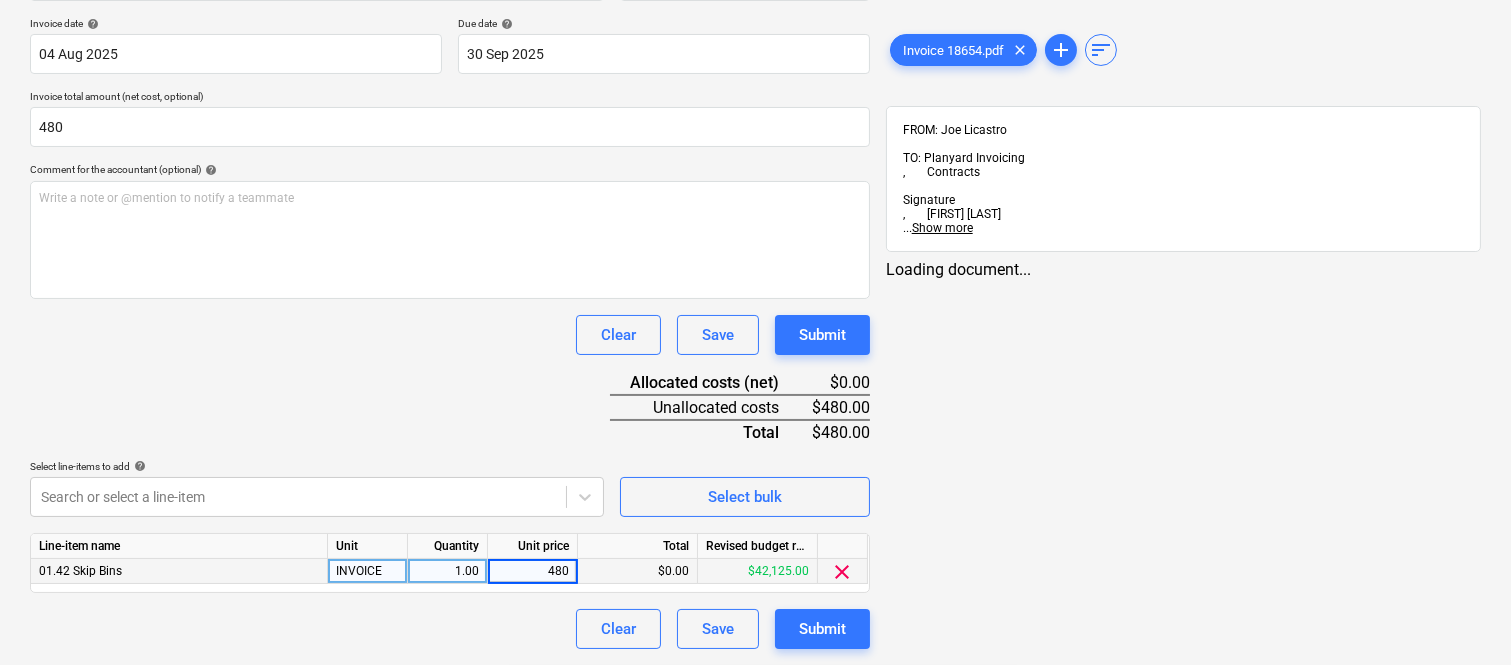 click on "Clear Save Submit" at bounding box center [450, 629] 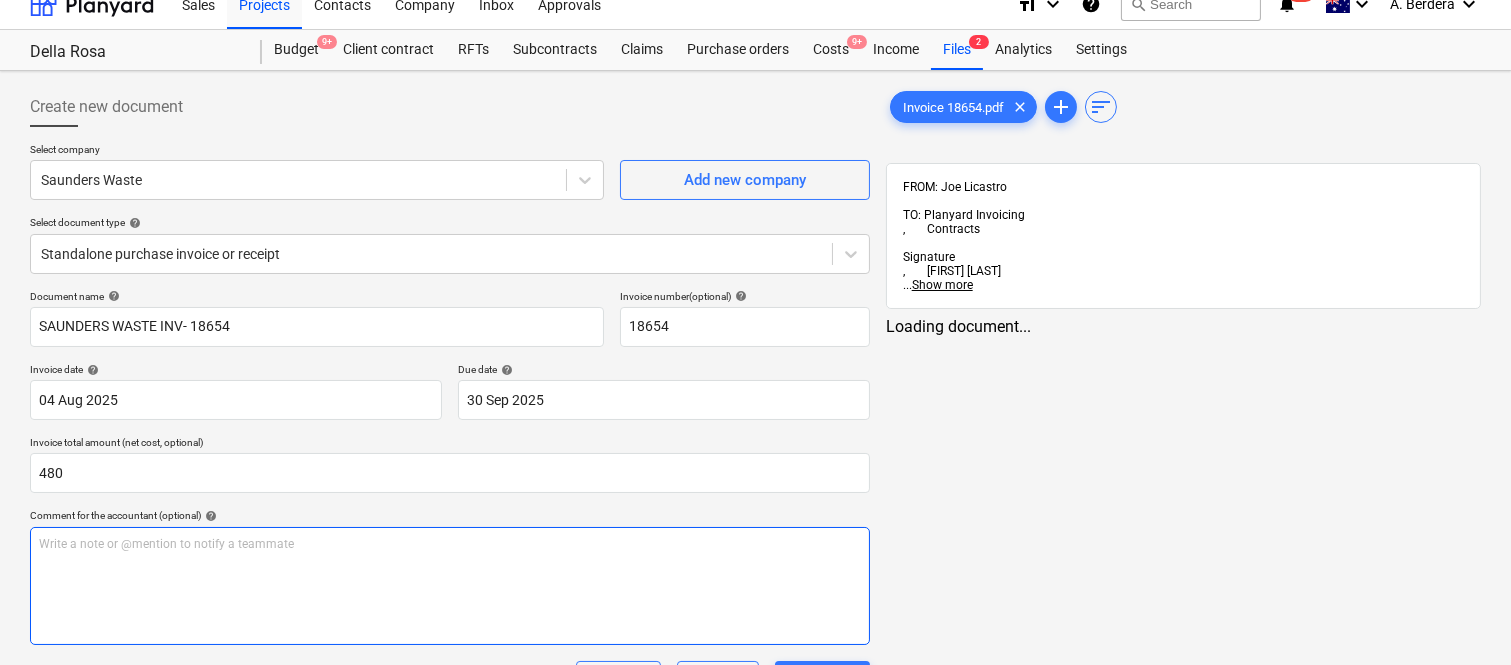 scroll, scrollTop: 0, scrollLeft: 0, axis: both 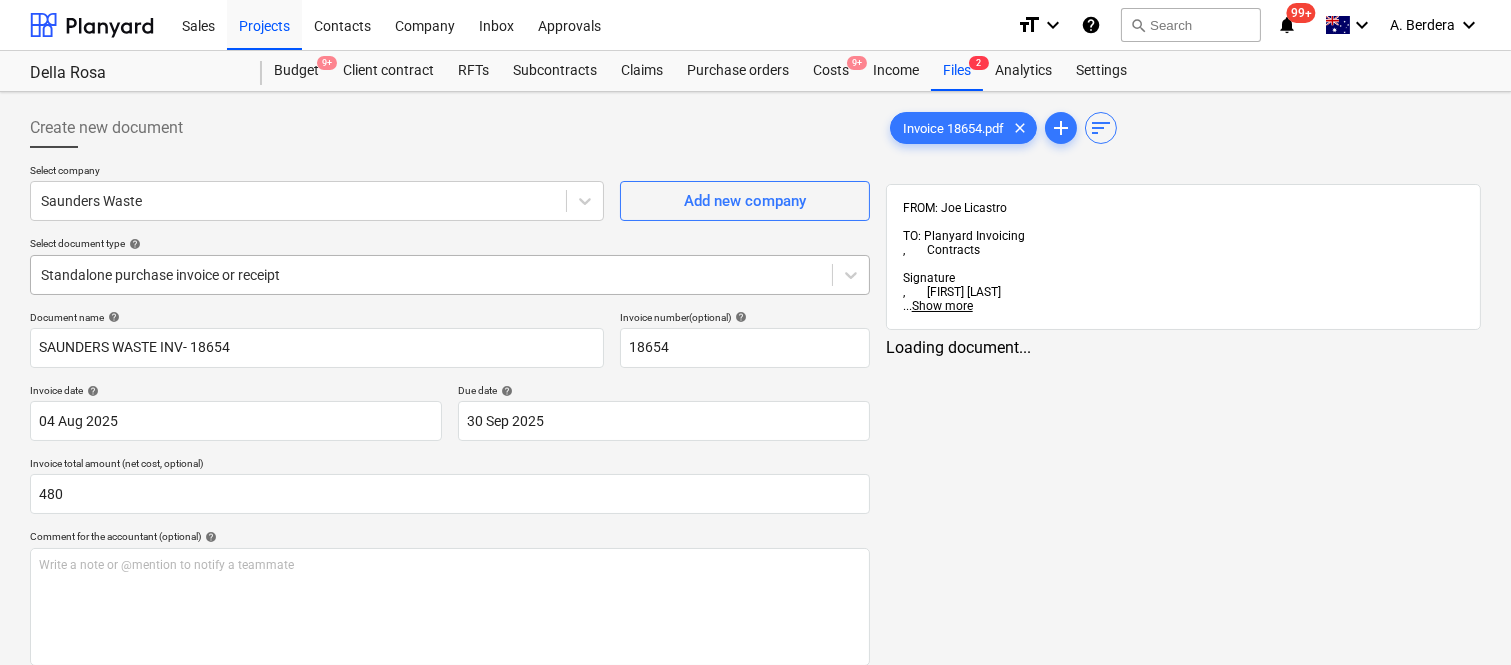 click at bounding box center [431, 275] 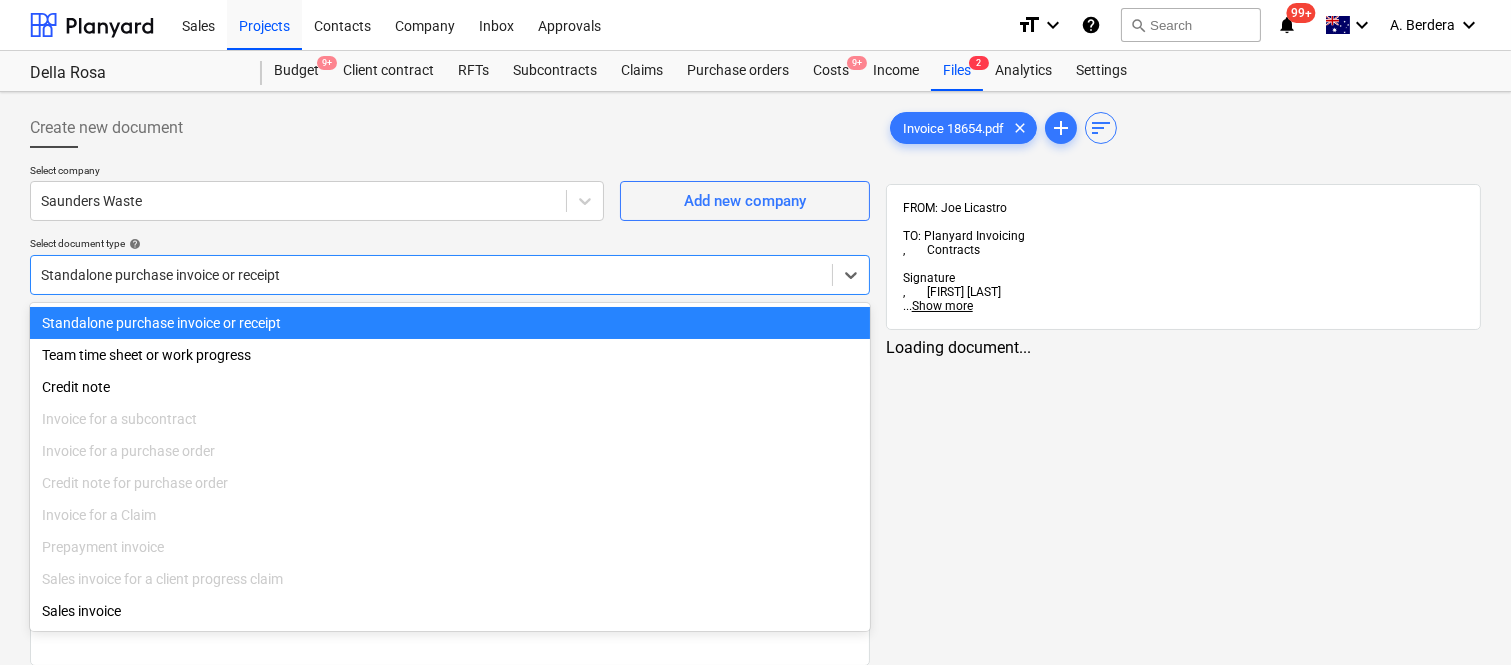 click on "Standalone purchase invoice or receipt" at bounding box center (450, 323) 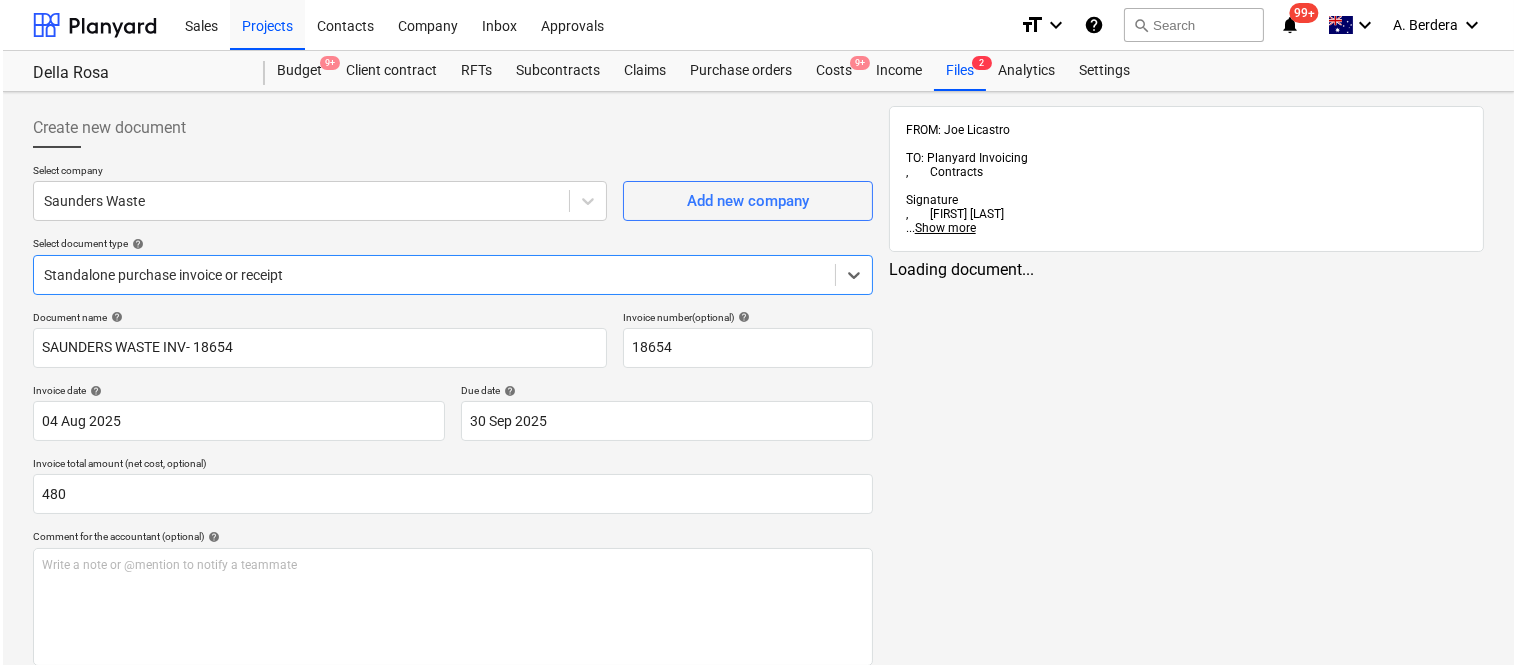 scroll, scrollTop: 367, scrollLeft: 0, axis: vertical 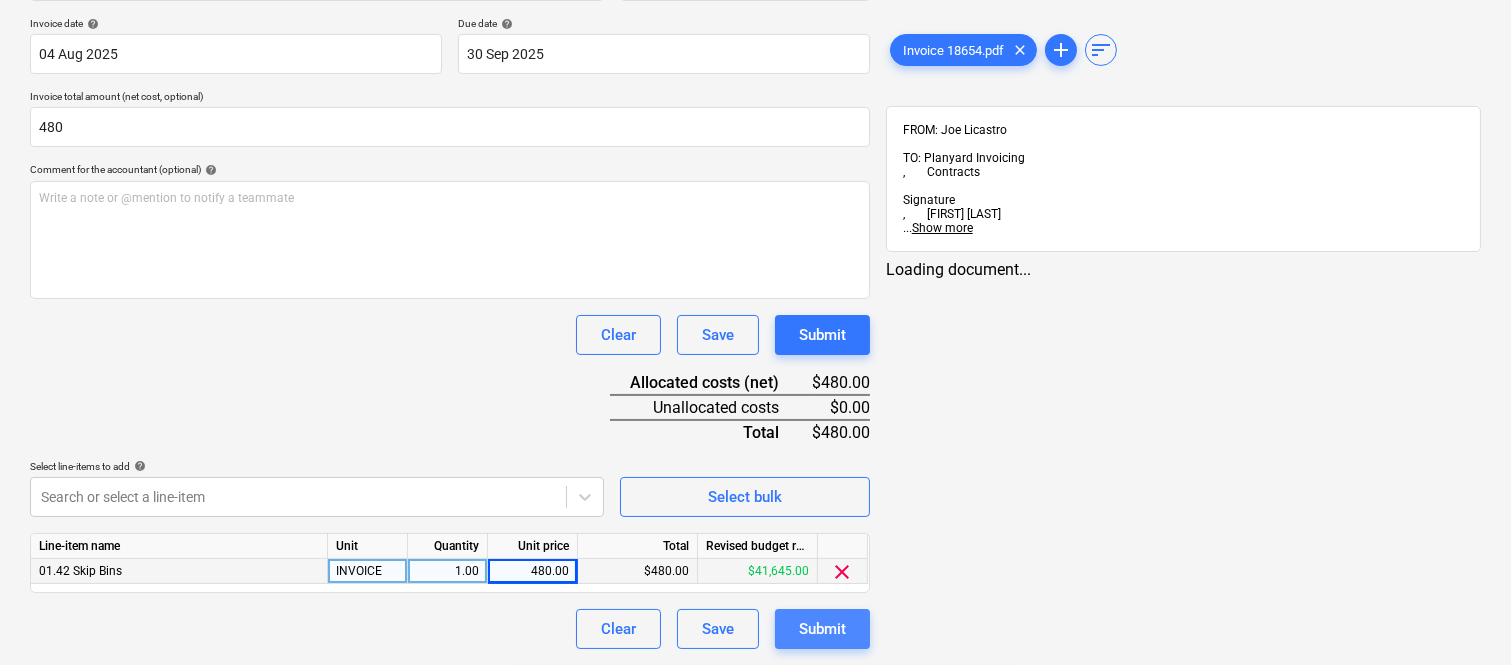 click on "Submit" at bounding box center (822, 629) 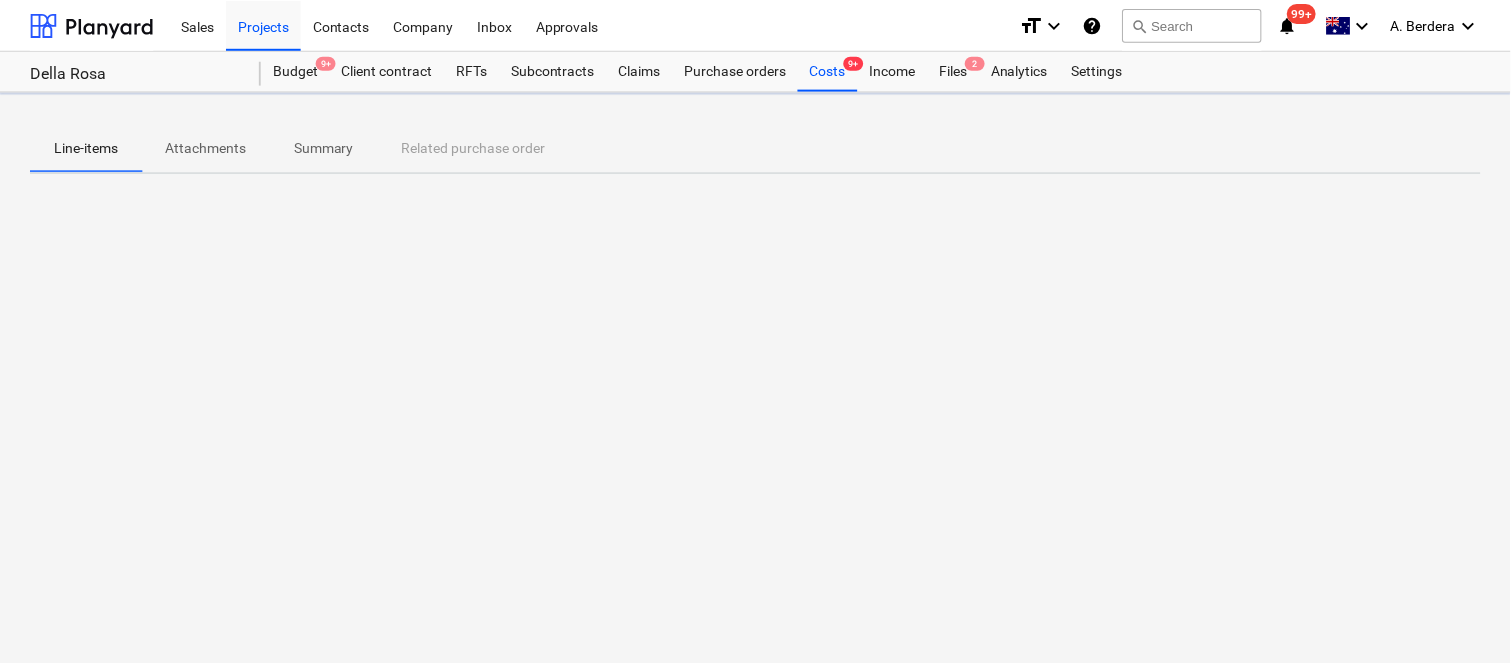 scroll, scrollTop: 0, scrollLeft: 0, axis: both 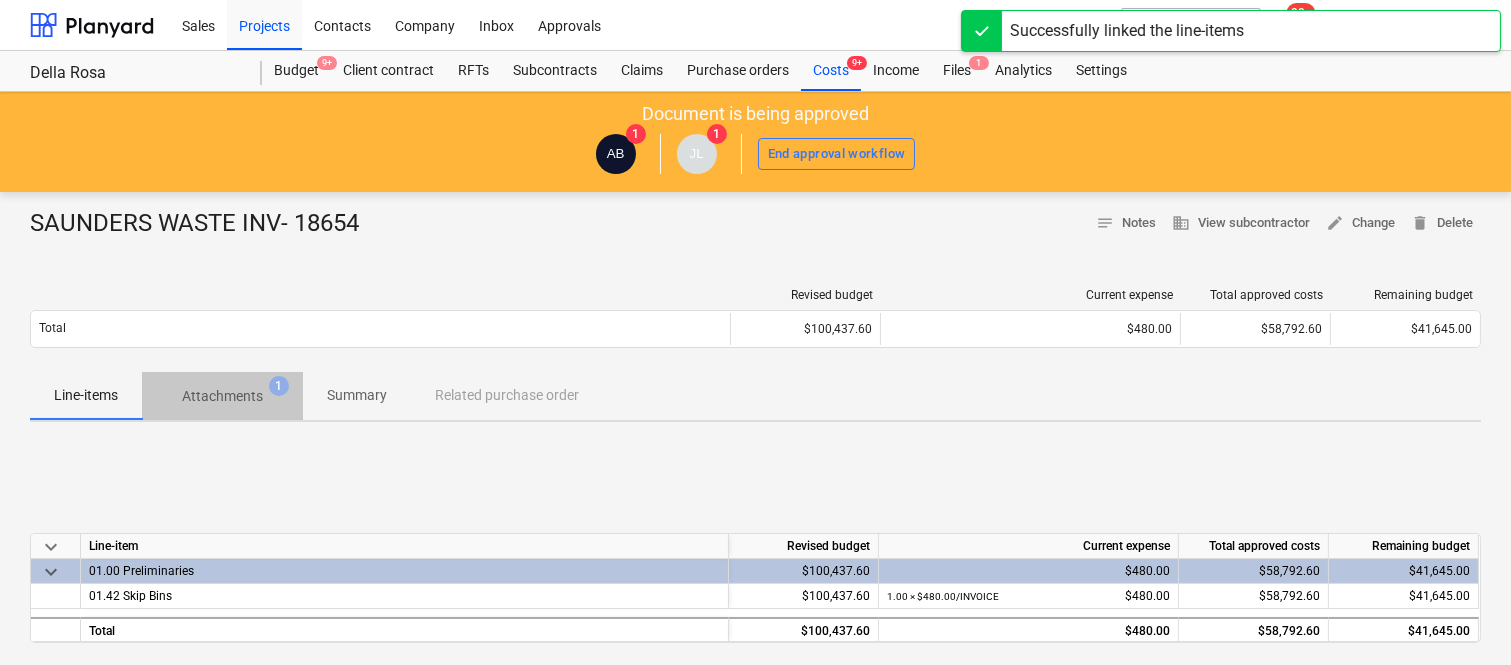 click on "Attachments" at bounding box center (222, 396) 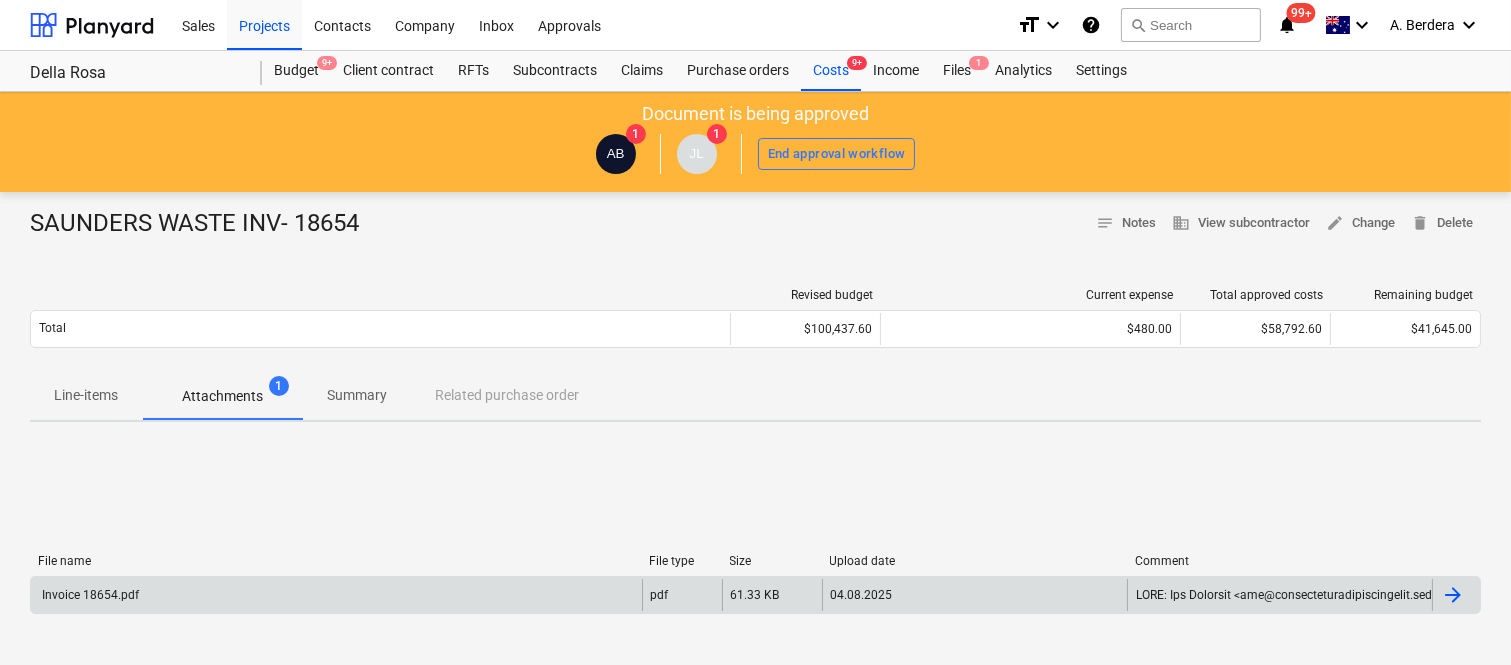 click on "Invoice 18654.pdf" at bounding box center [336, 595] 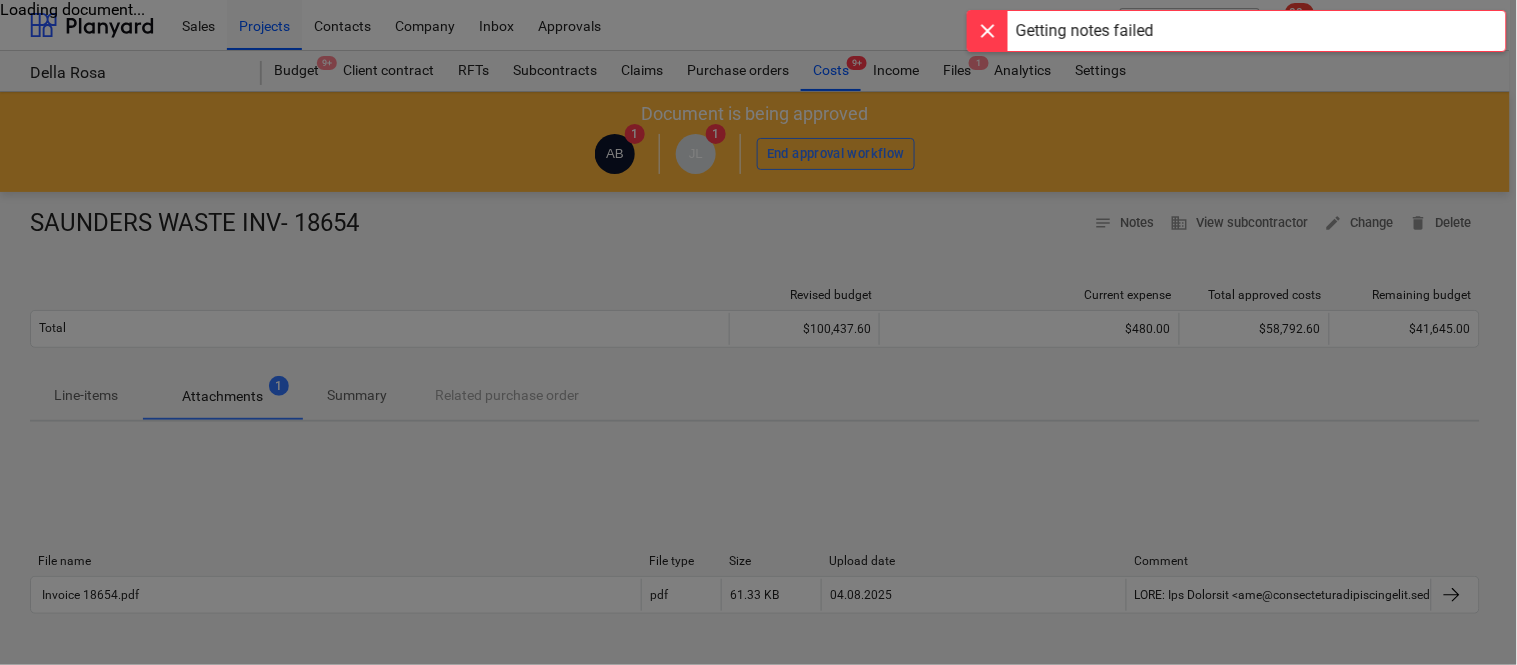 click at bounding box center (758, 332) 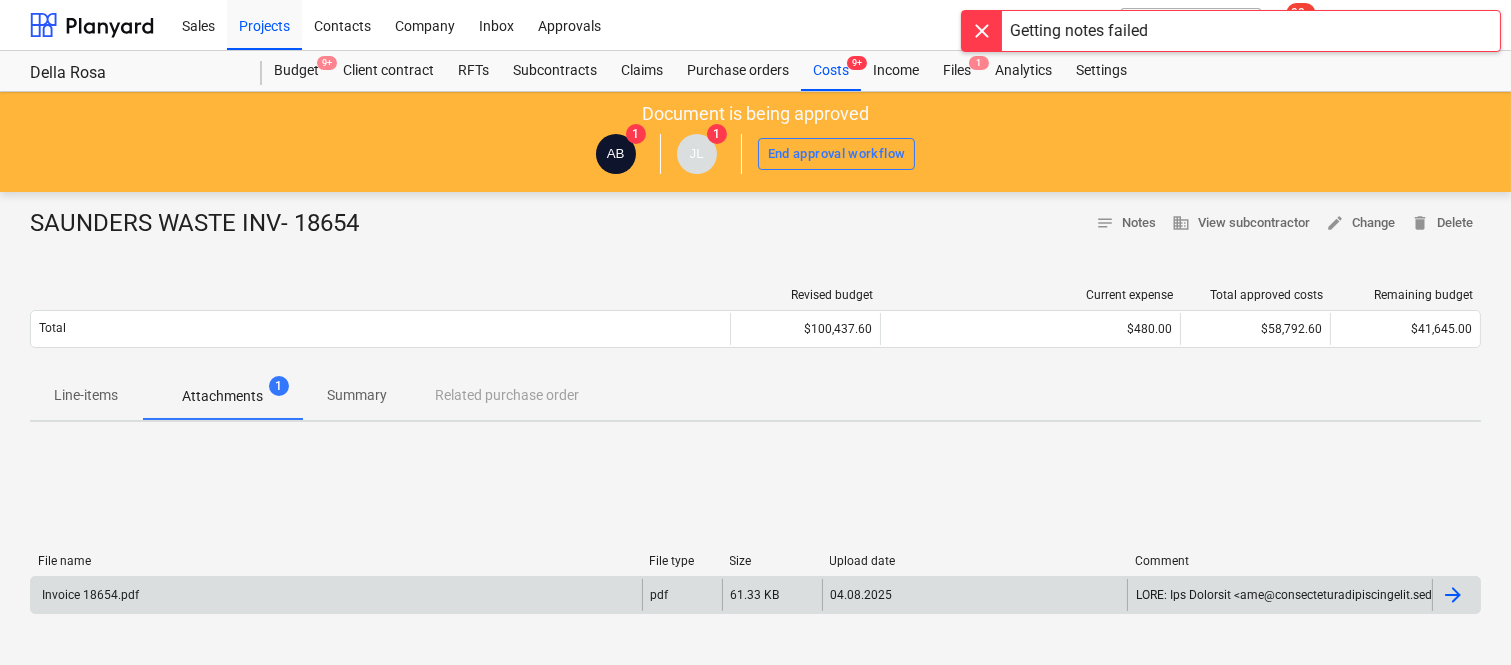 click on "Invoice 18654.pdf" at bounding box center [336, 595] 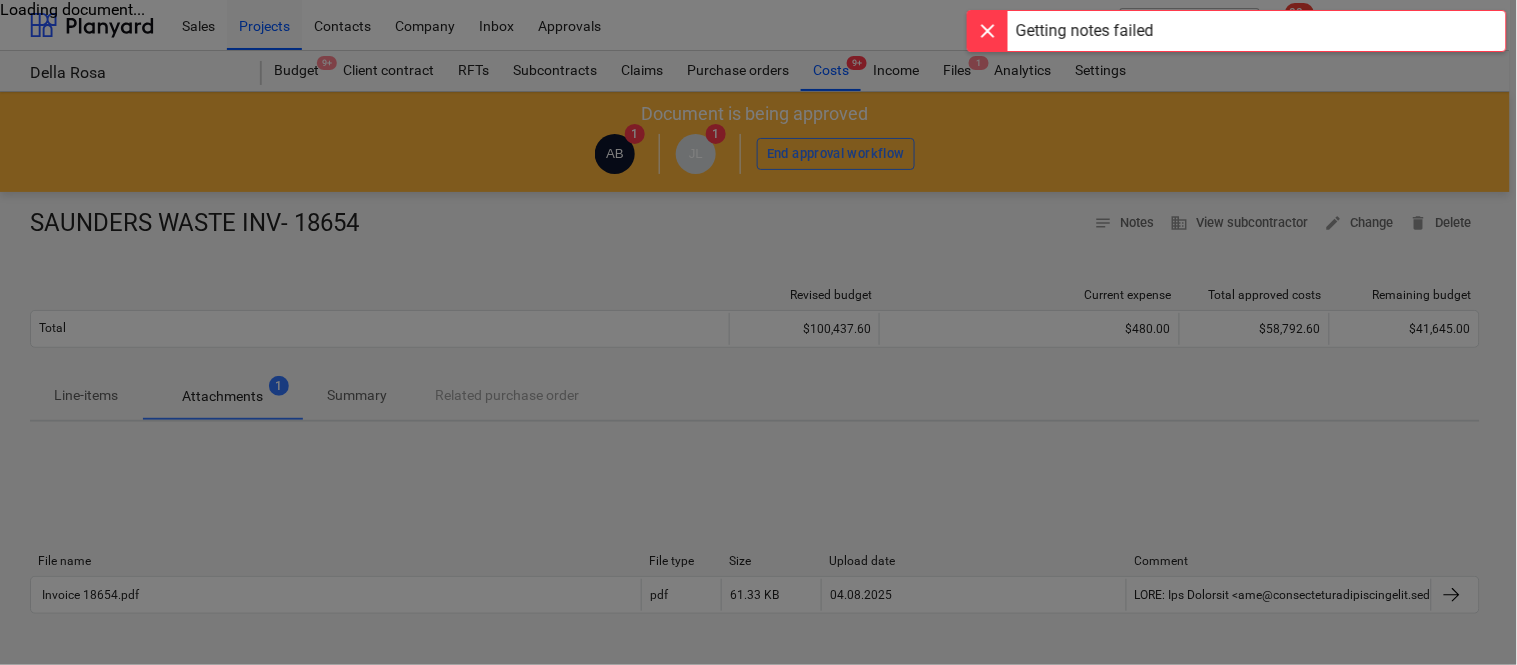 click at bounding box center [758, 332] 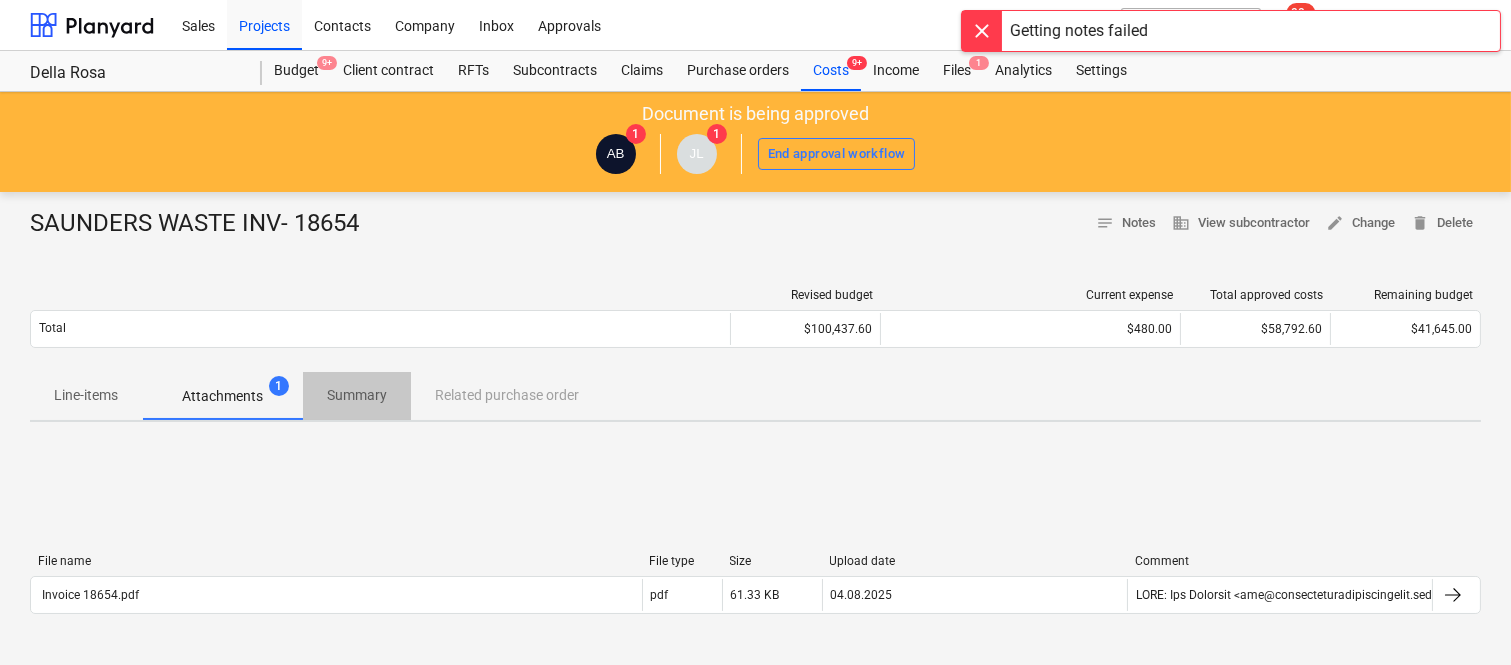 click on "Summary" at bounding box center [357, 395] 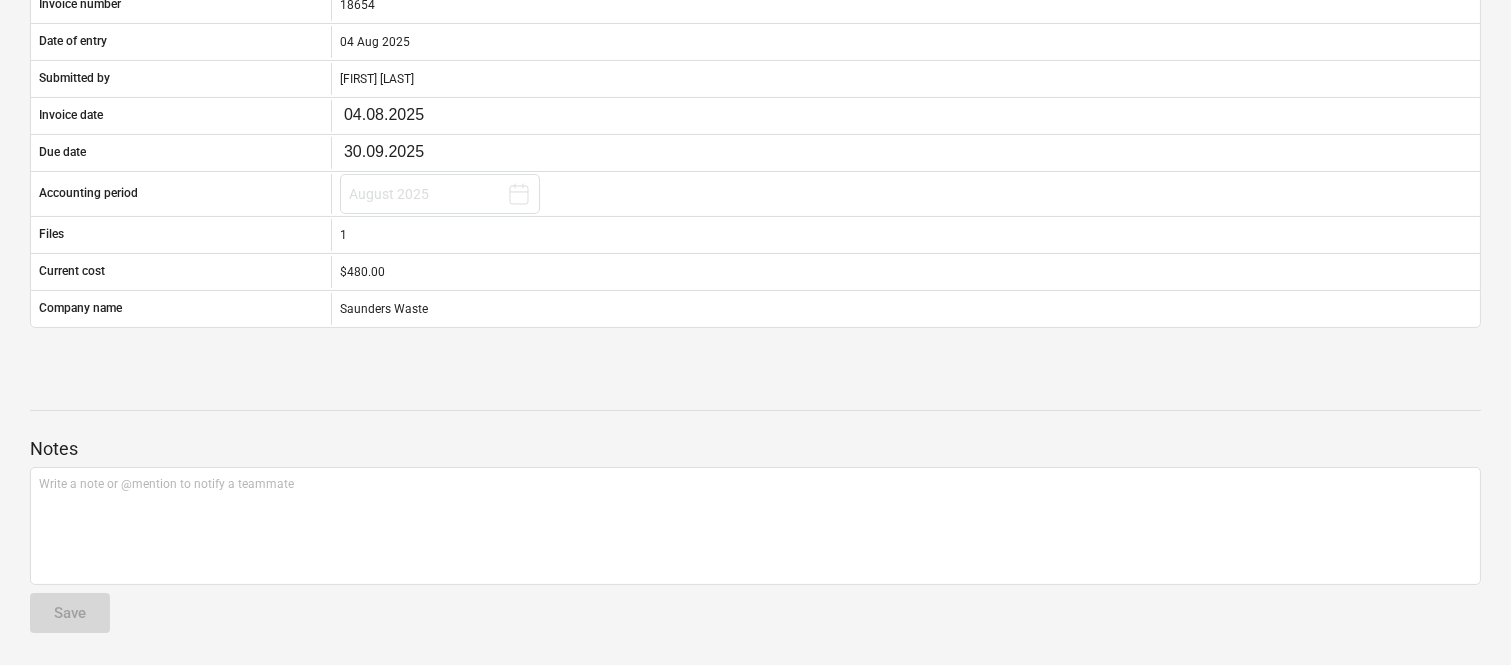 scroll, scrollTop: 0, scrollLeft: 0, axis: both 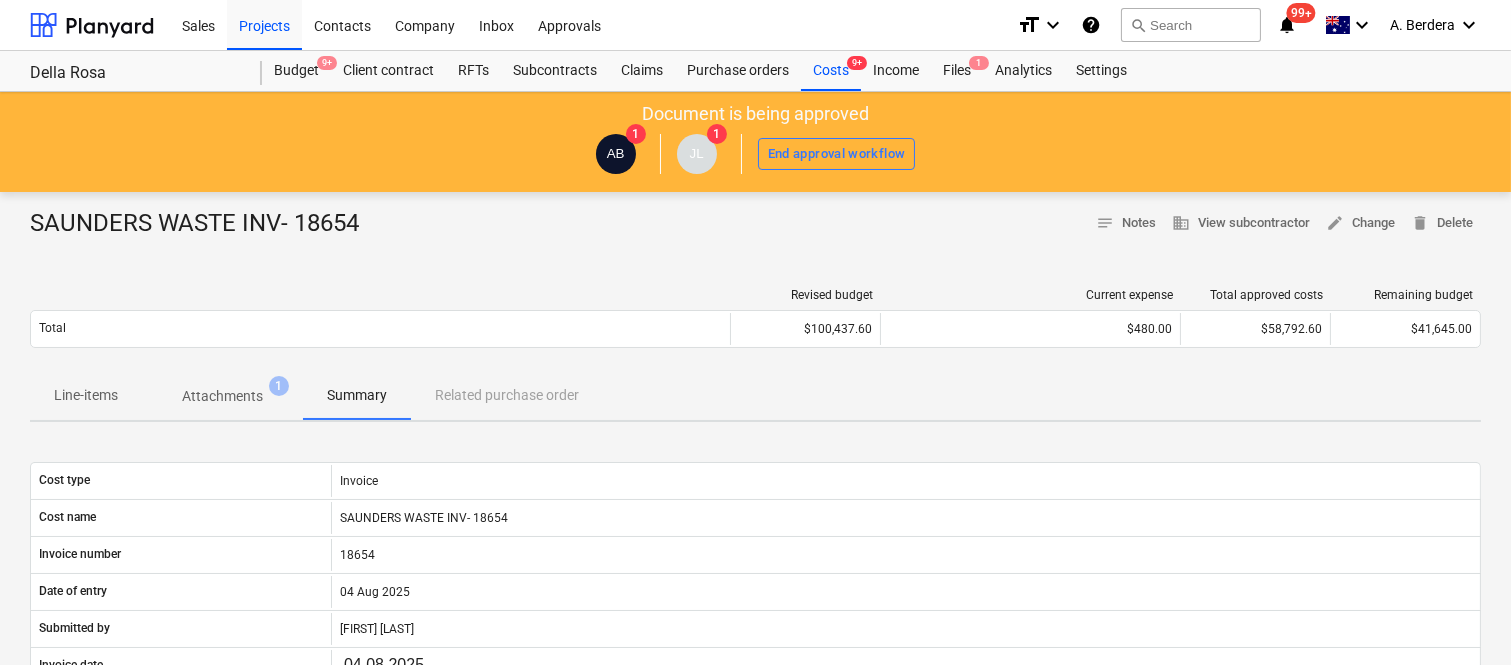 click on "Attachments" at bounding box center [222, 396] 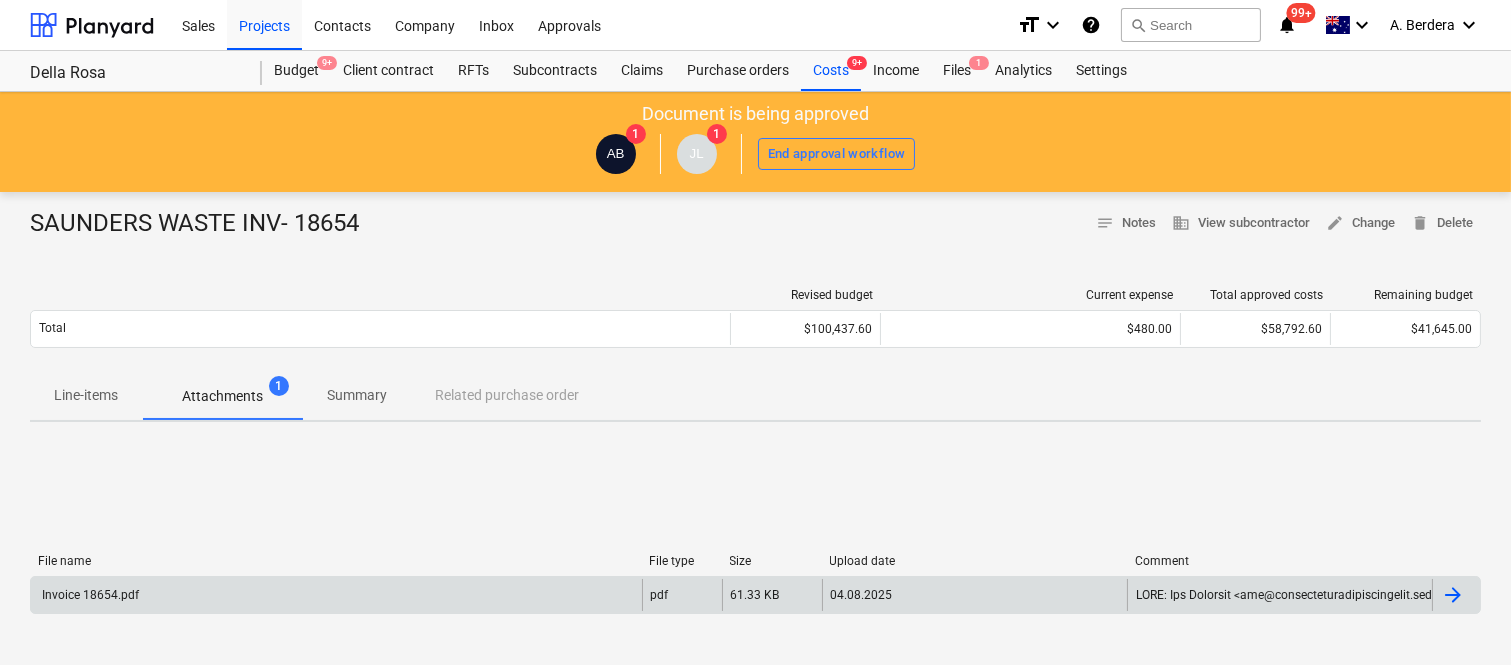 click on "Invoice 18654.pdf" at bounding box center [336, 595] 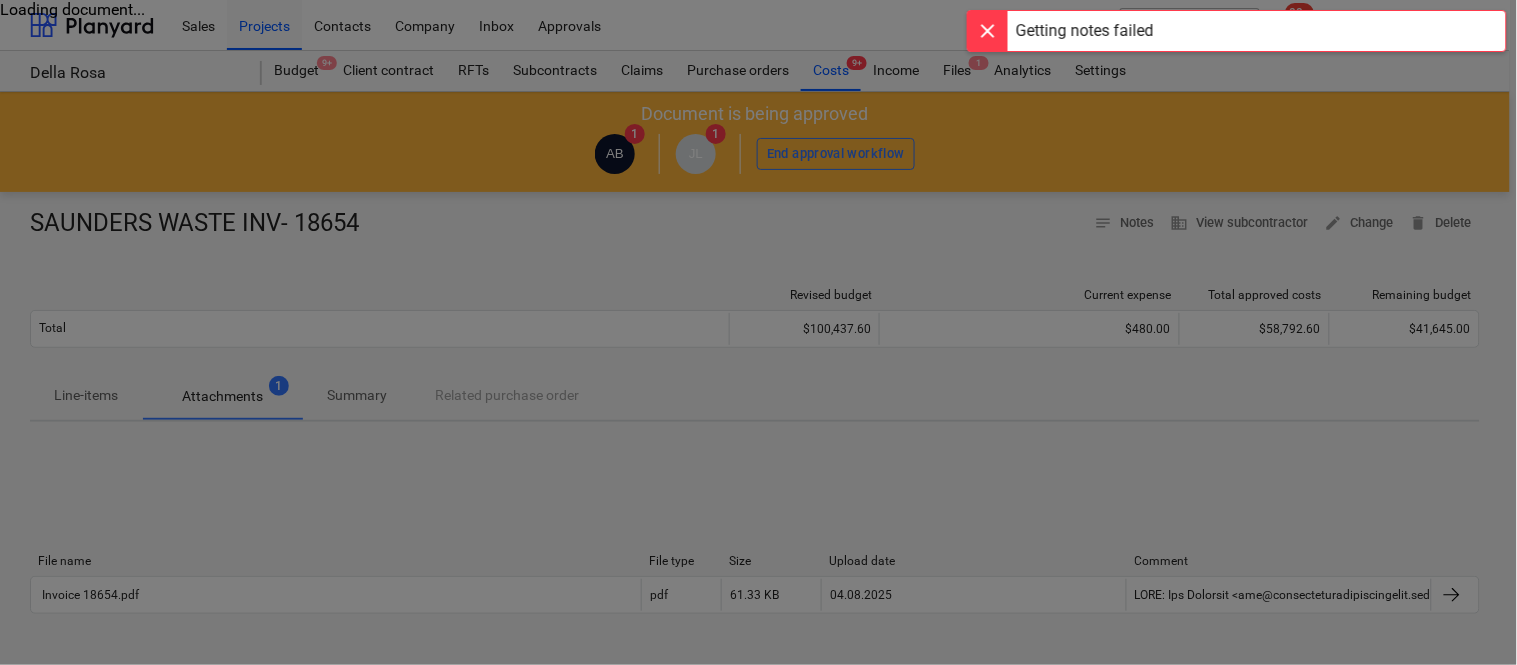 click at bounding box center (758, 332) 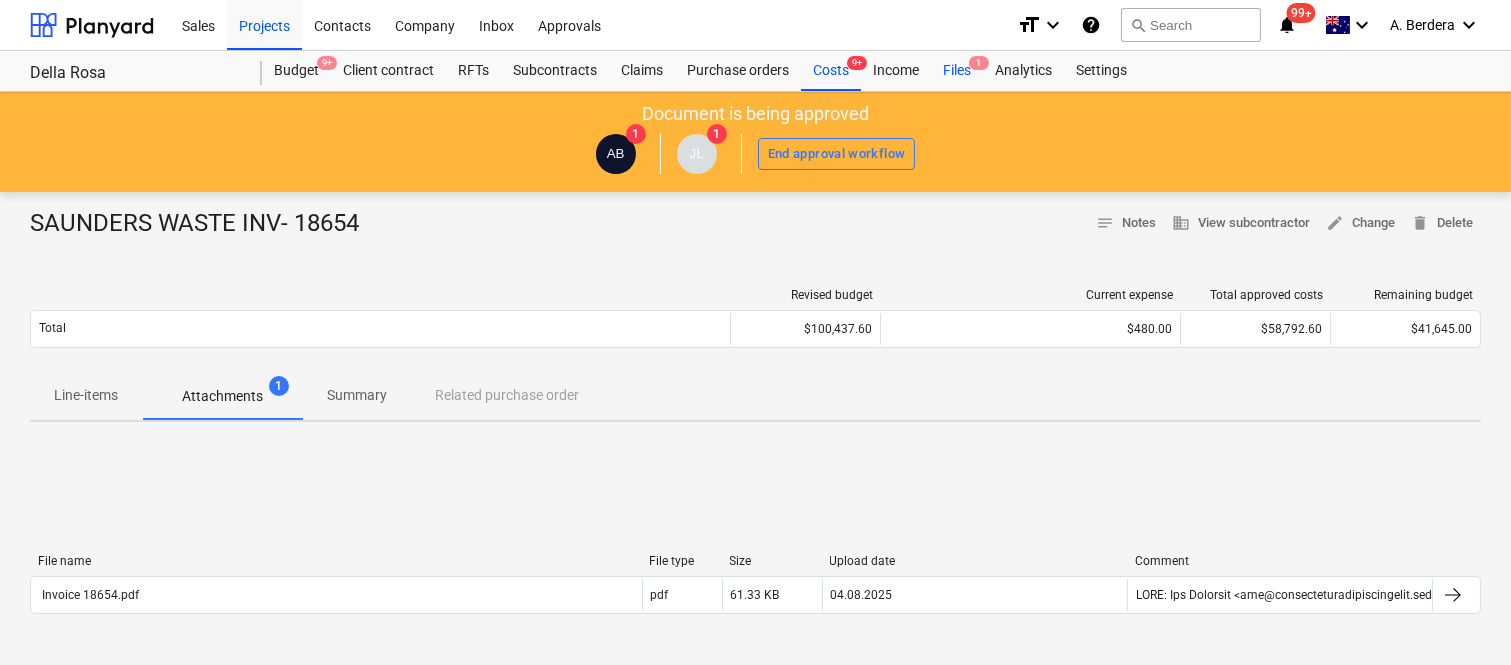 click on "Files 1" at bounding box center (957, 71) 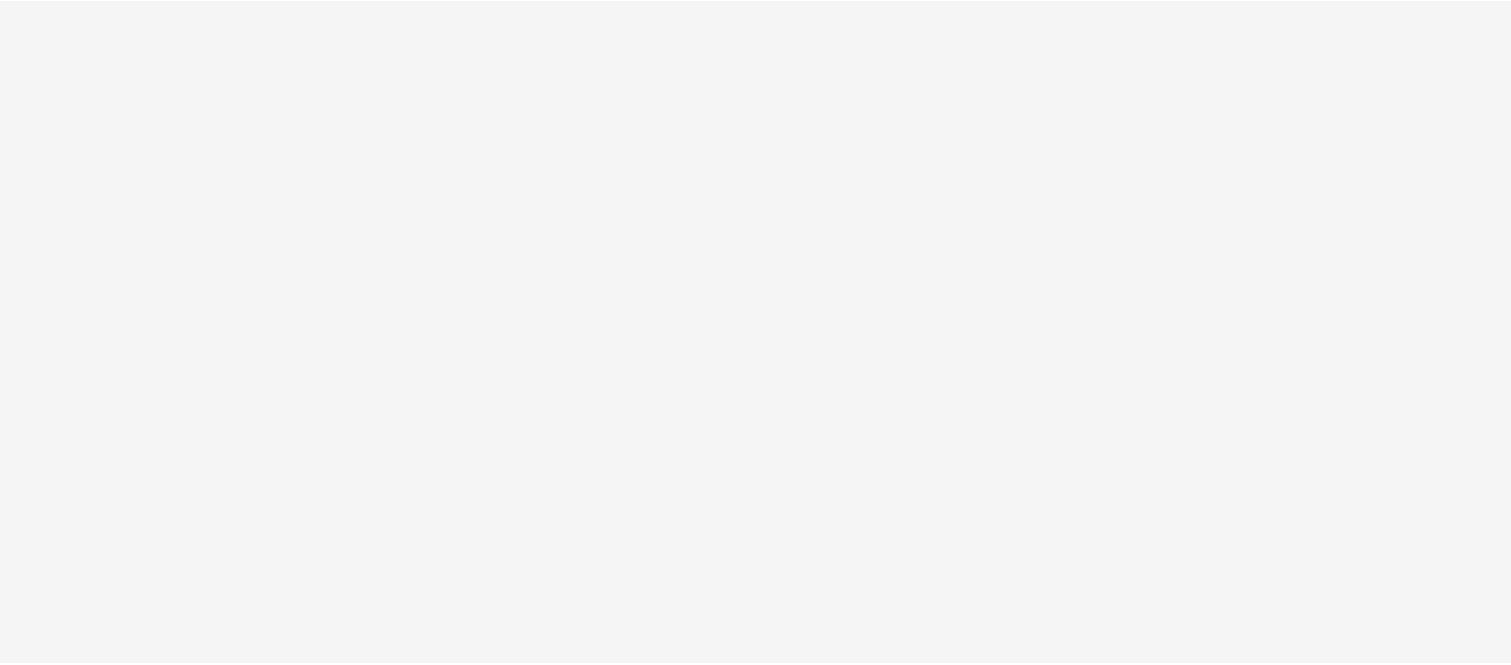 scroll, scrollTop: 0, scrollLeft: 0, axis: both 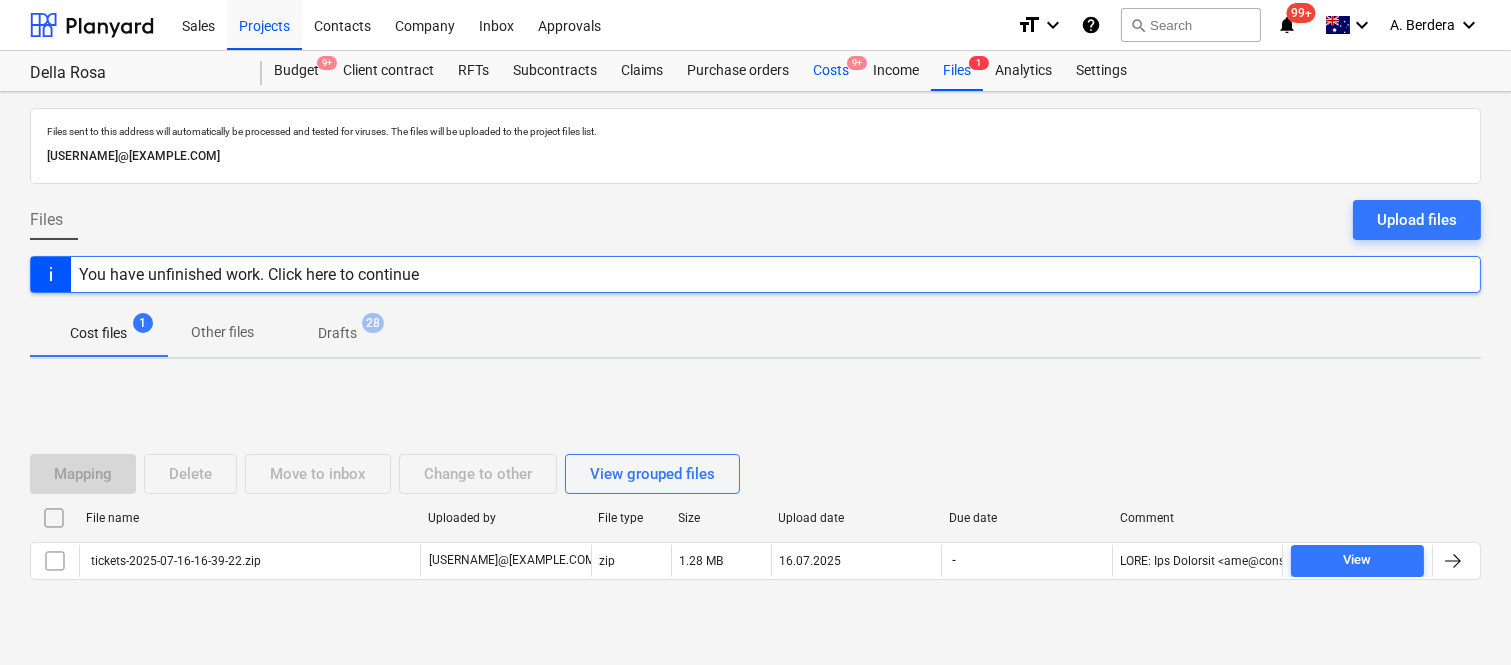 click on "Costs 9+" at bounding box center (831, 71) 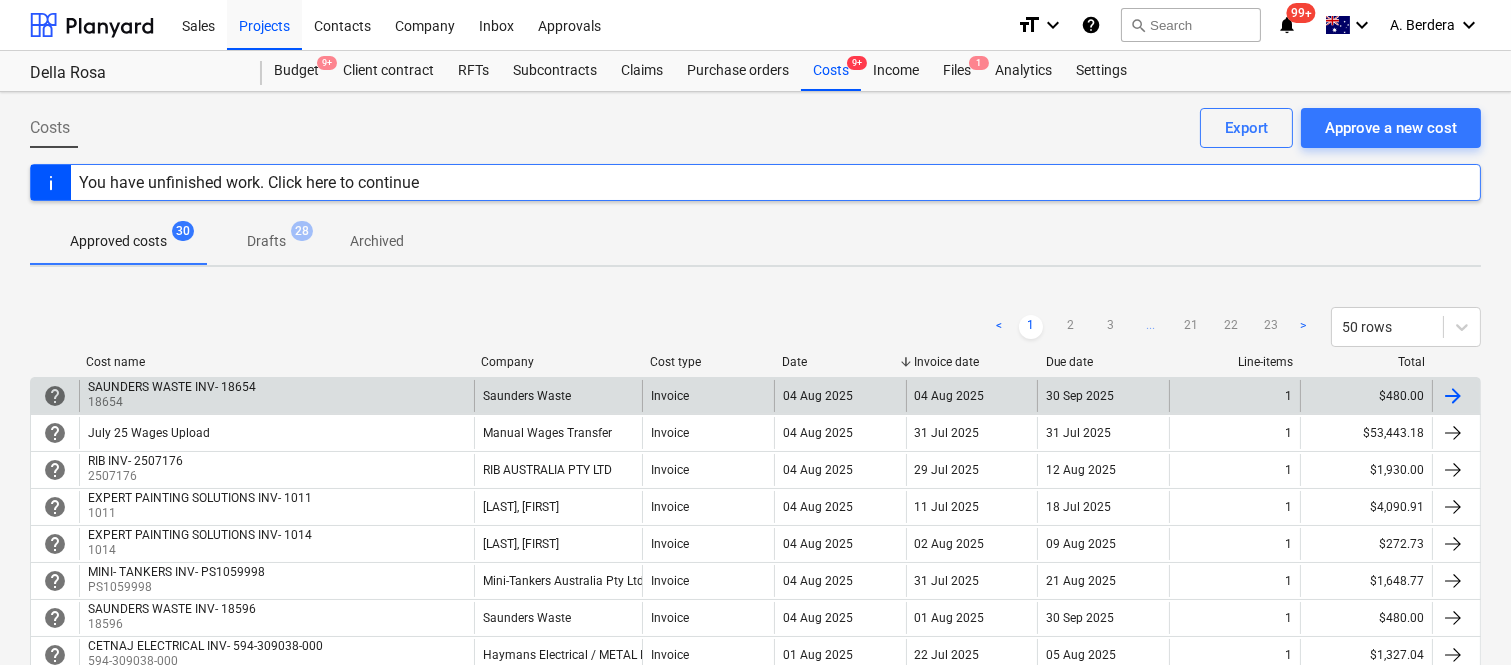 click on "SAUNDERS WASTE INV- 18654 18654" at bounding box center [276, 396] 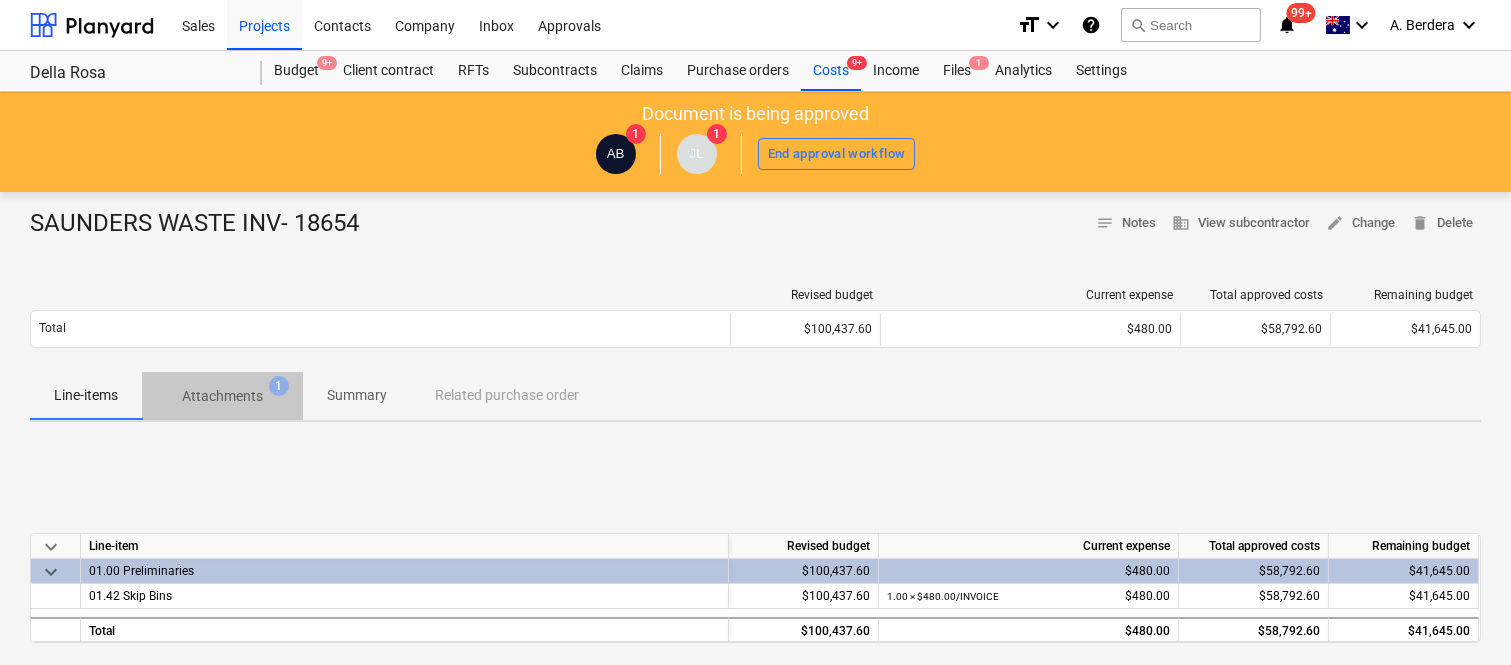 click on "Attachments" at bounding box center (222, 396) 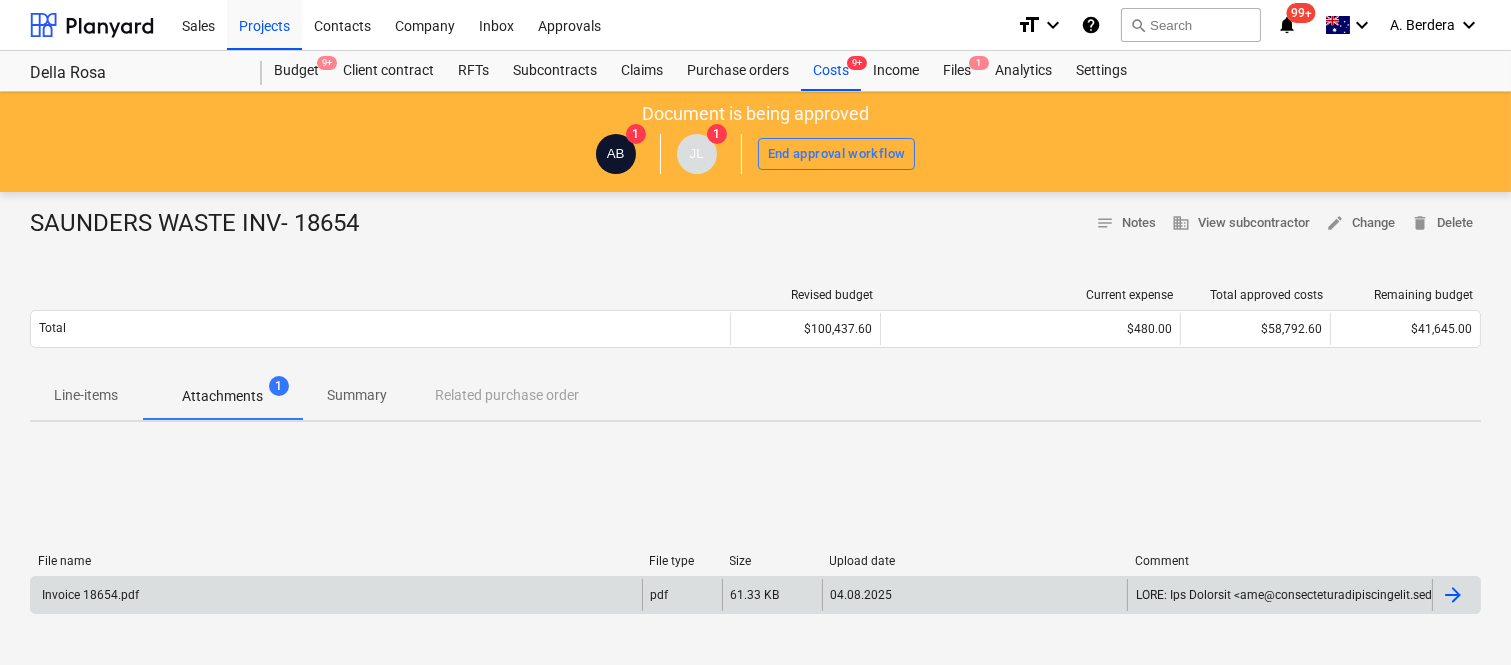click on "Invoice 18654.pdf" at bounding box center (336, 595) 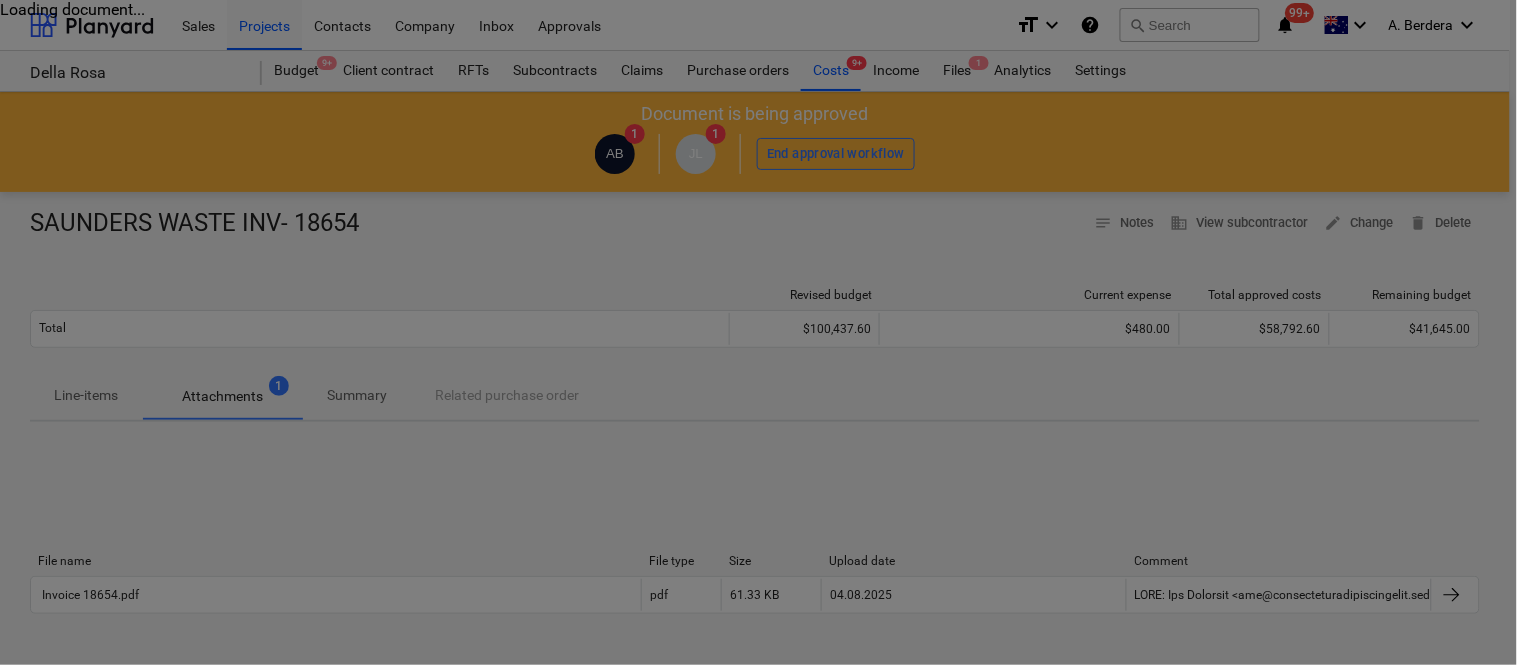 click at bounding box center [758, 332] 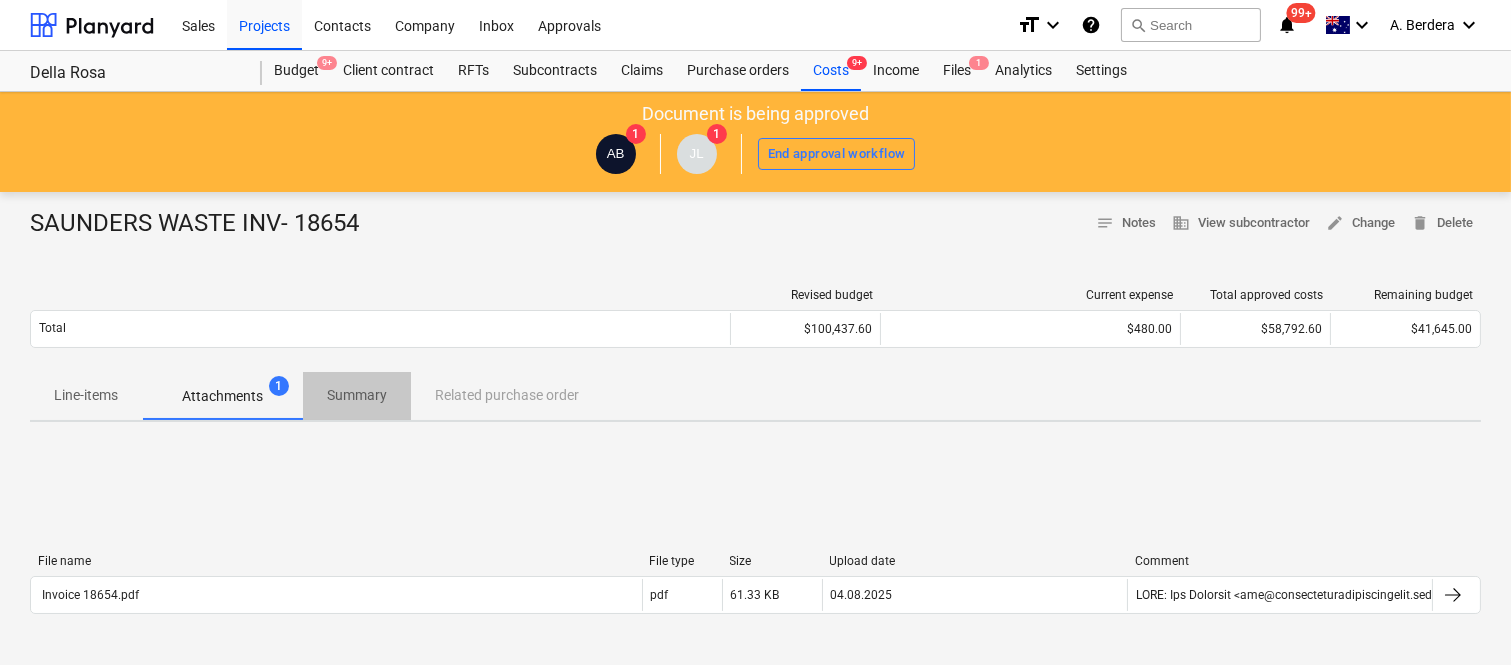 click on "Summary" at bounding box center [357, 395] 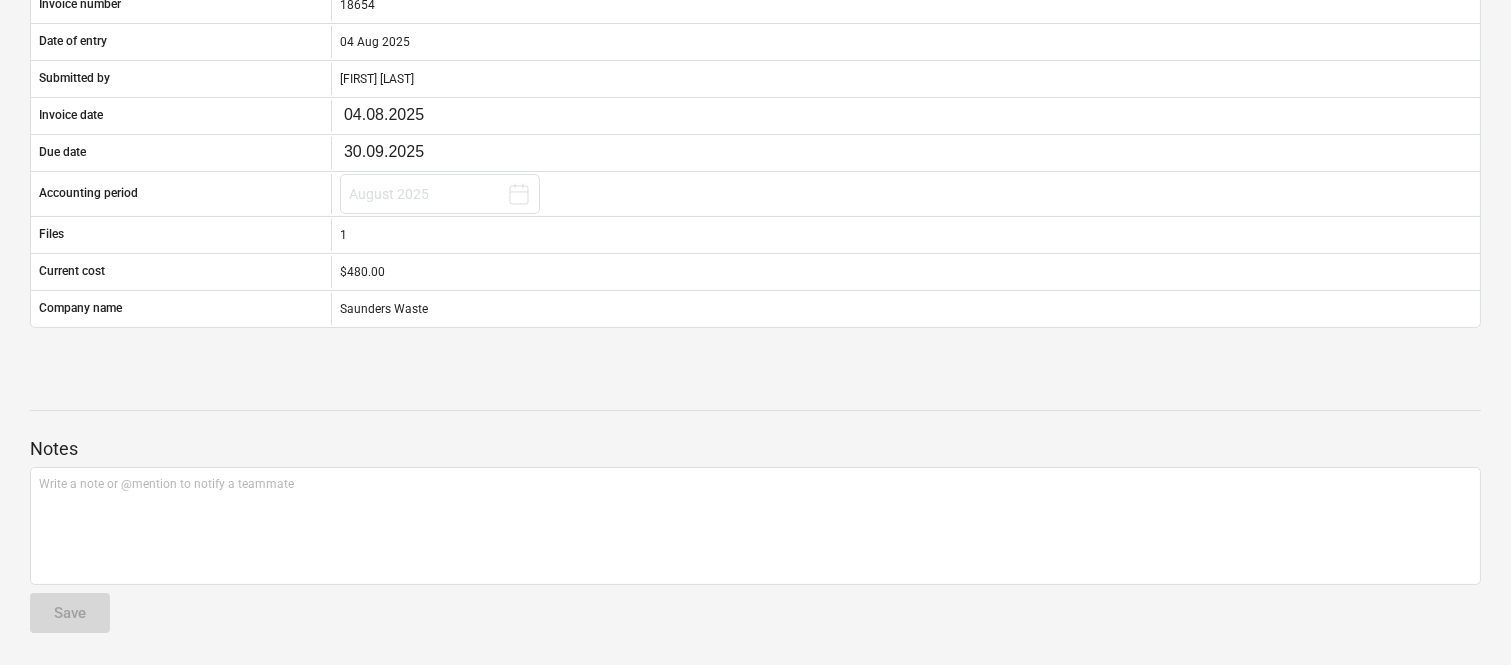 scroll, scrollTop: 0, scrollLeft: 0, axis: both 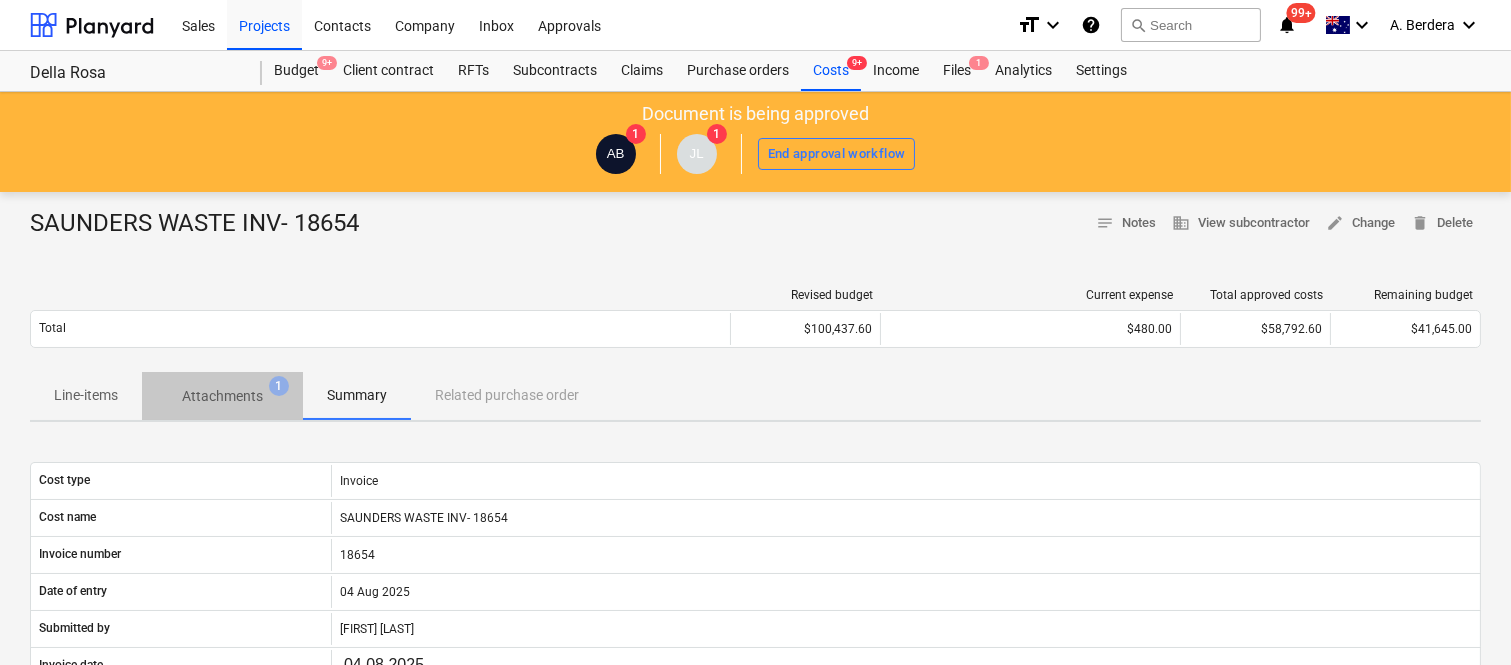 click on "Attachments" at bounding box center [222, 396] 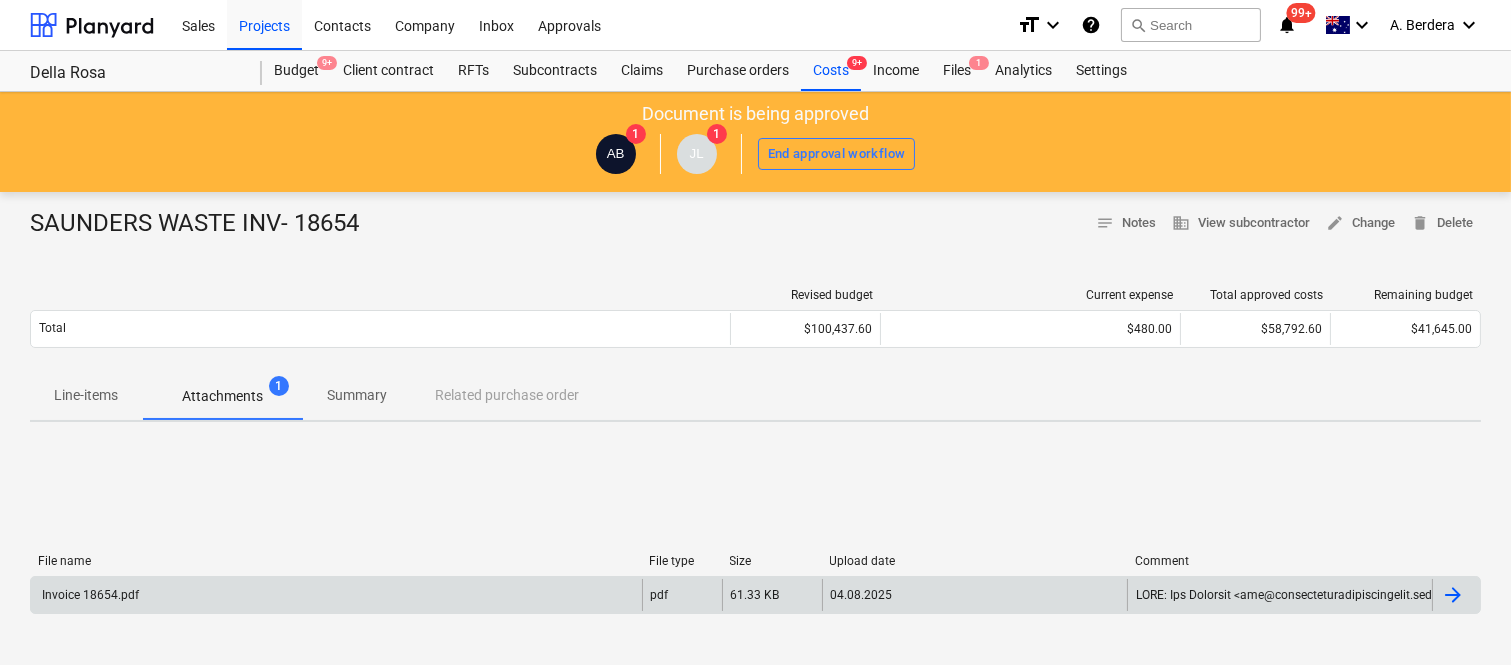 click on "Invoice 18654.pdf" at bounding box center (336, 595) 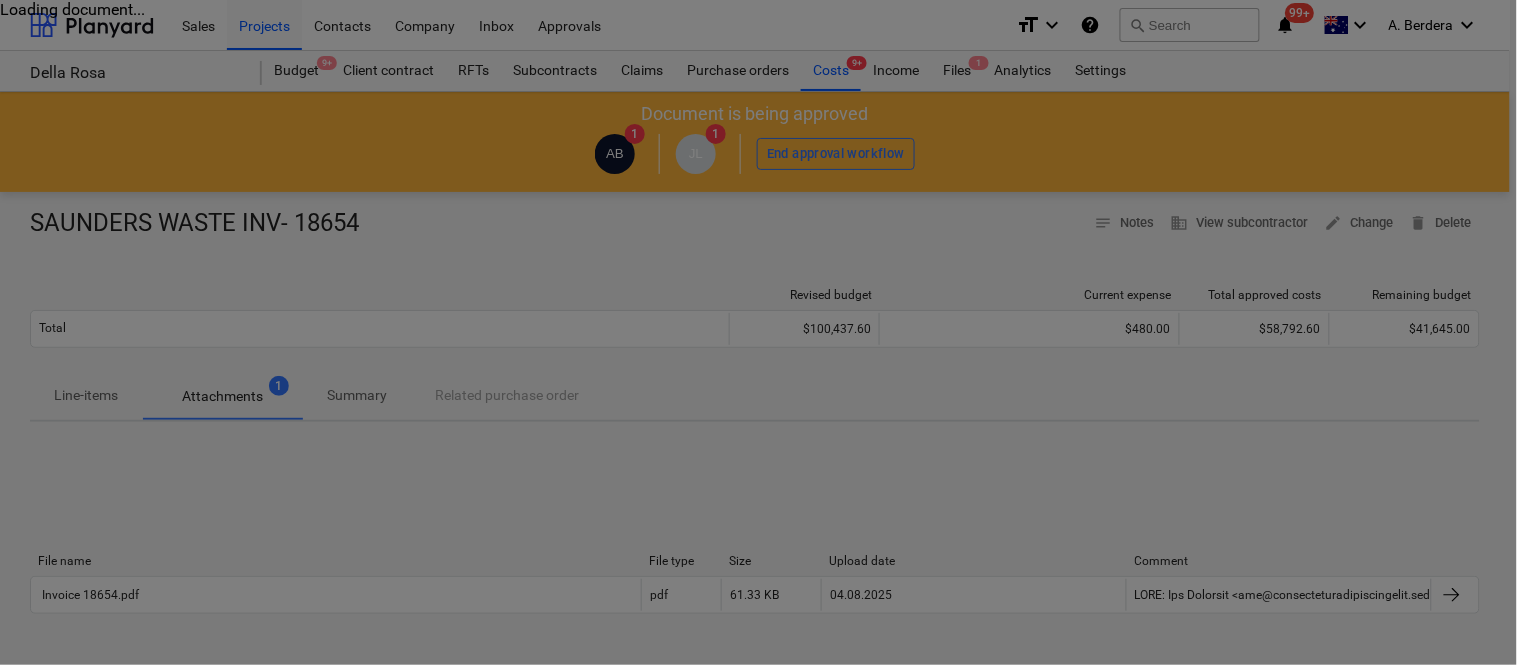 click at bounding box center (758, 332) 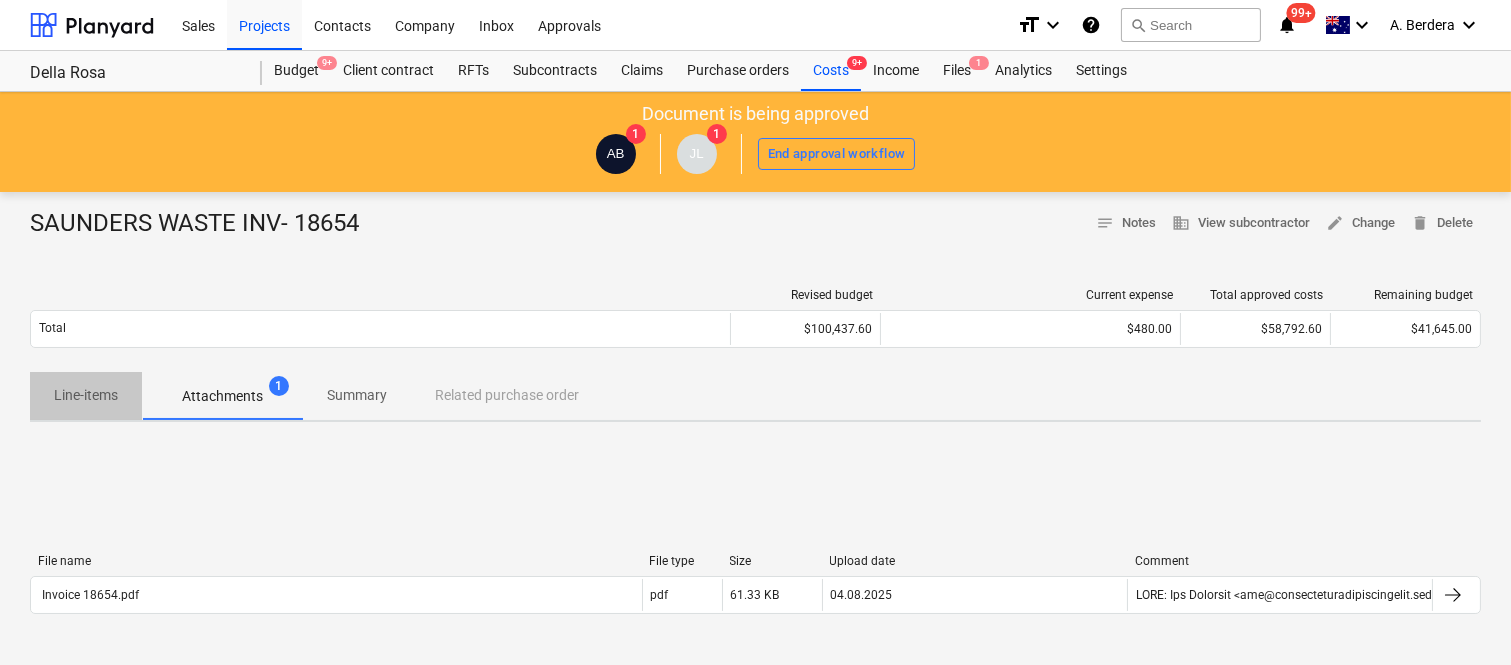 click on "Line-items" at bounding box center (86, 395) 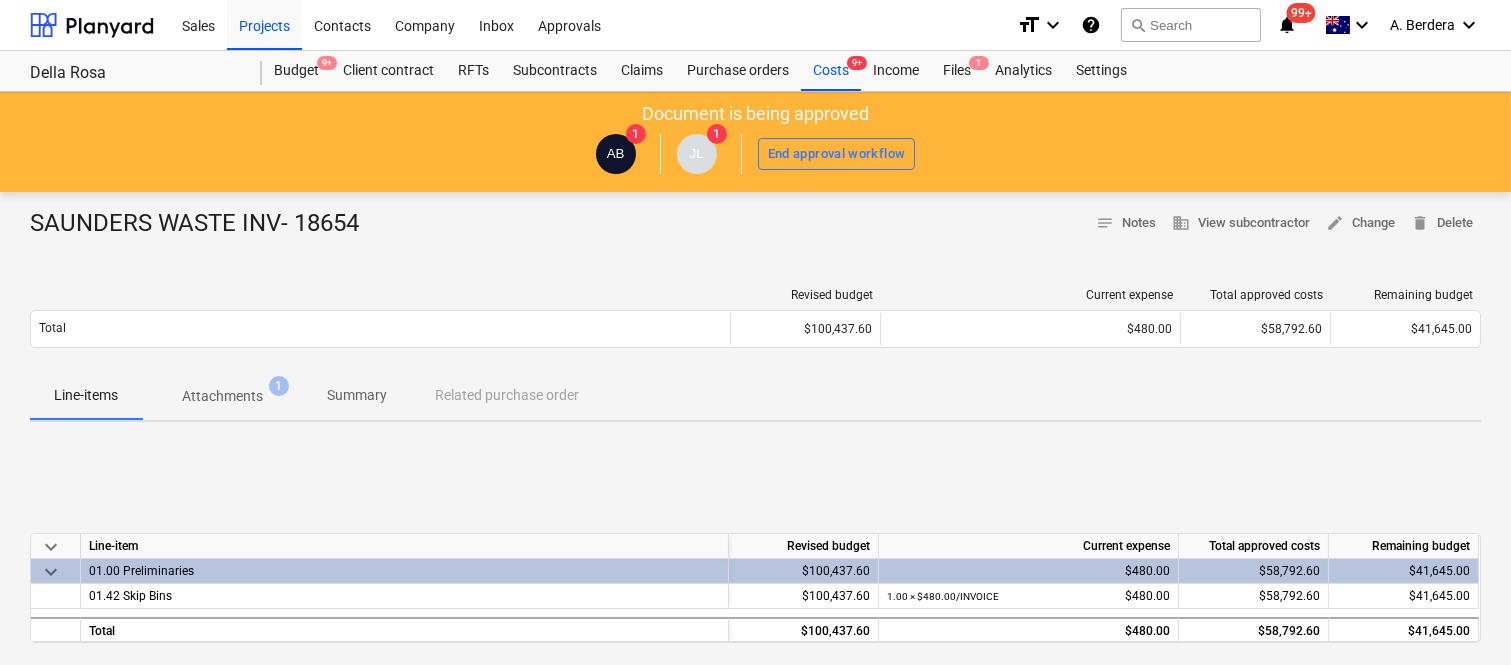 click on "Attachments" at bounding box center [222, 396] 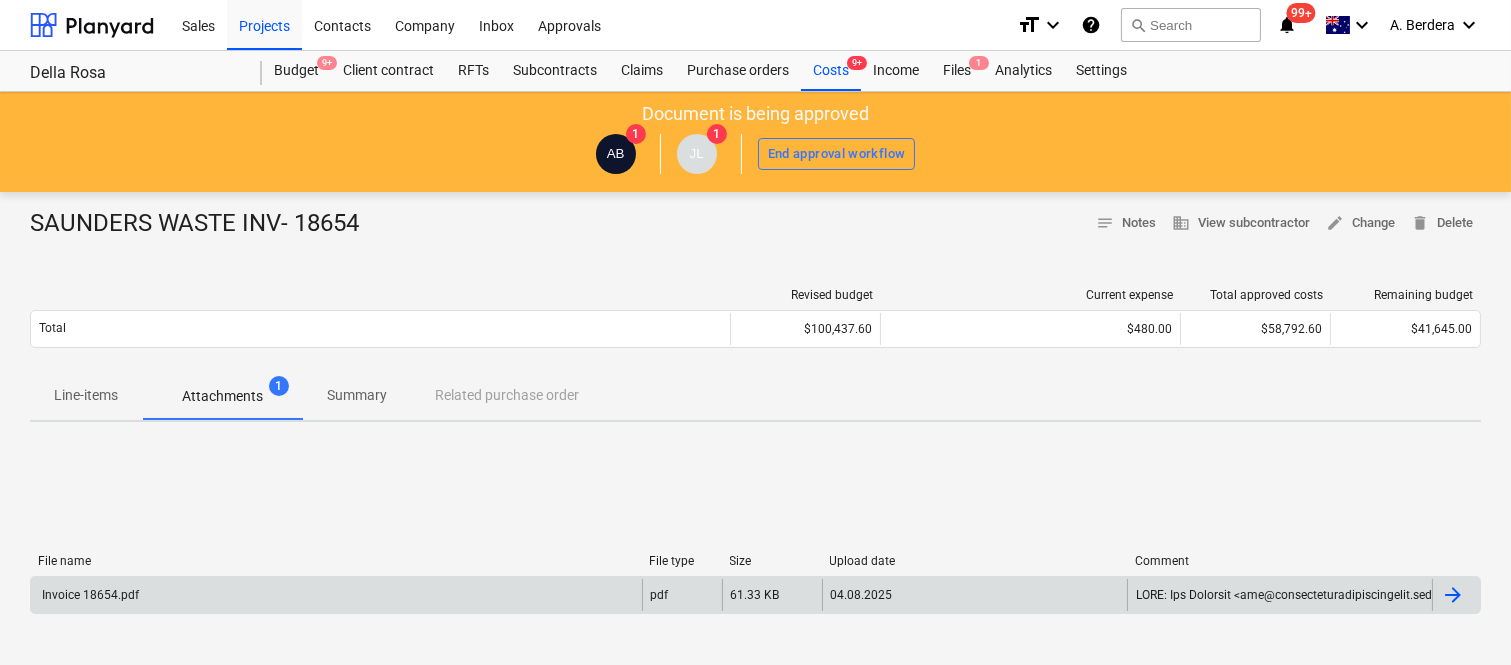 click on "Invoice 18654.pdf" at bounding box center [336, 595] 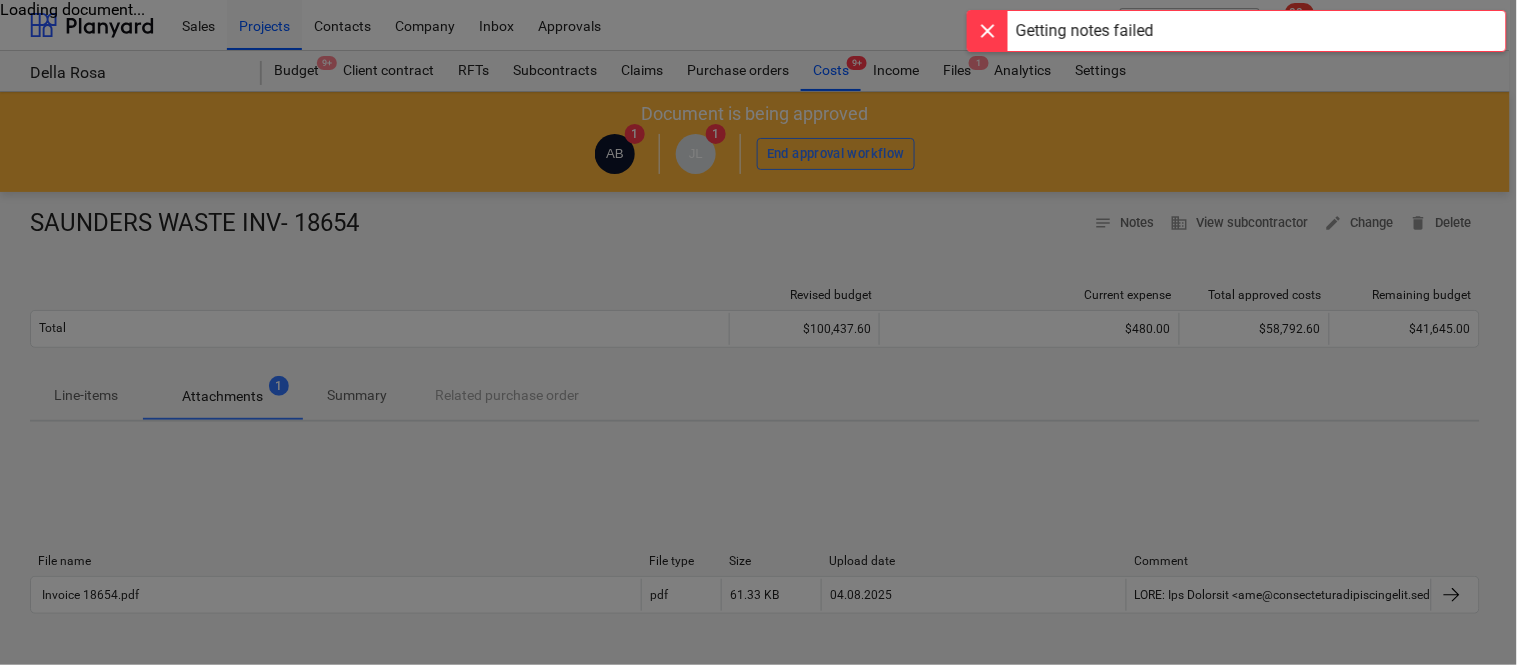 click at bounding box center [758, 332] 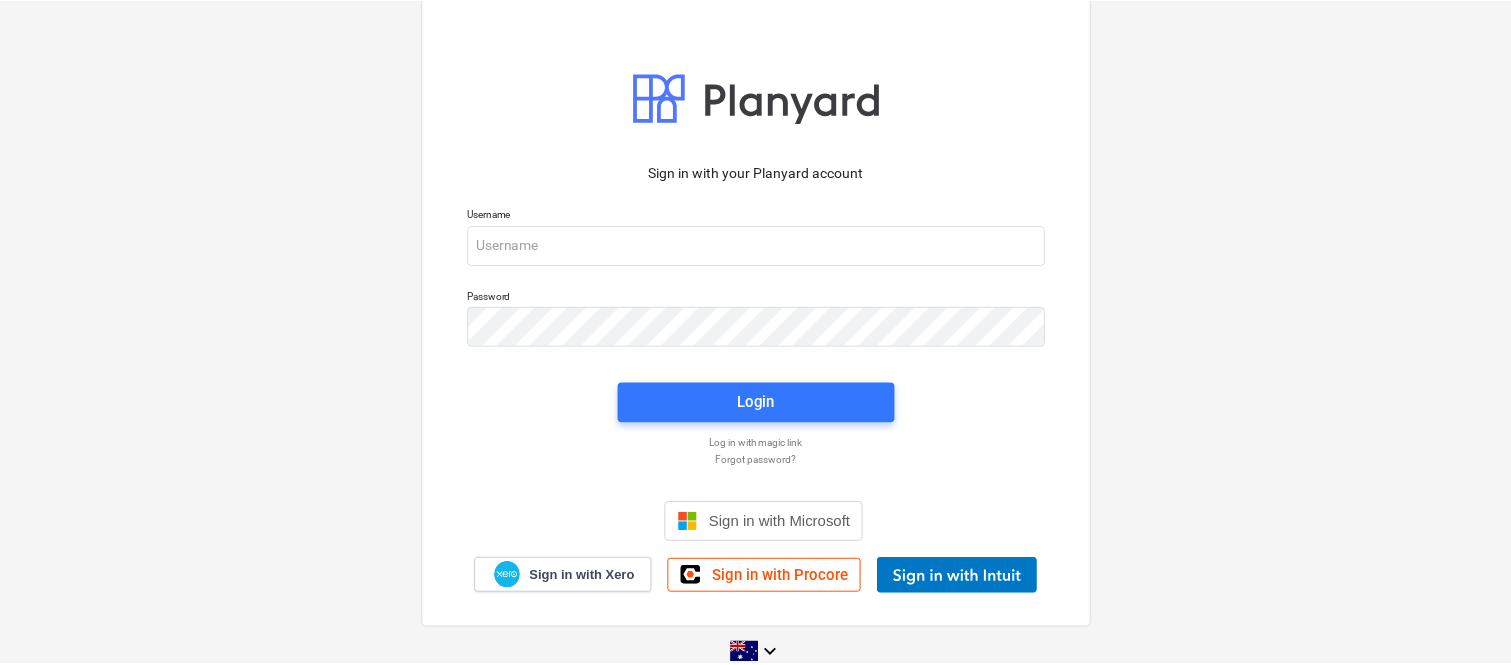 scroll, scrollTop: 0, scrollLeft: 0, axis: both 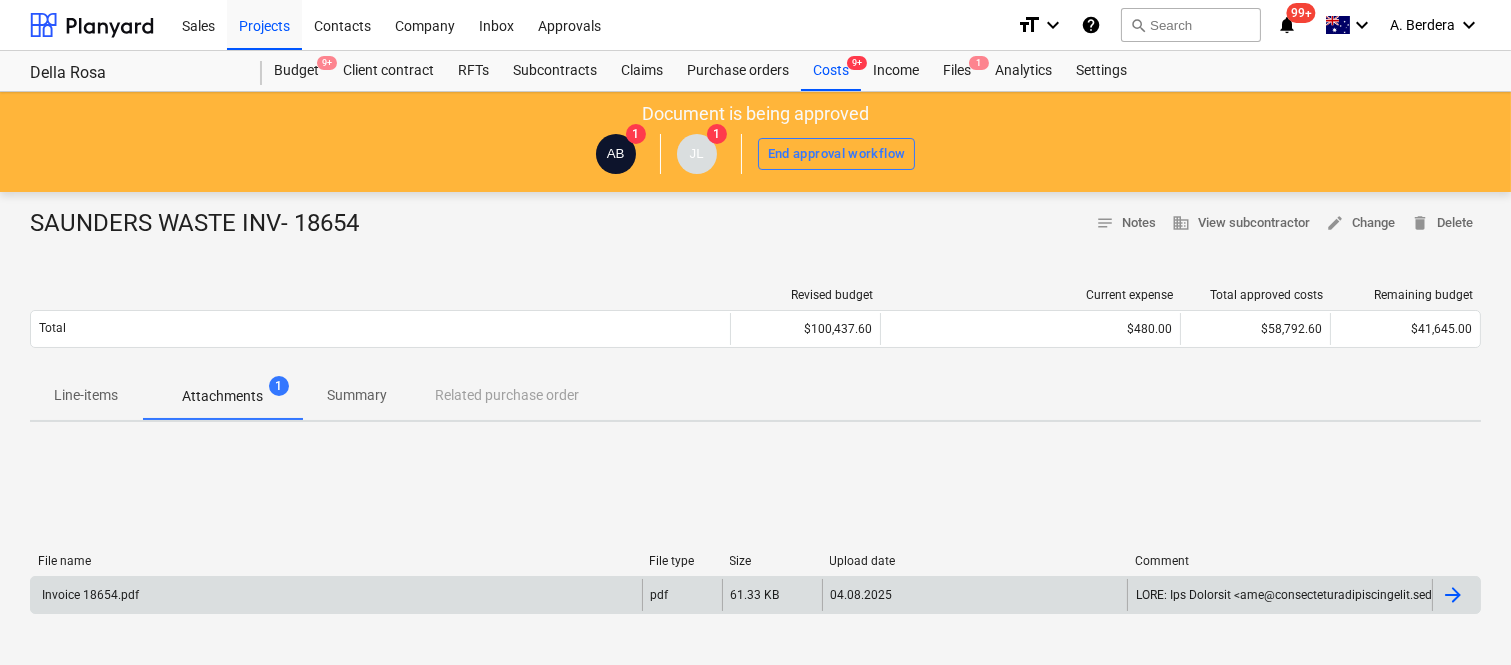 click on "Invoice 18654.pdf" at bounding box center (336, 595) 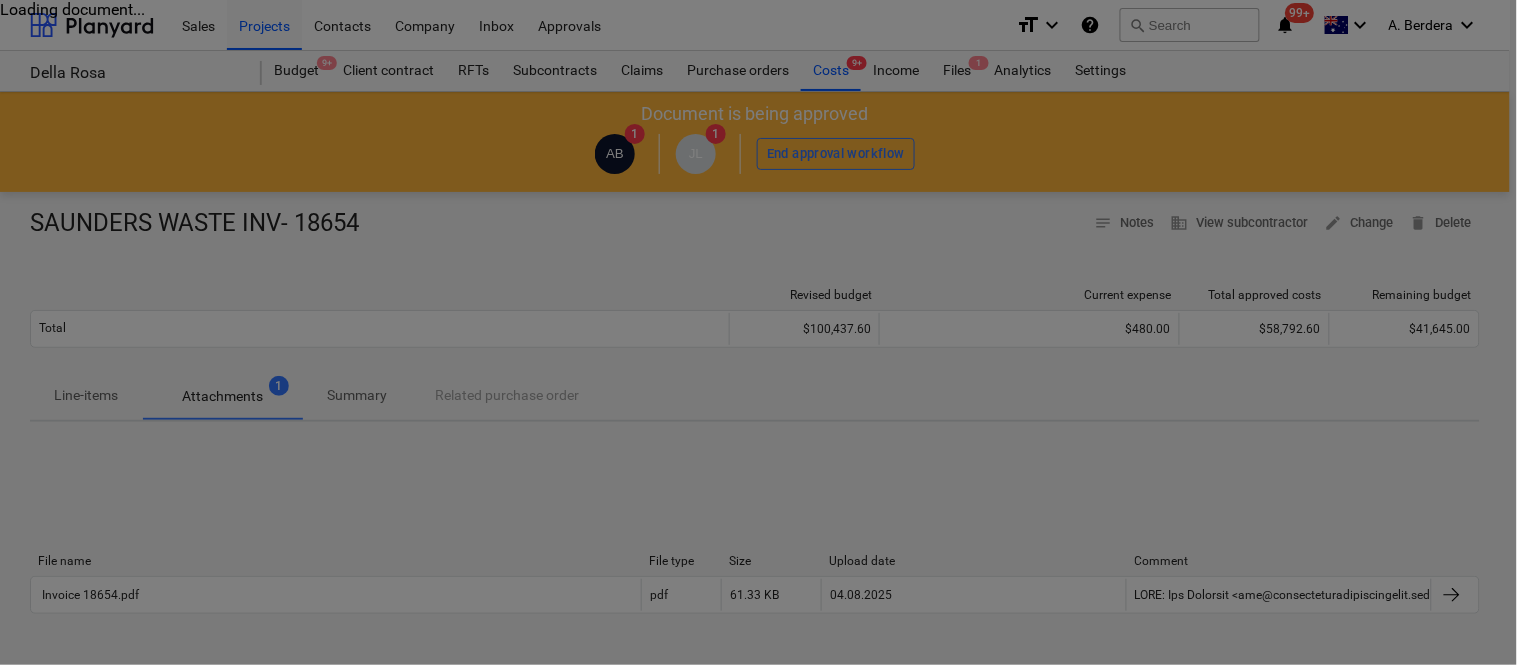 click at bounding box center (758, 332) 